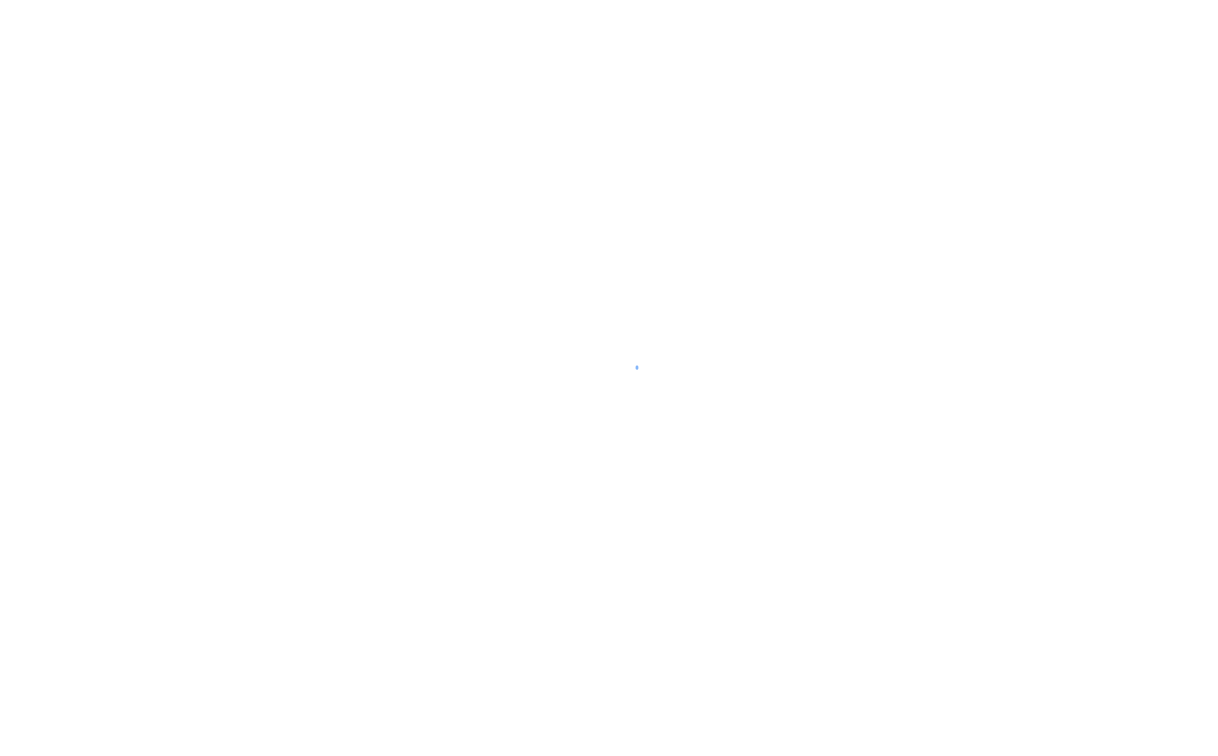 scroll, scrollTop: 0, scrollLeft: 0, axis: both 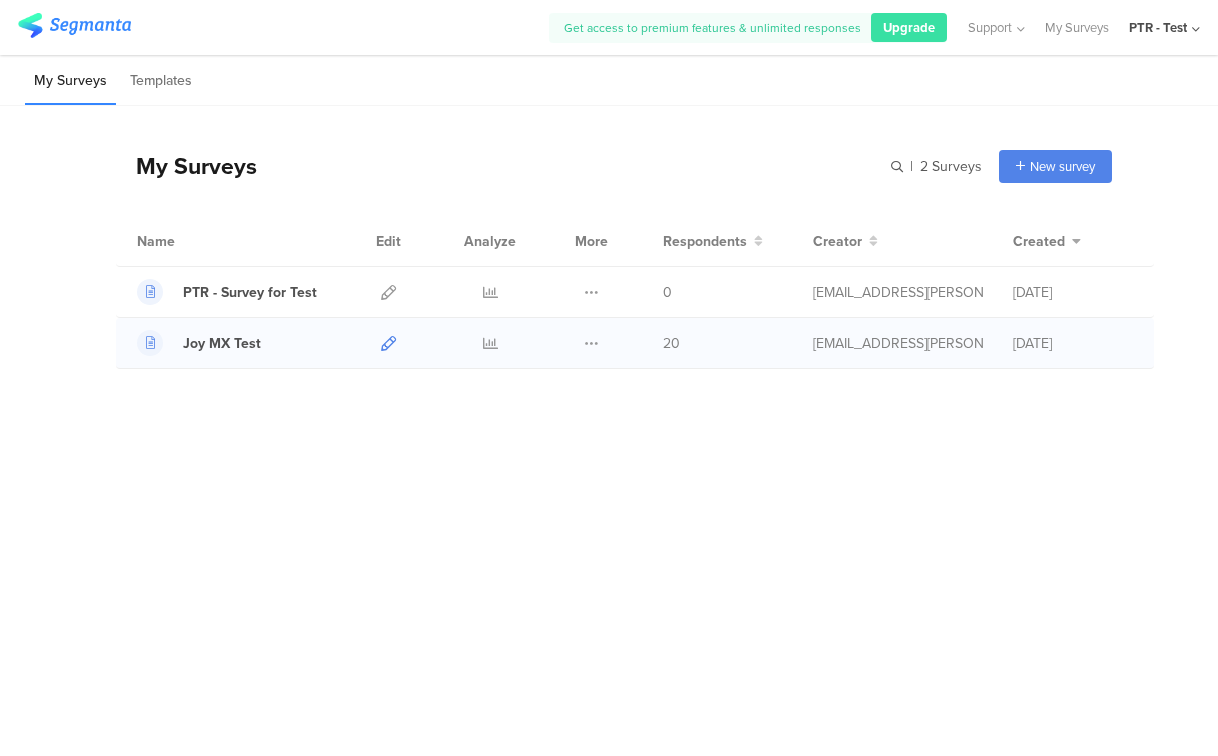 click at bounding box center (388, 343) 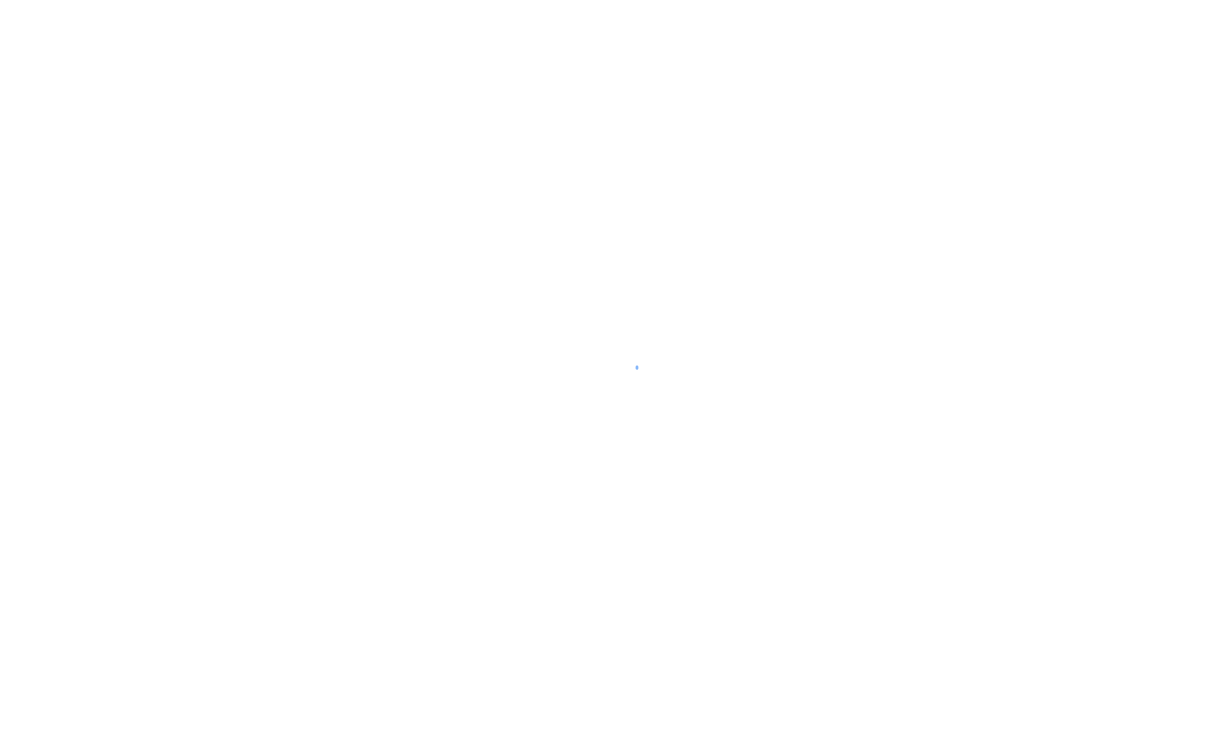 scroll, scrollTop: 0, scrollLeft: 0, axis: both 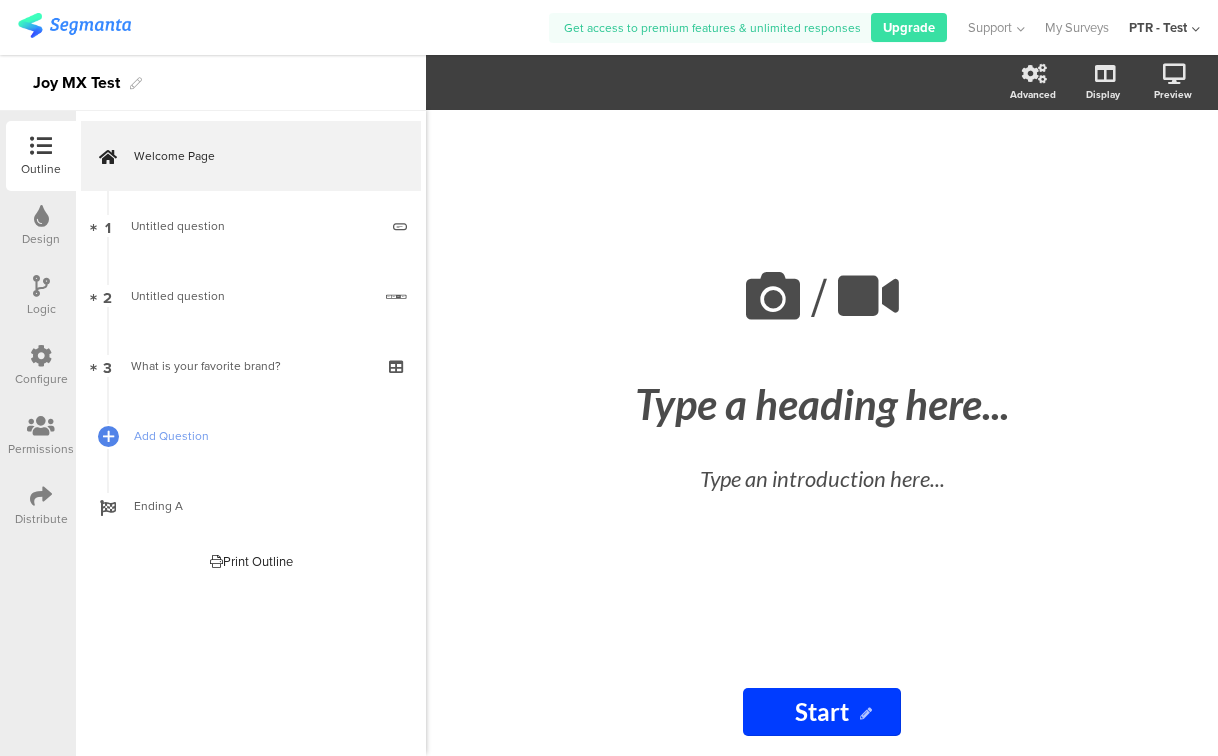 click at bounding box center [41, 216] 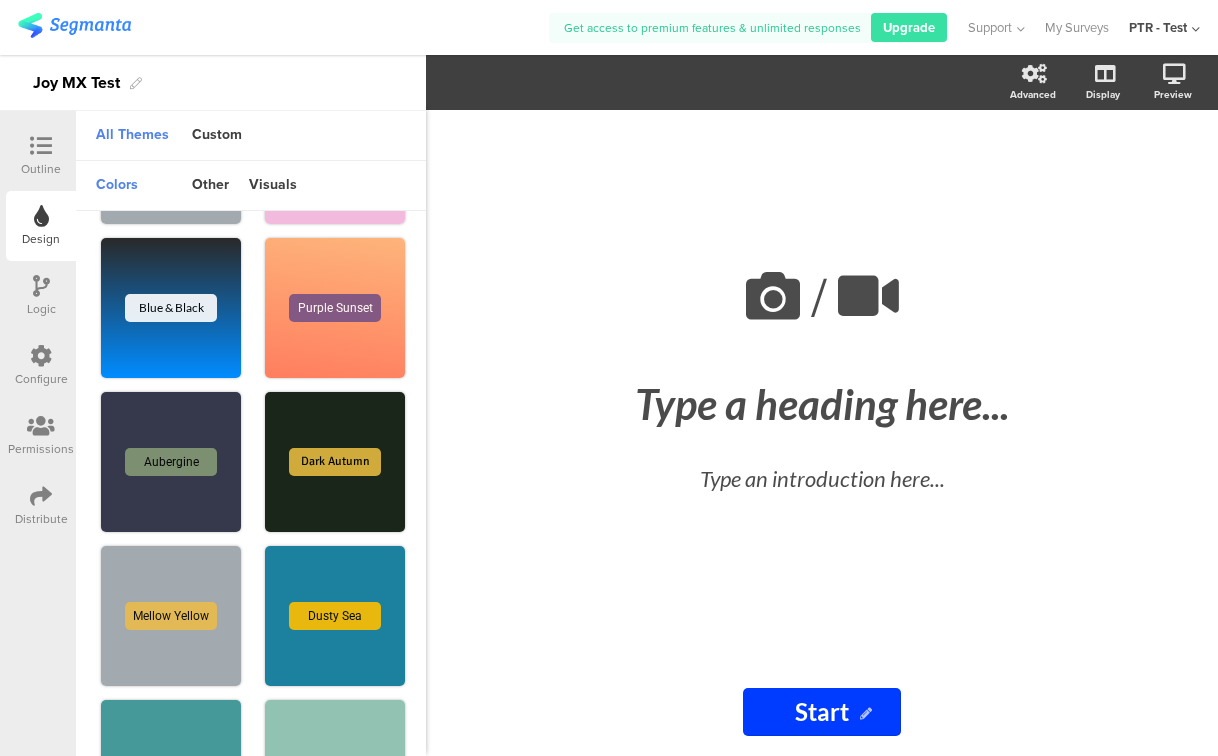 scroll, scrollTop: 0, scrollLeft: 0, axis: both 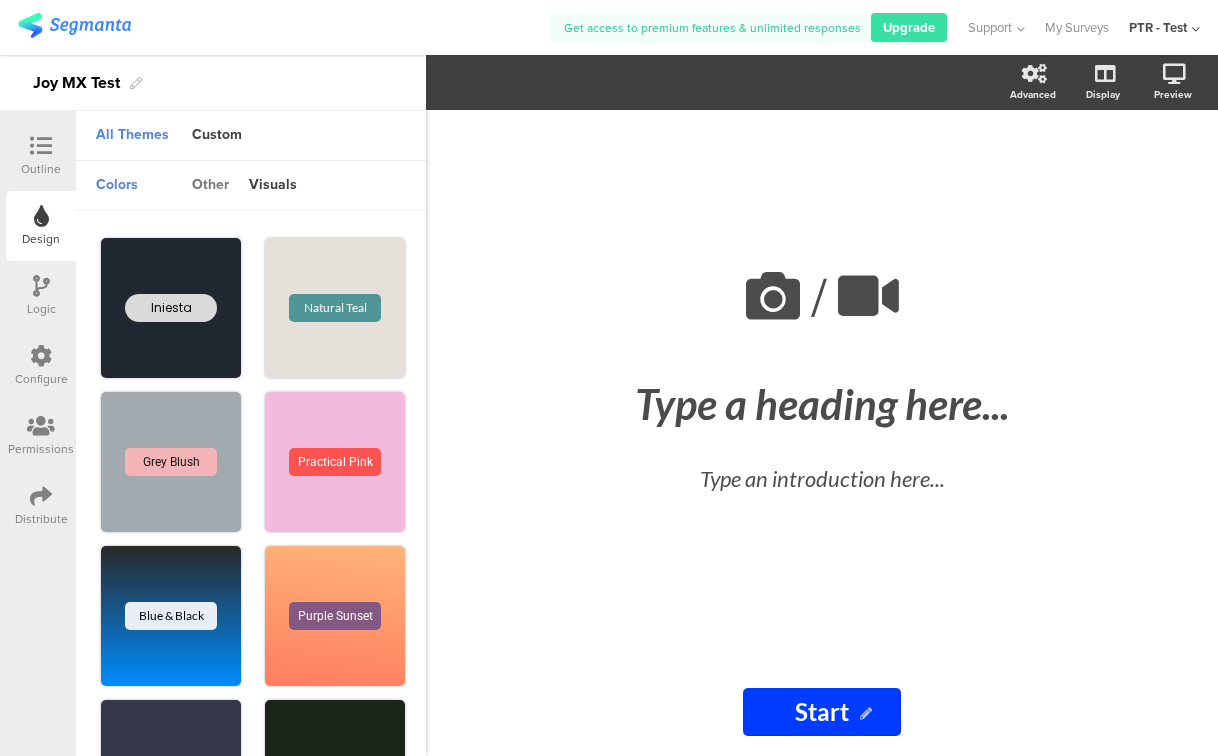 click on "other" at bounding box center [210, 186] 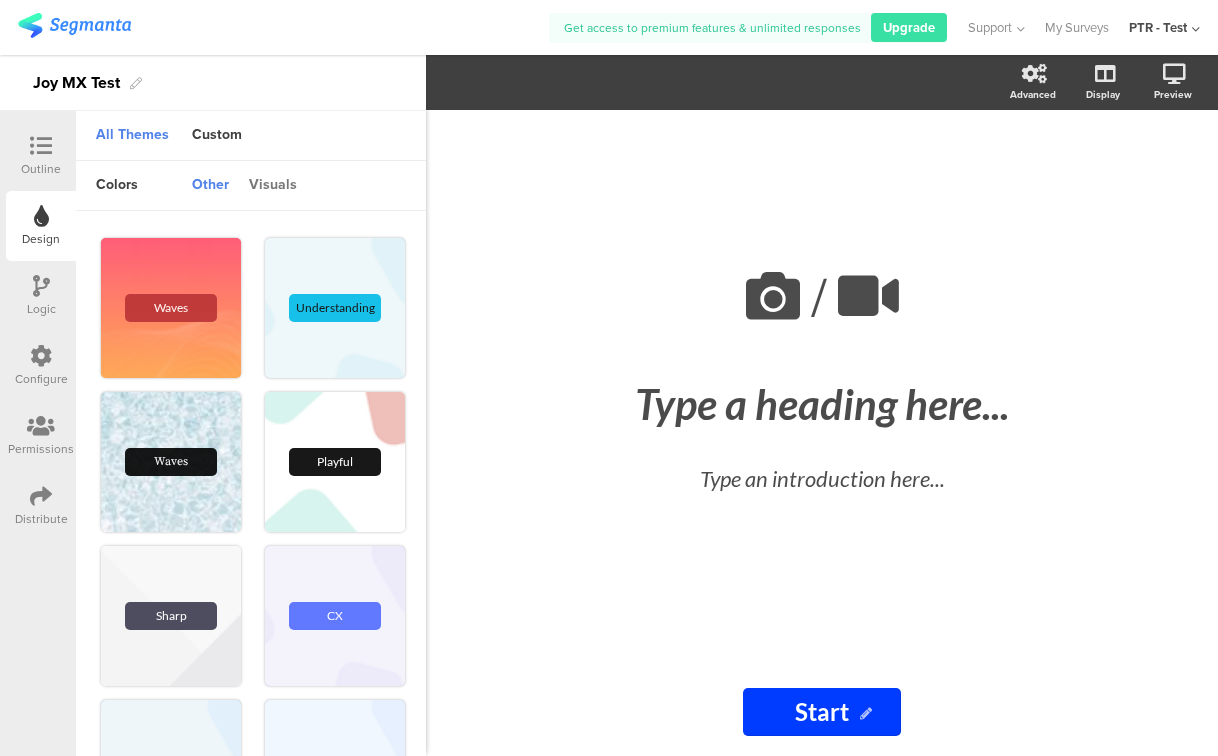 click on "visuals" at bounding box center [273, 186] 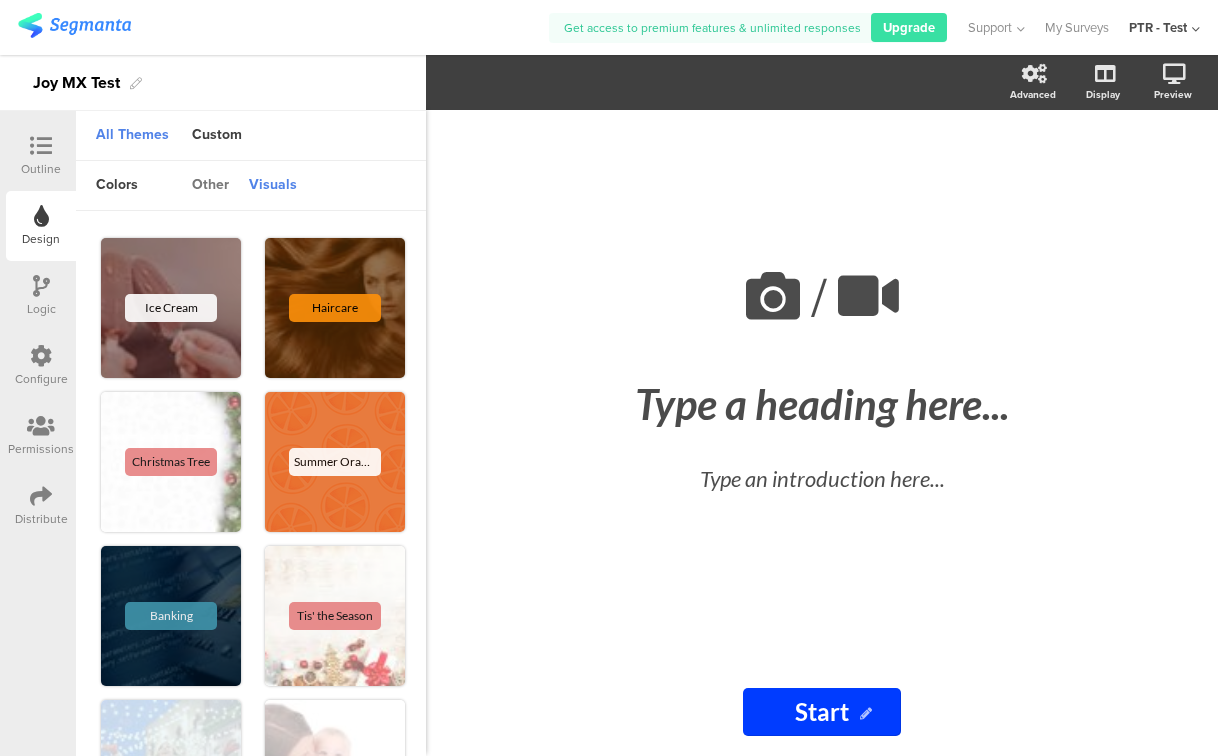 click on "other" at bounding box center (210, 186) 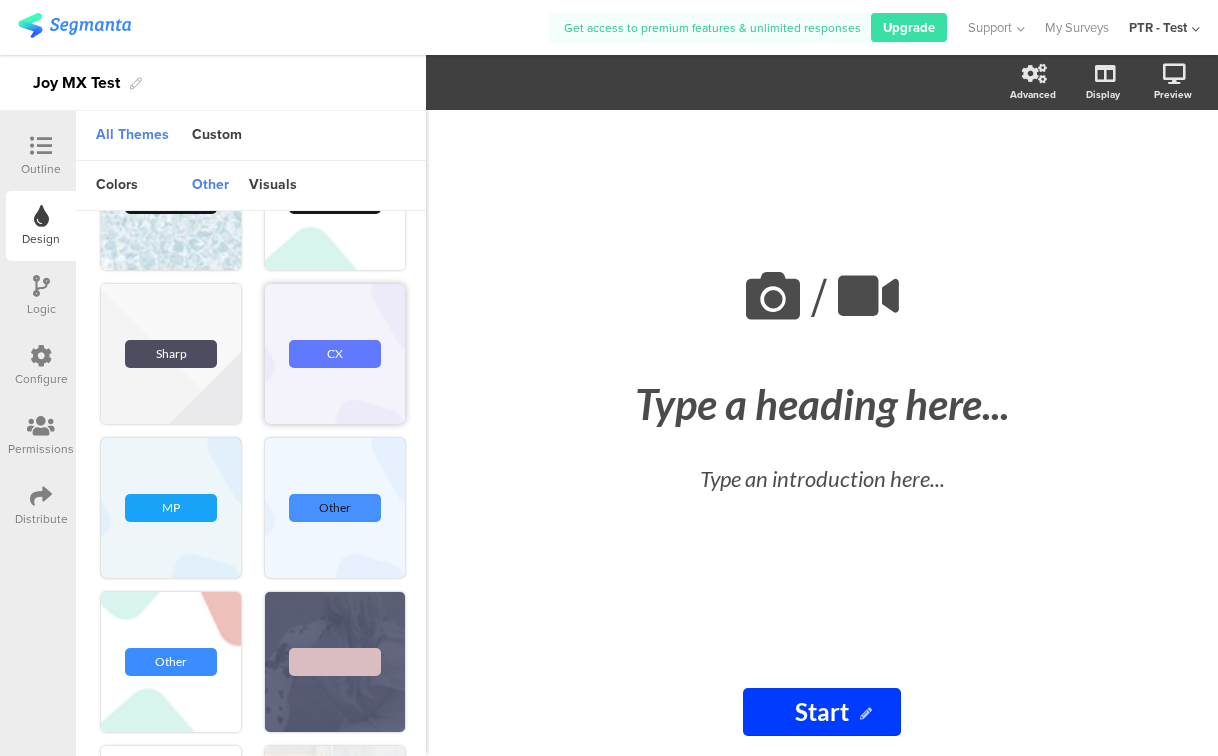 scroll, scrollTop: 167, scrollLeft: 0, axis: vertical 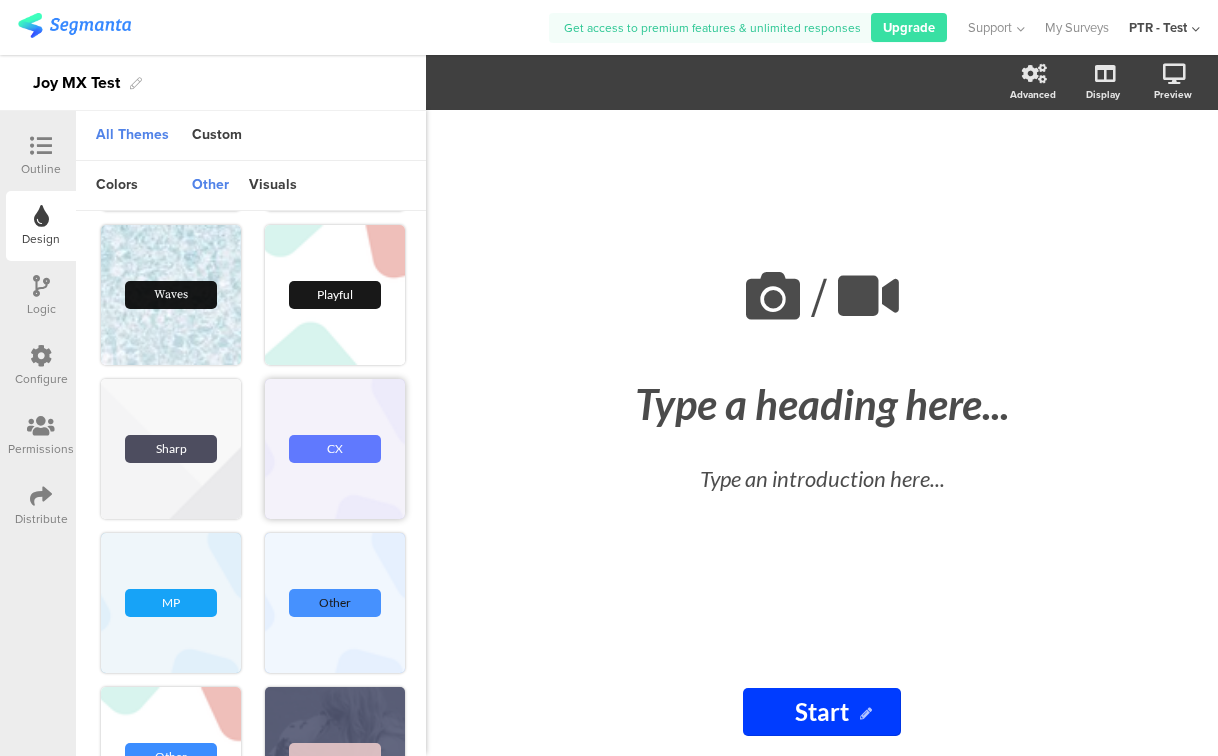 click on "CX" at bounding box center [335, 449] 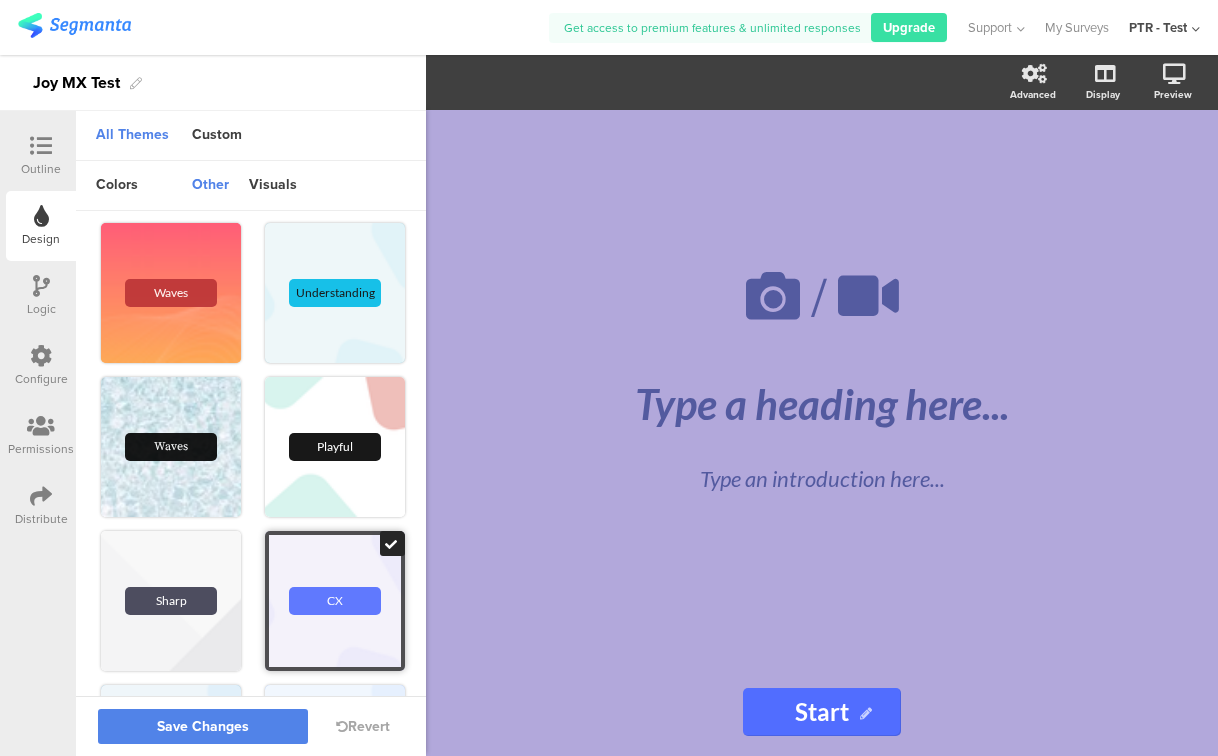 scroll, scrollTop: 0, scrollLeft: 0, axis: both 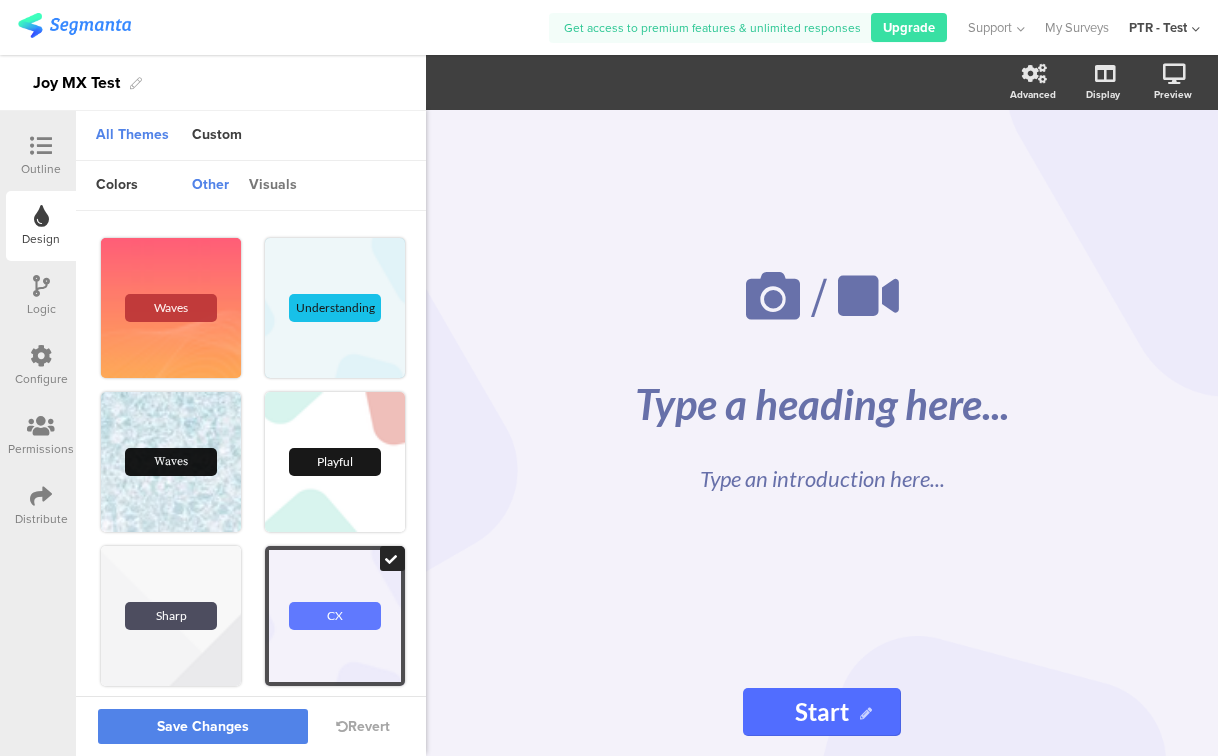 click on "visuals" at bounding box center [273, 186] 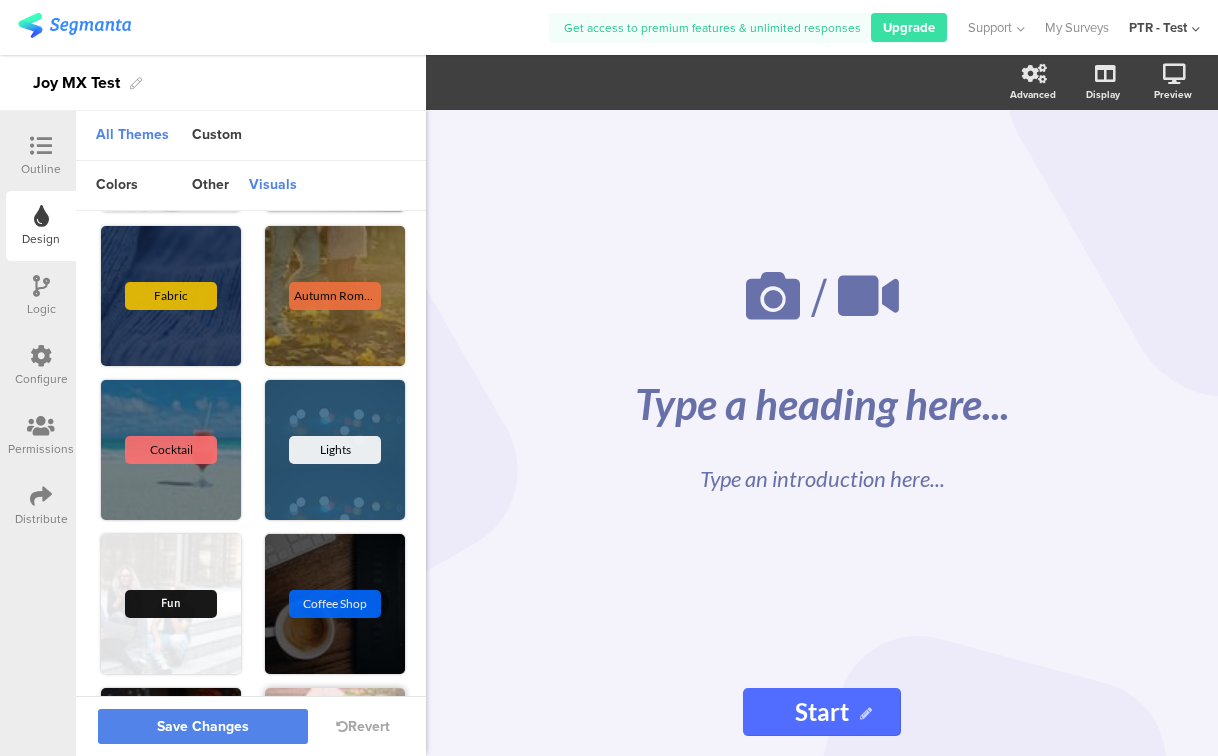 scroll, scrollTop: 2481, scrollLeft: 0, axis: vertical 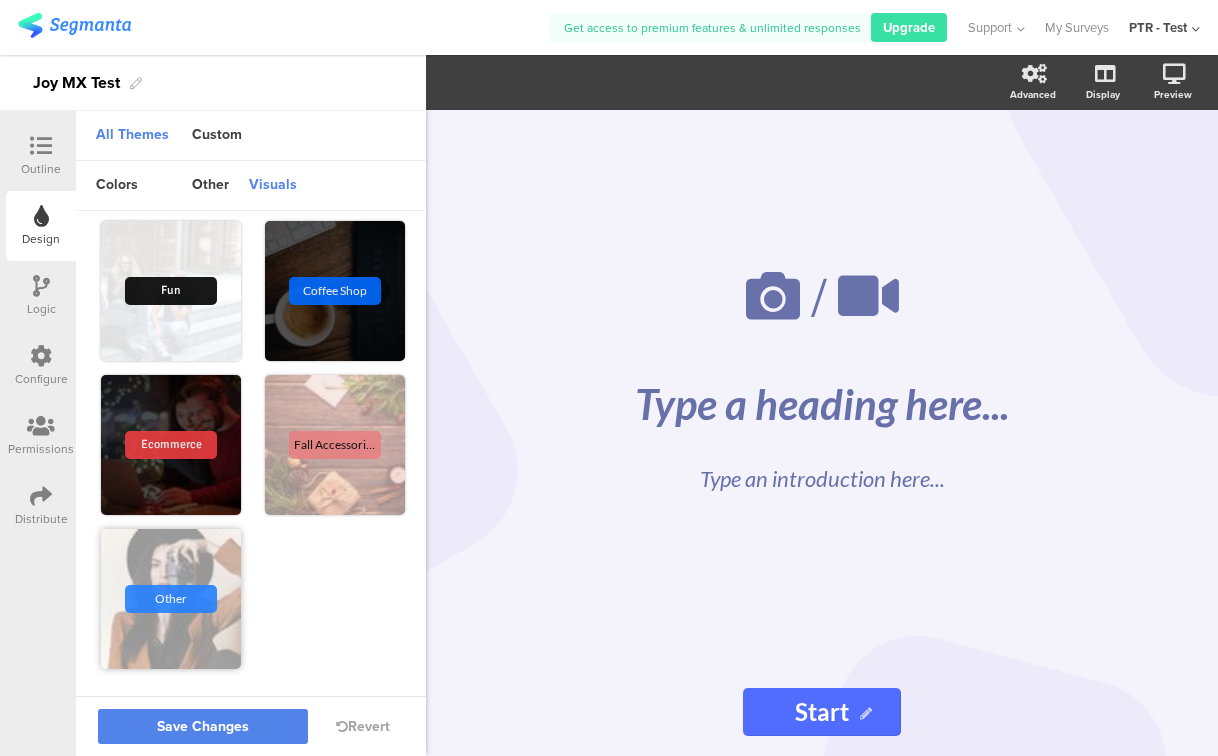 click on "Other" at bounding box center (171, 599) 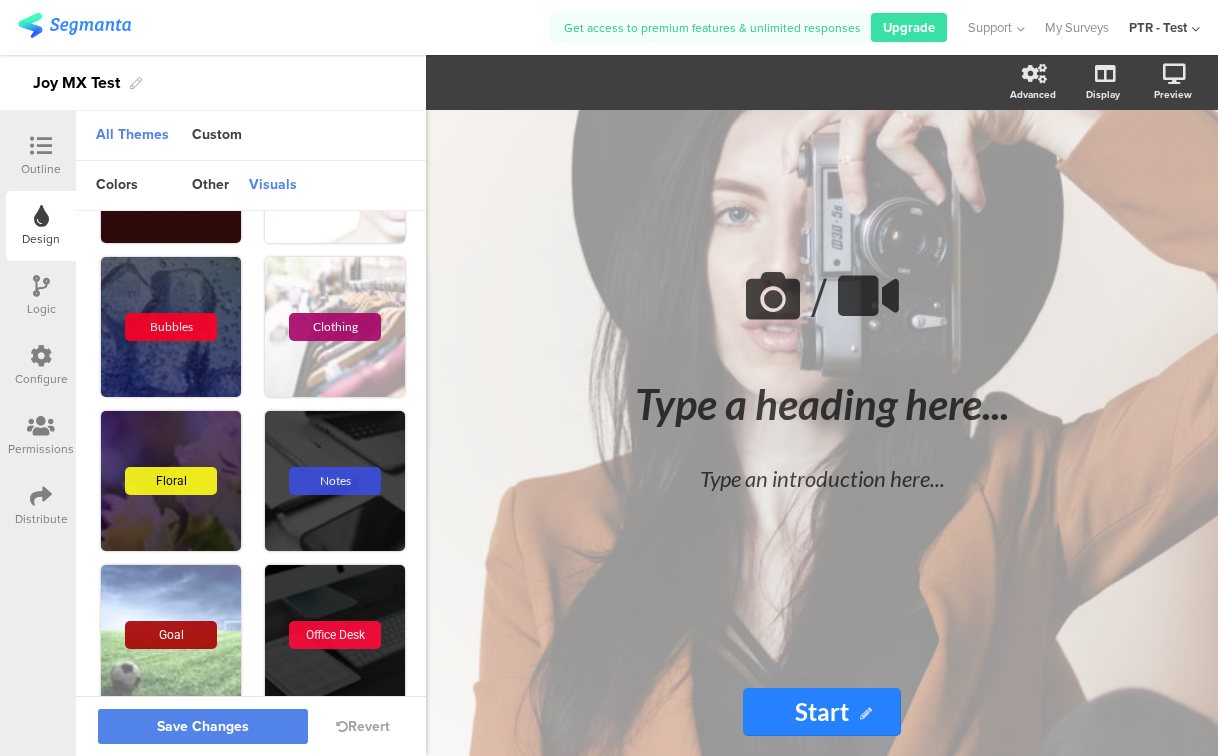 scroll, scrollTop: 1500, scrollLeft: 0, axis: vertical 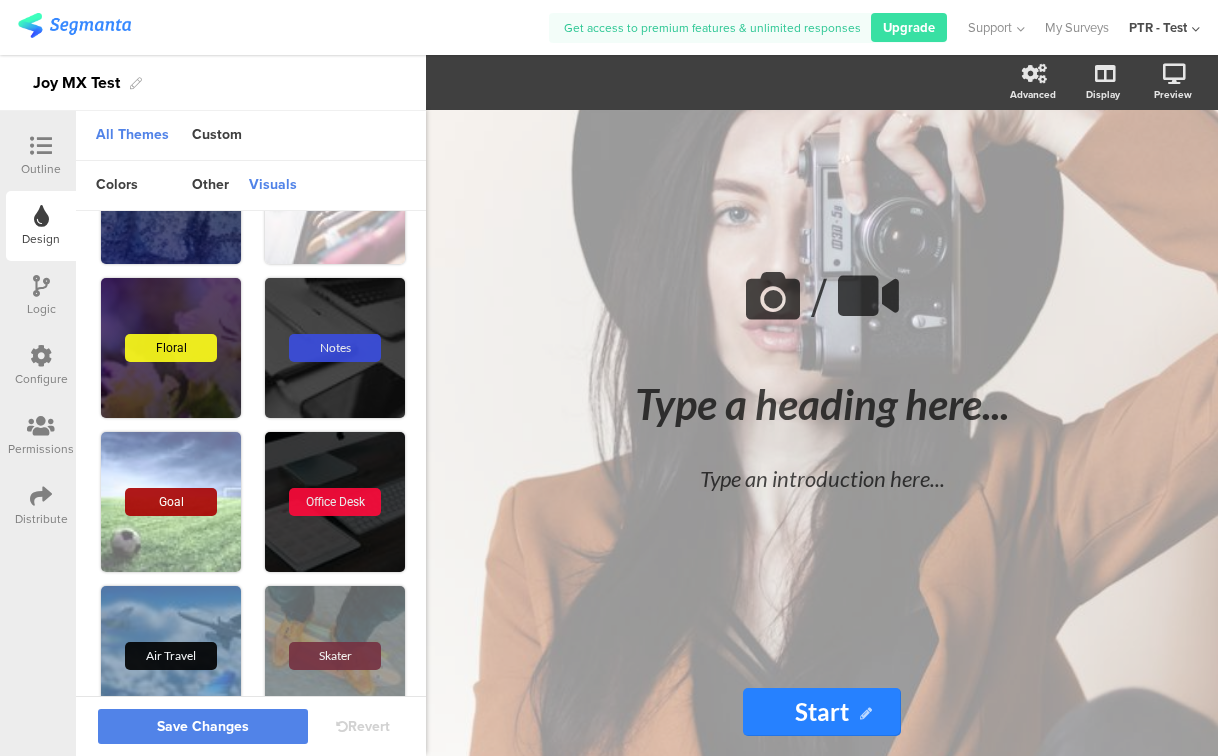 click on "Revert" at bounding box center [363, 726] 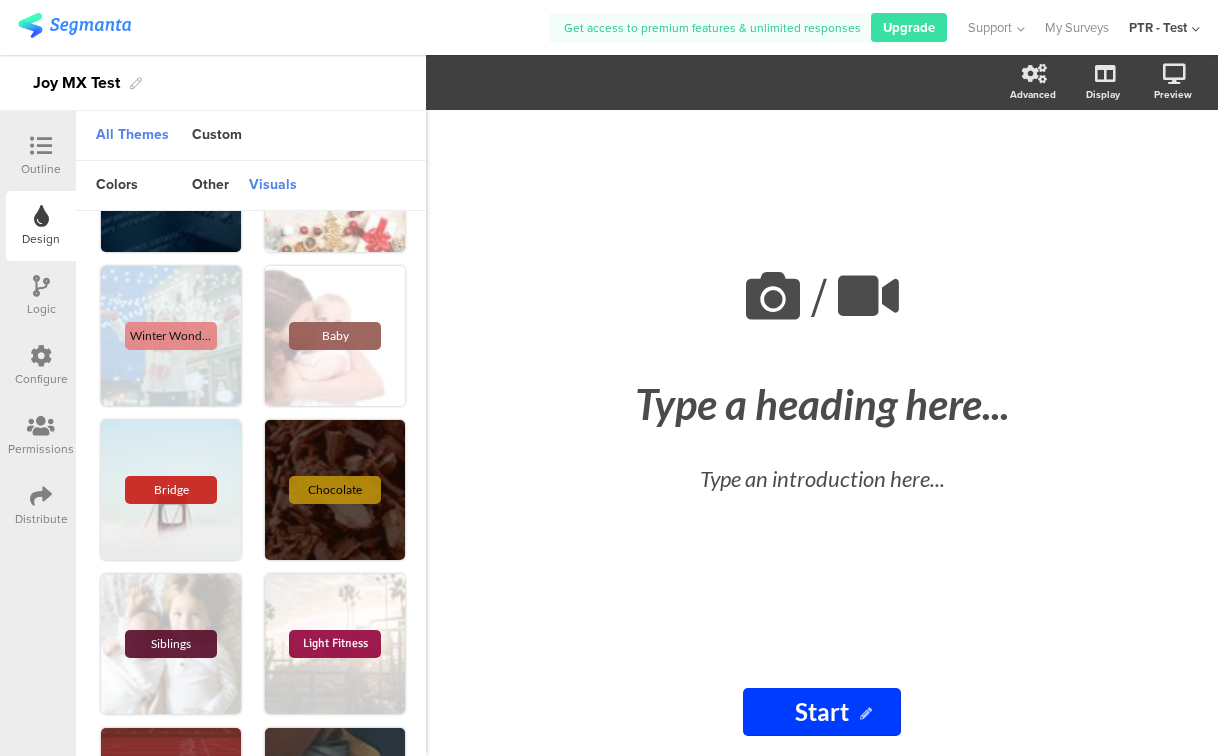 scroll, scrollTop: 0, scrollLeft: 0, axis: both 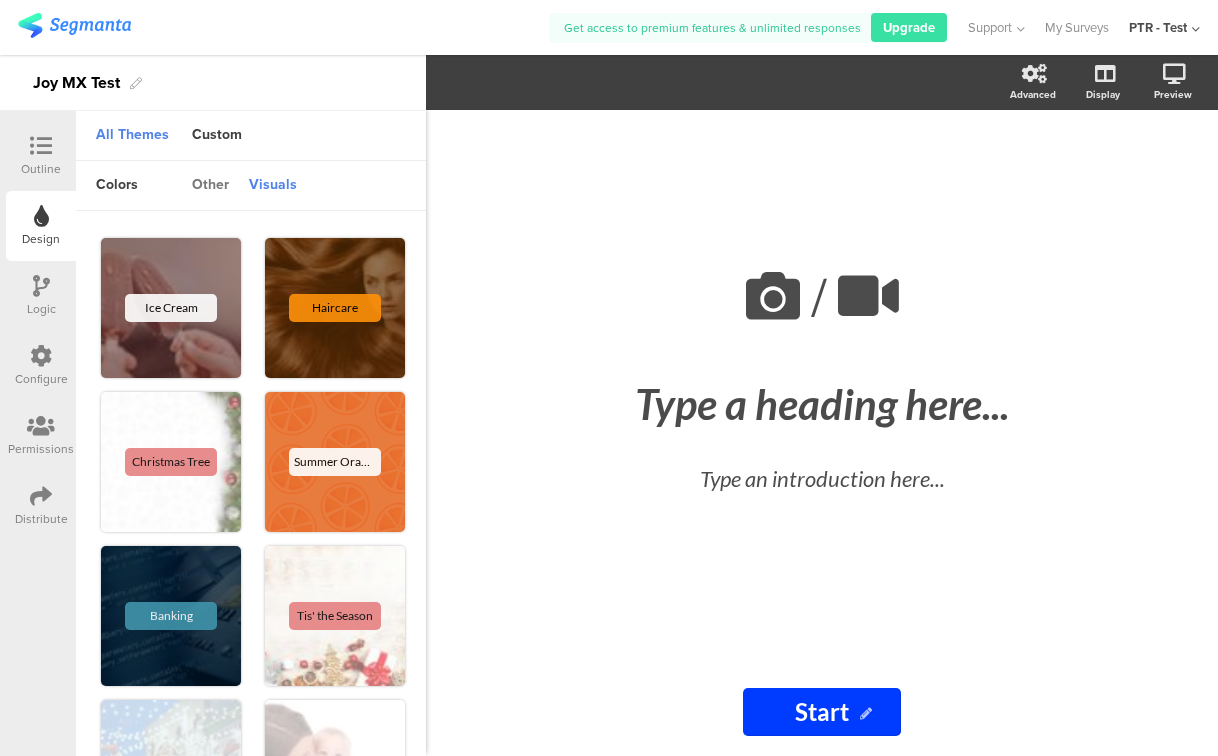 click on "other" at bounding box center (210, 186) 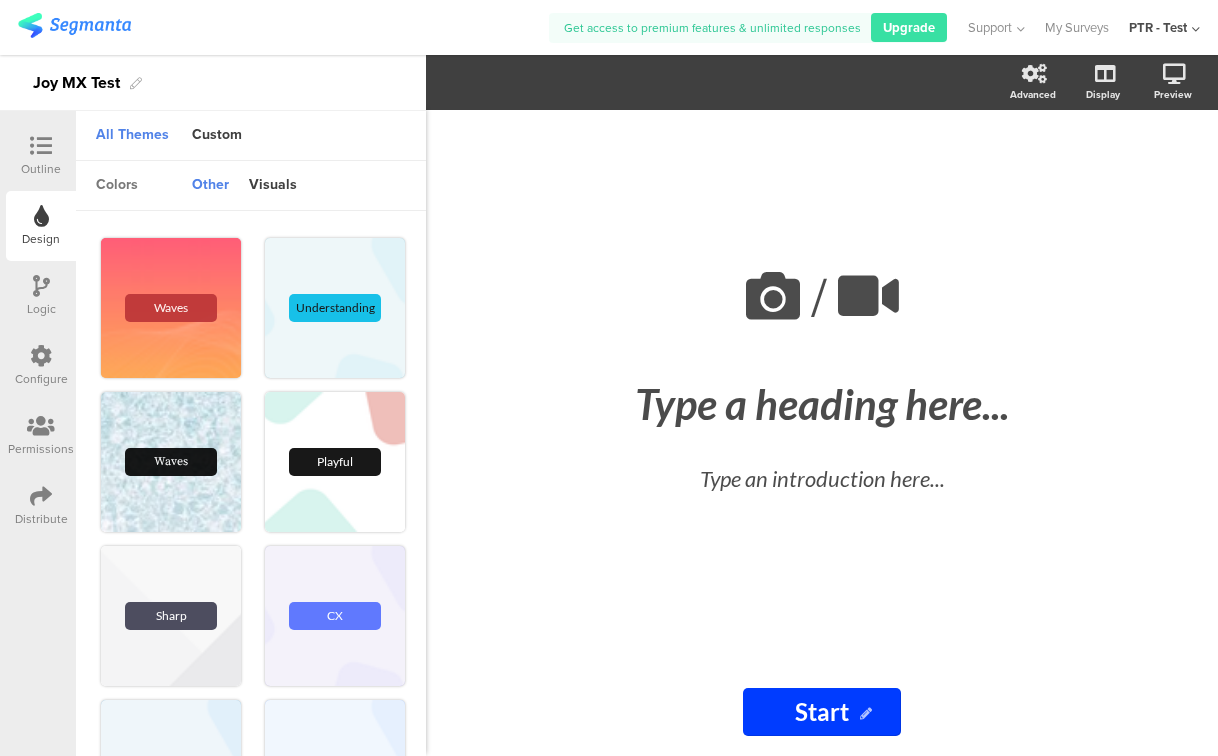 click on "colors" at bounding box center [117, 186] 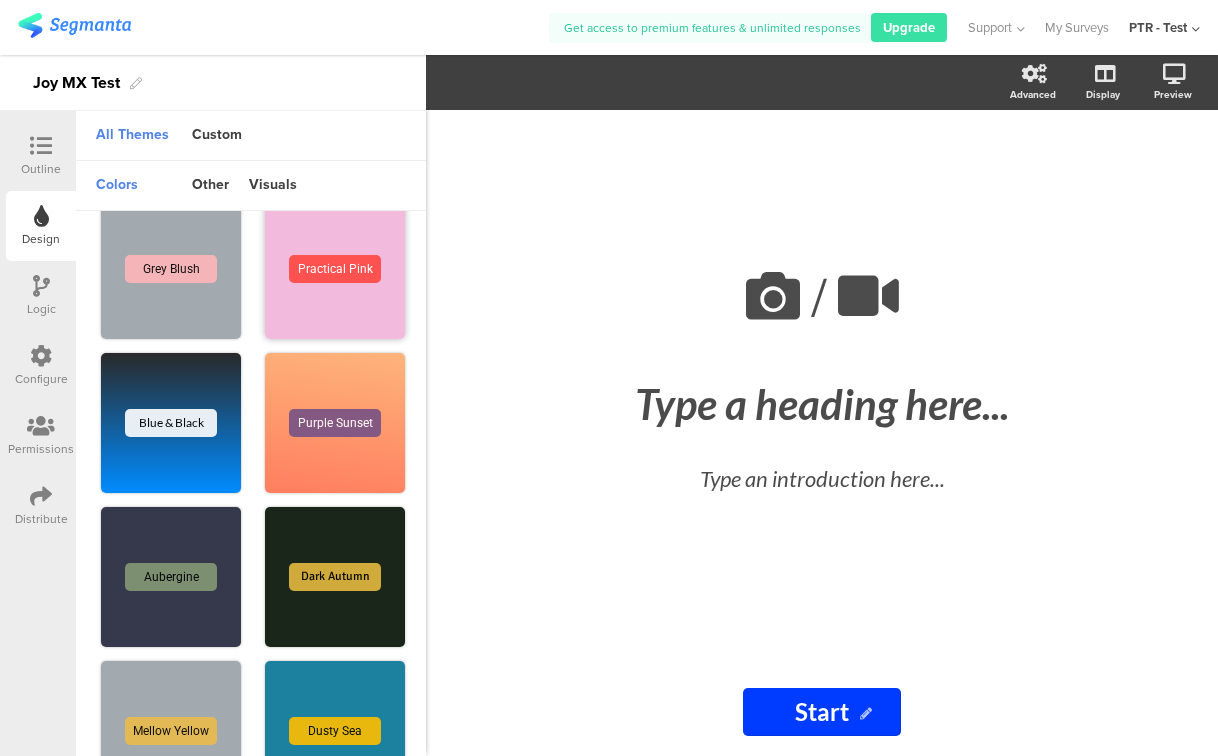 scroll, scrollTop: 207, scrollLeft: 0, axis: vertical 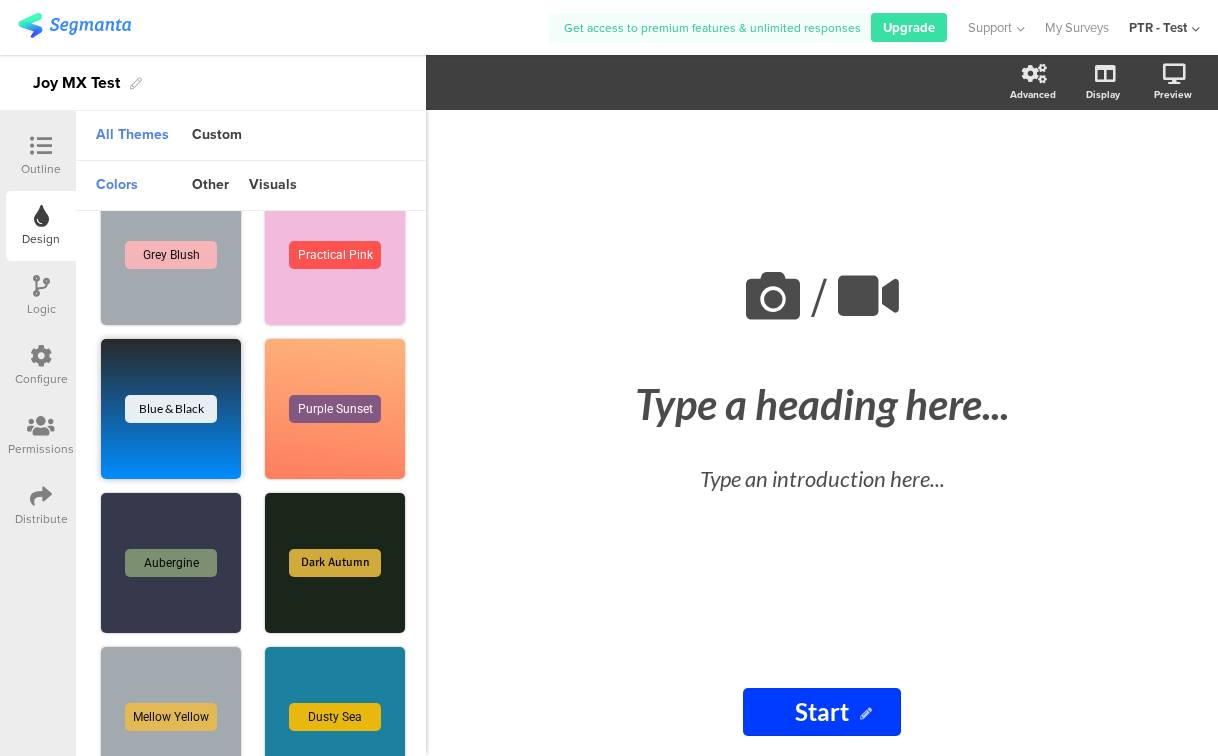 click on "Blue & Black" at bounding box center [171, 409] 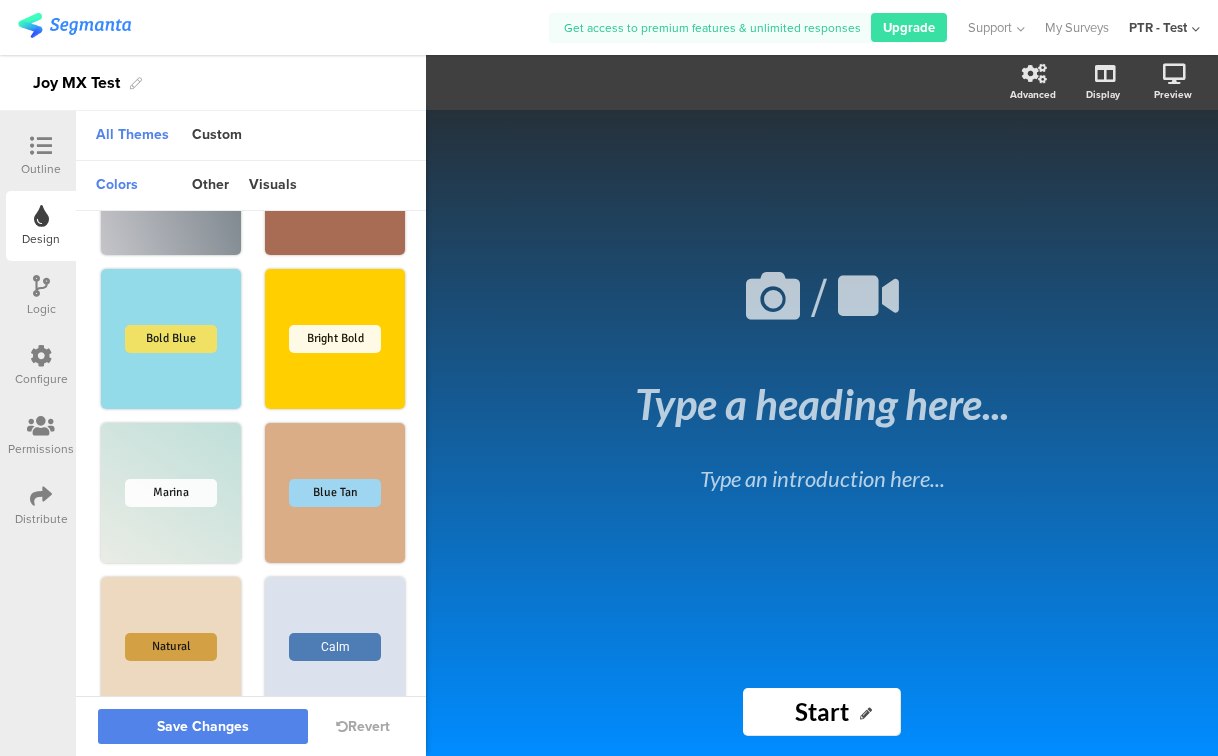 scroll, scrollTop: 1095, scrollLeft: 0, axis: vertical 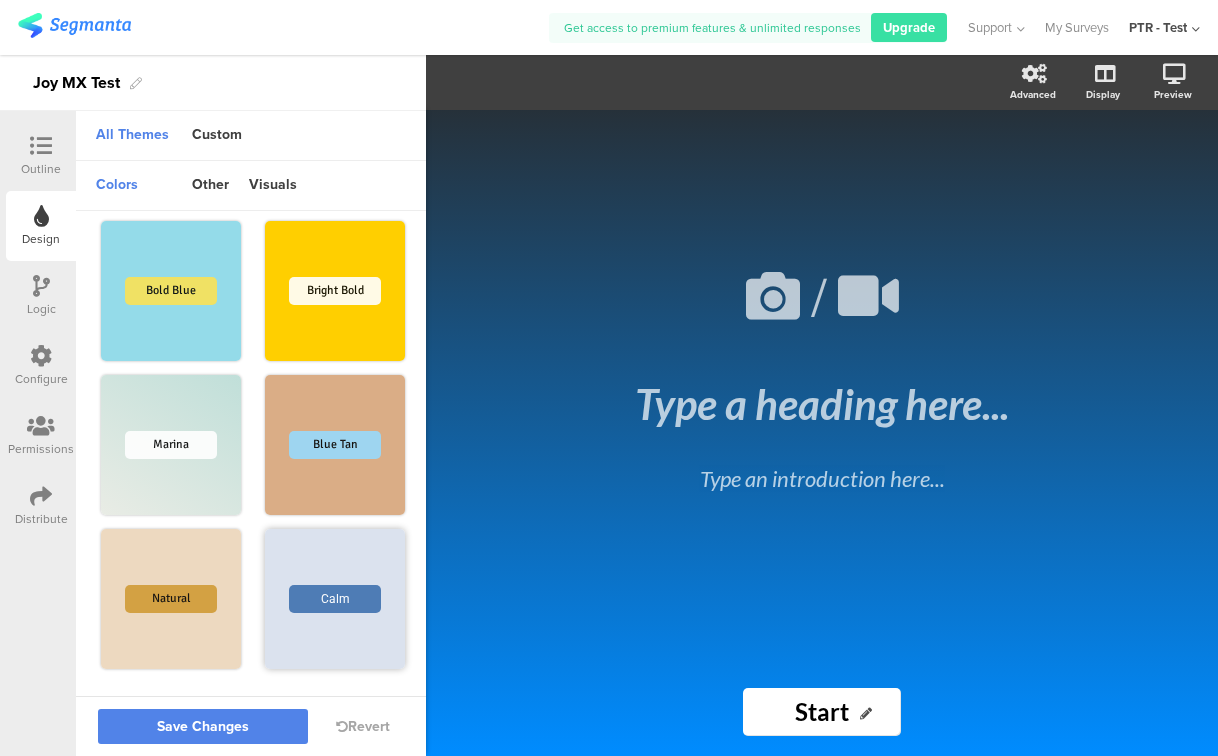click on "Calm" at bounding box center [335, 599] 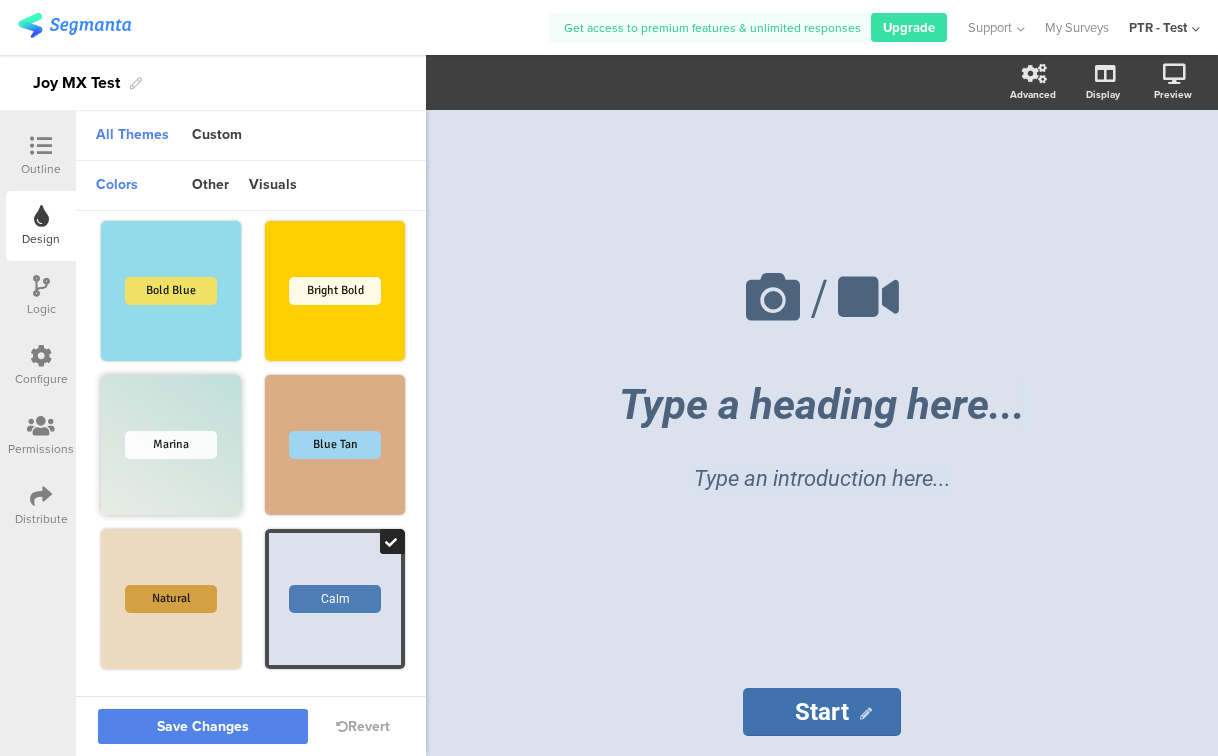 click on "Marina" at bounding box center [171, 445] 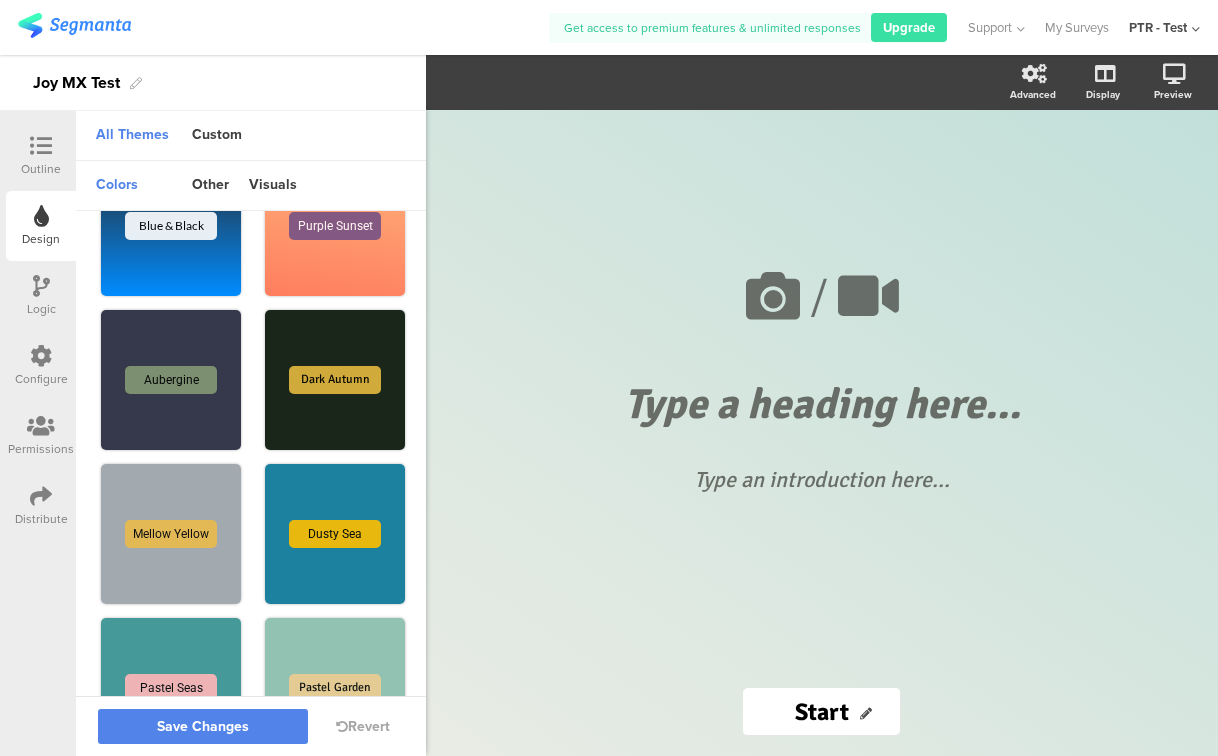 scroll, scrollTop: 0, scrollLeft: 0, axis: both 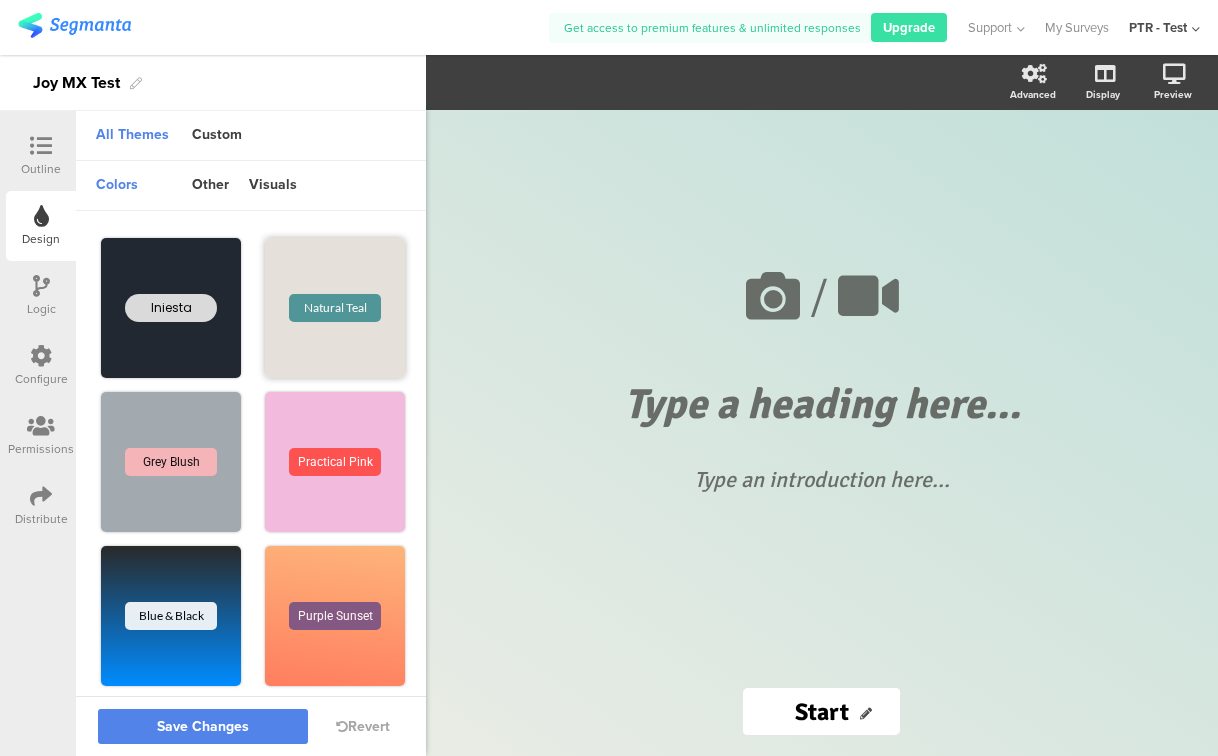 click on "Natural Teal" at bounding box center (335, 308) 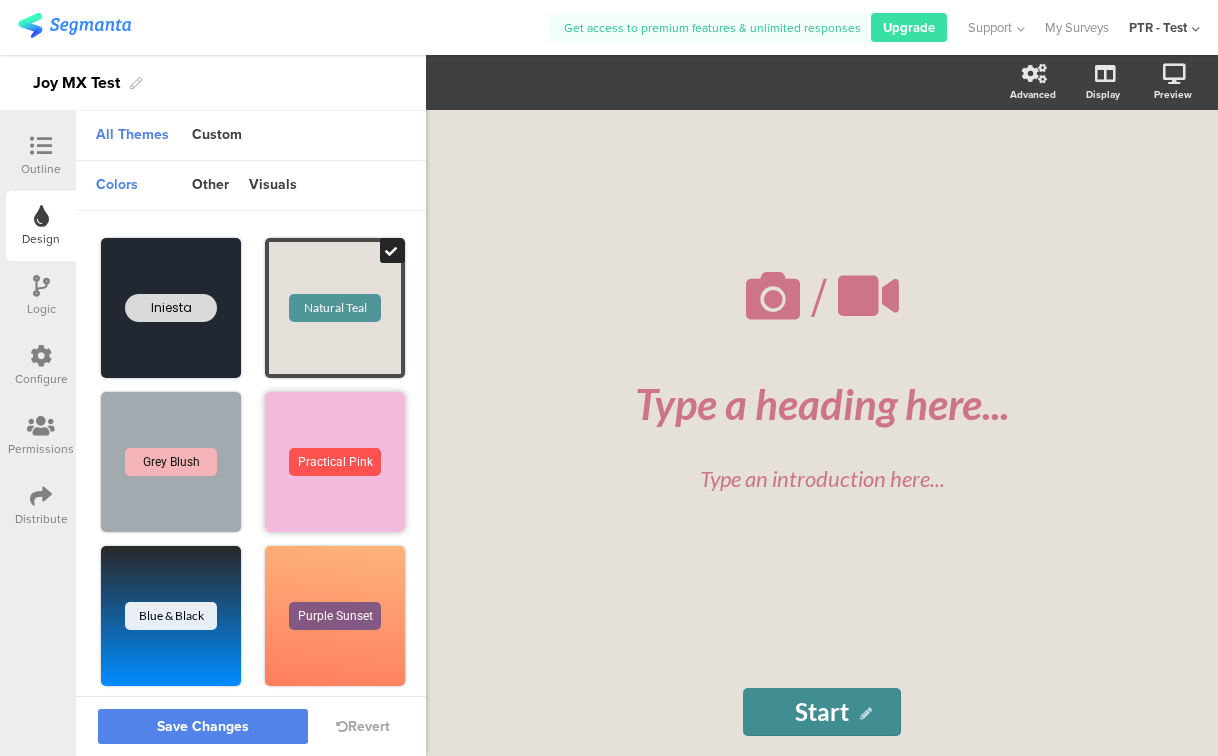 click on "Practical Pink" at bounding box center (335, 462) 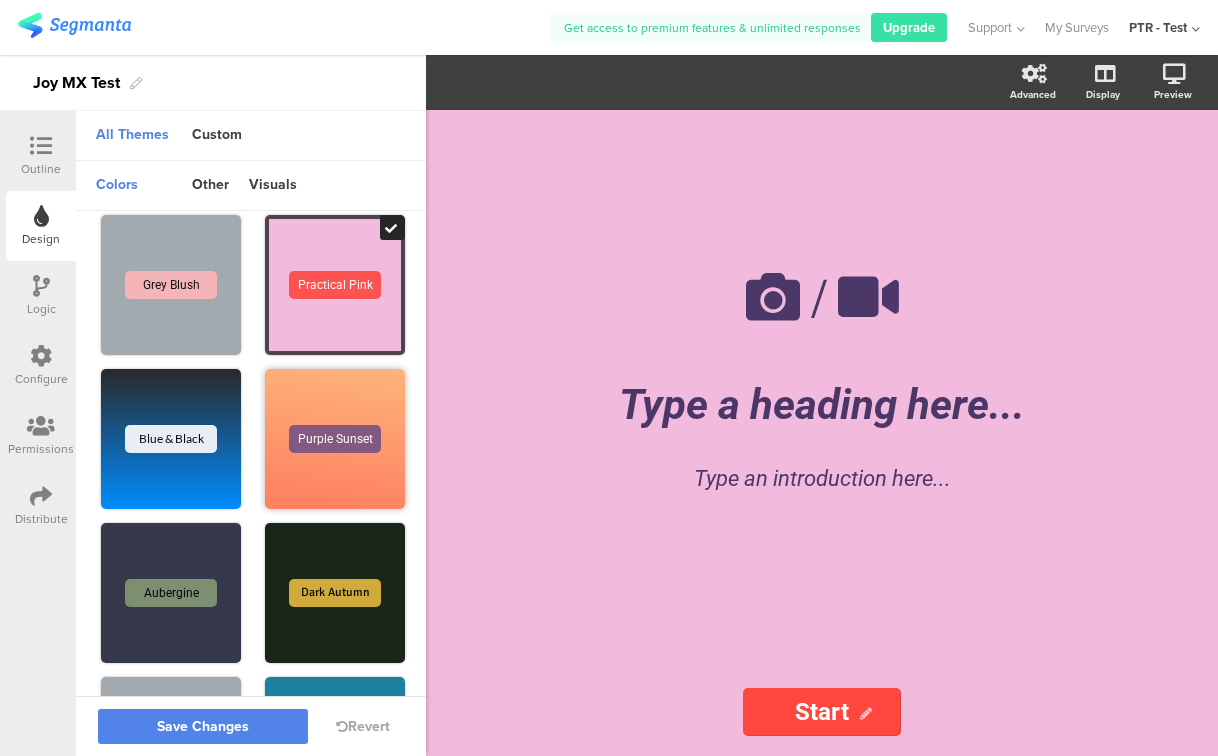 scroll, scrollTop: 238, scrollLeft: 0, axis: vertical 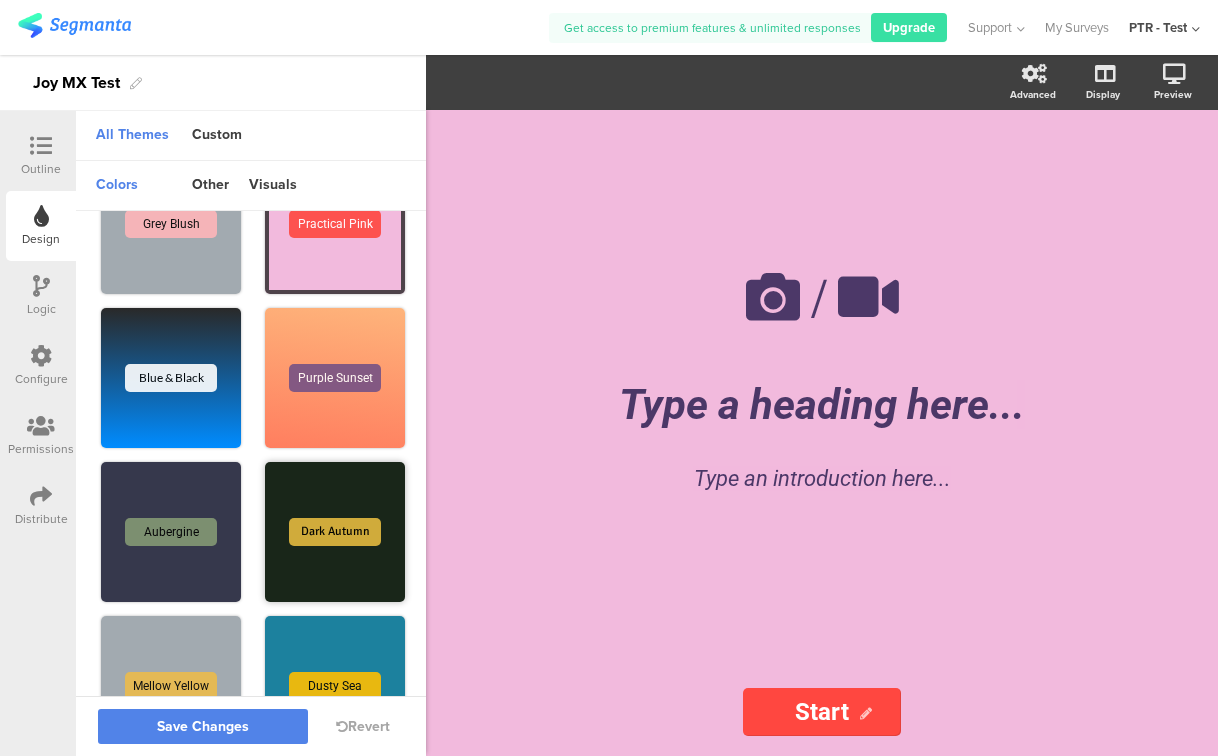 click on "Dark Autumn" at bounding box center (335, 532) 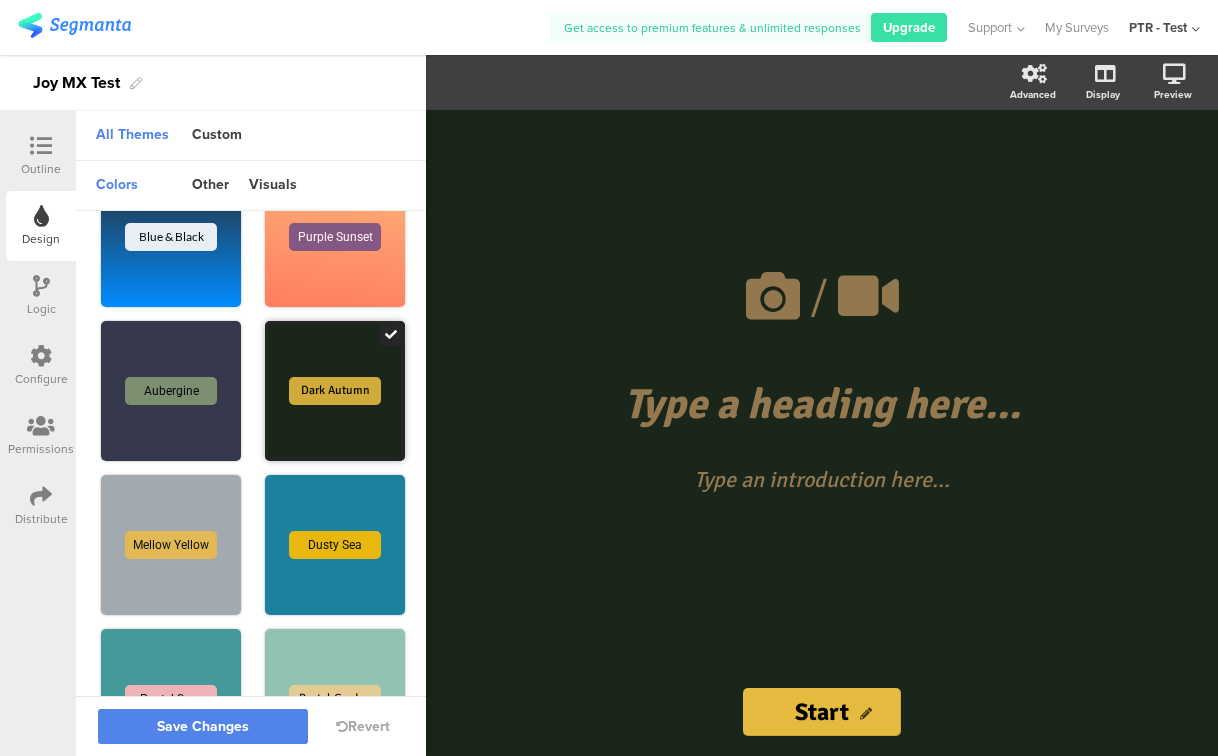 scroll, scrollTop: 382, scrollLeft: 0, axis: vertical 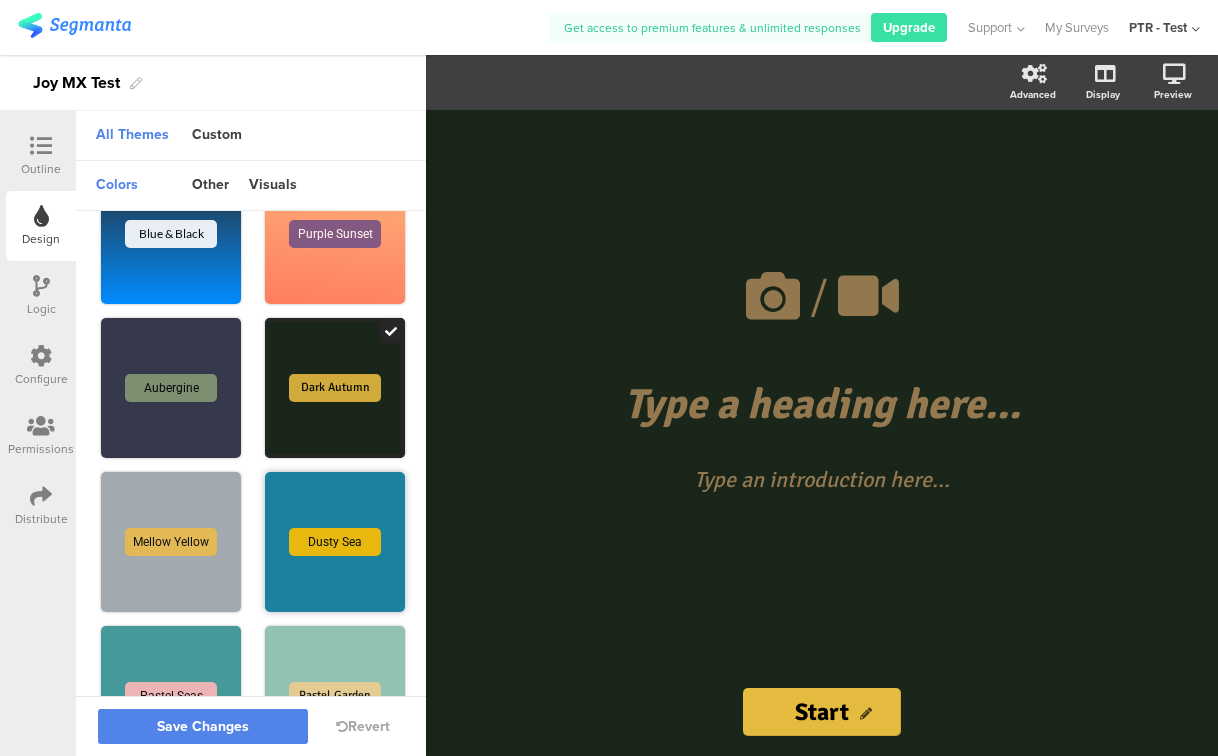 click on "Dusty Sea" at bounding box center [335, 542] 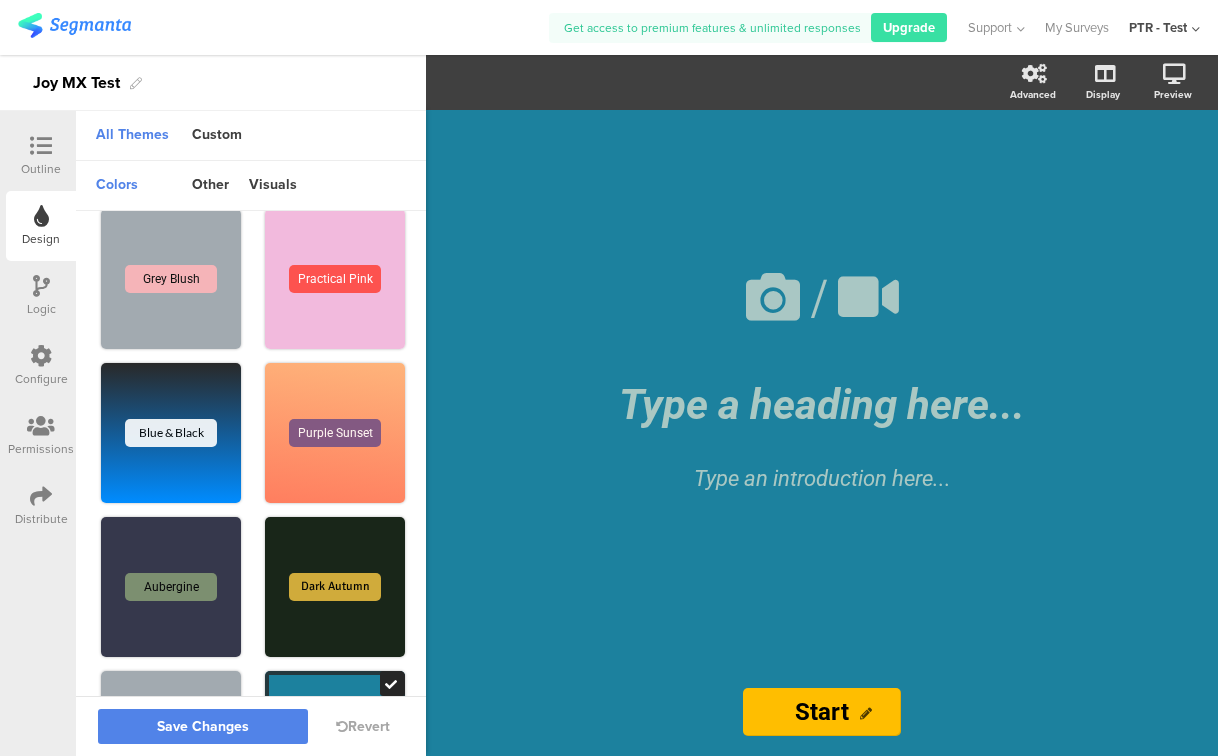 scroll, scrollTop: 0, scrollLeft: 0, axis: both 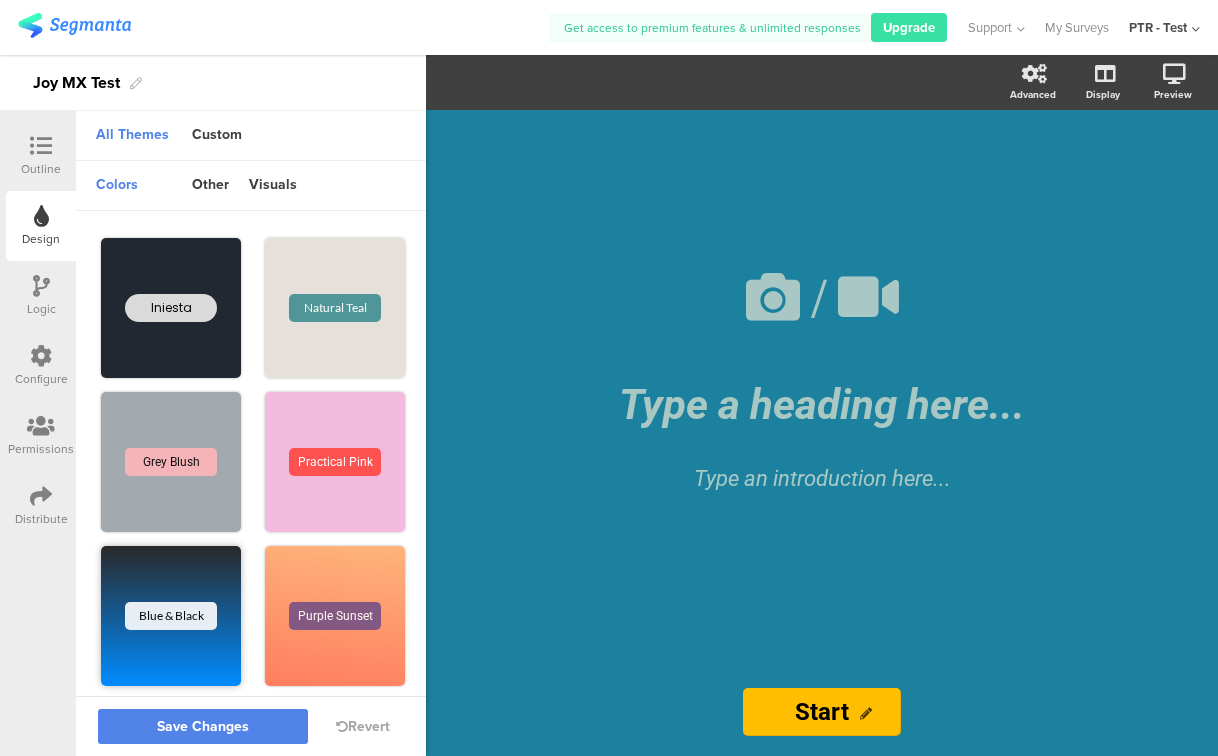 click on "Blue & Black" at bounding box center [171, 616] 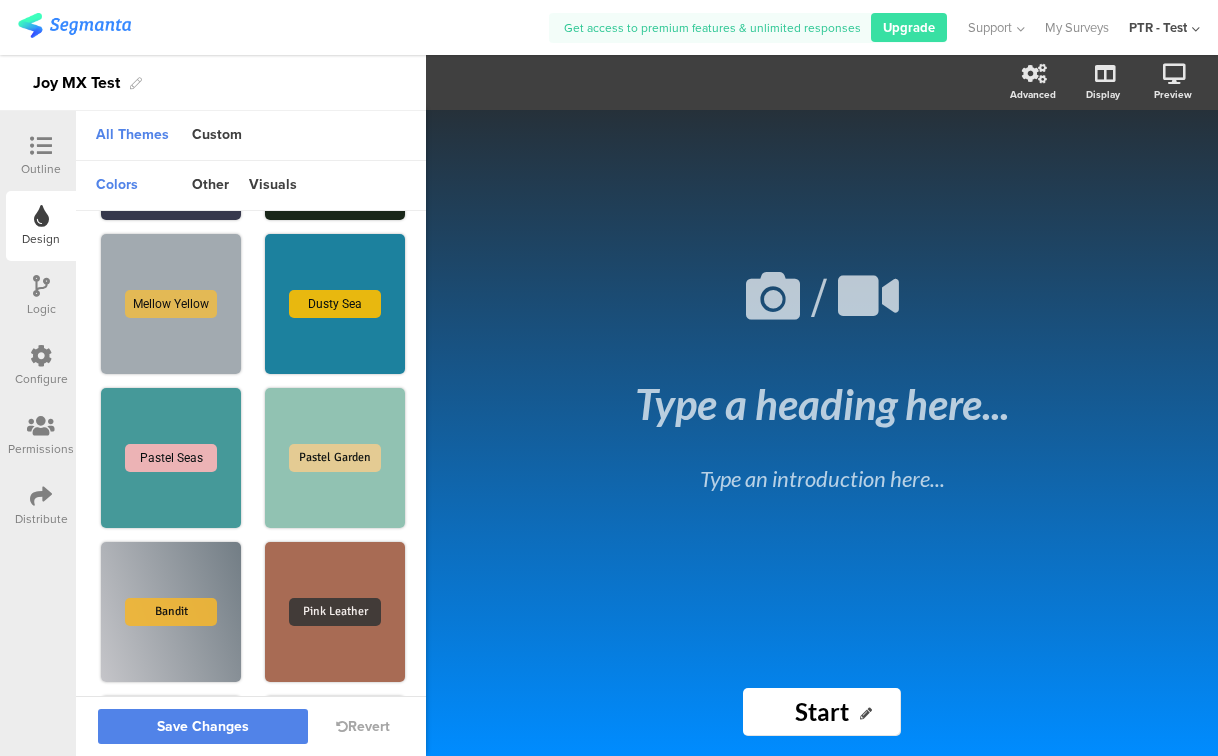 scroll, scrollTop: 1095, scrollLeft: 0, axis: vertical 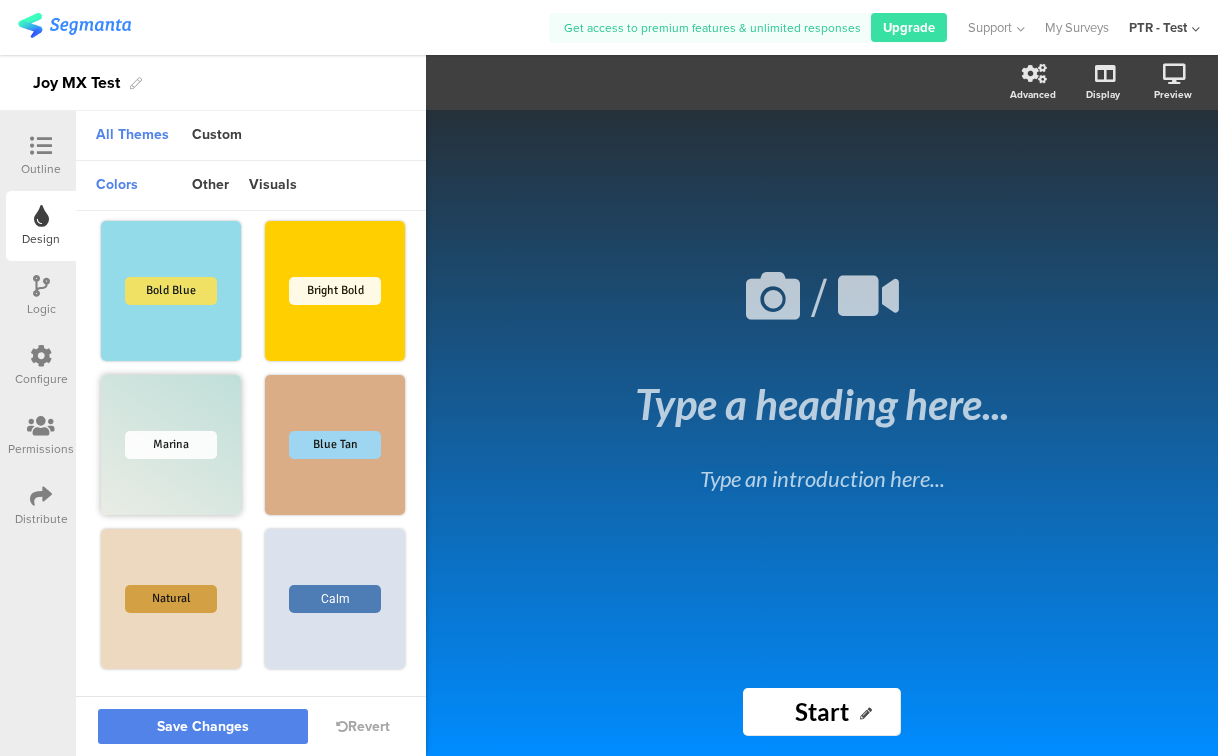 click on "Marina" at bounding box center (171, 445) 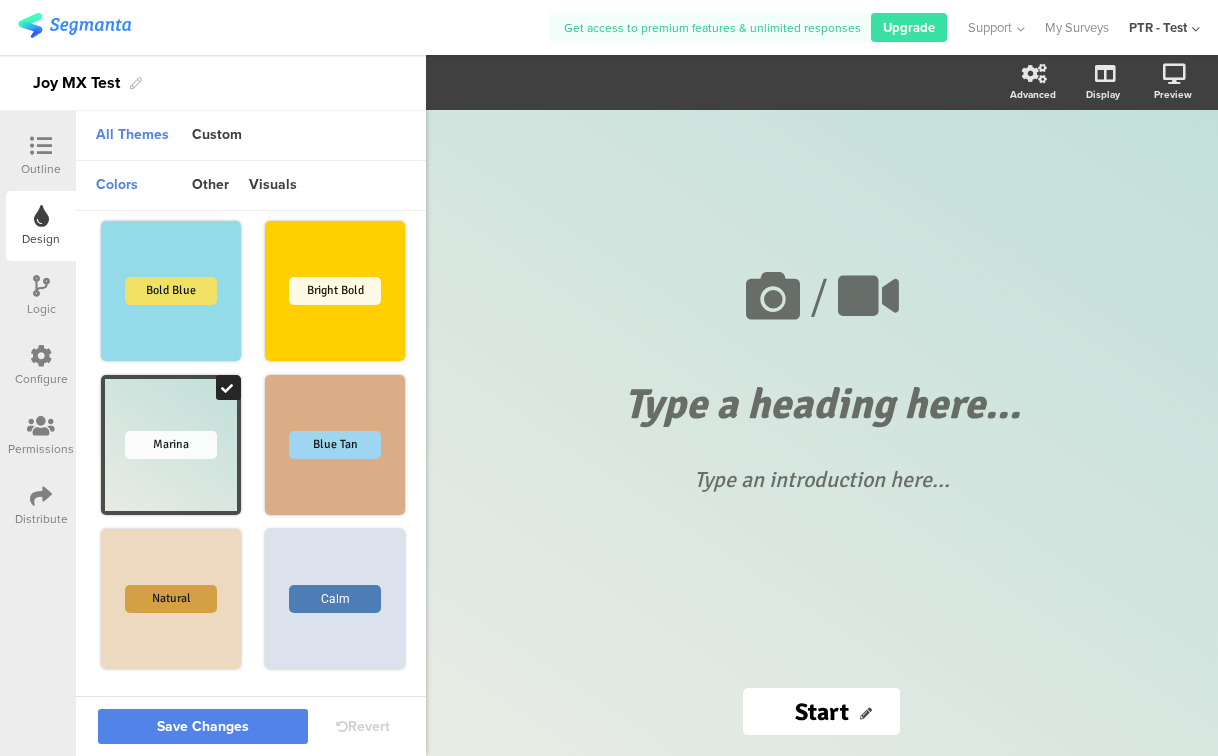 click on "Revert" at bounding box center [363, 726] 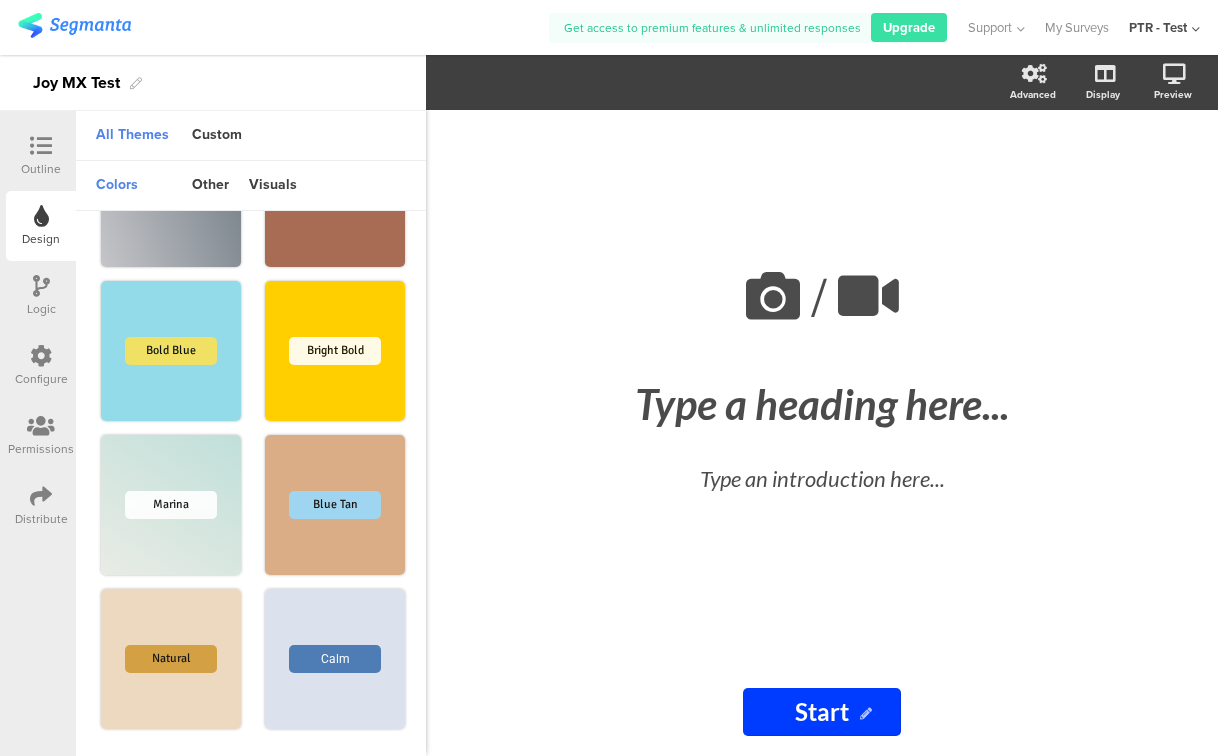 scroll, scrollTop: 1035, scrollLeft: 0, axis: vertical 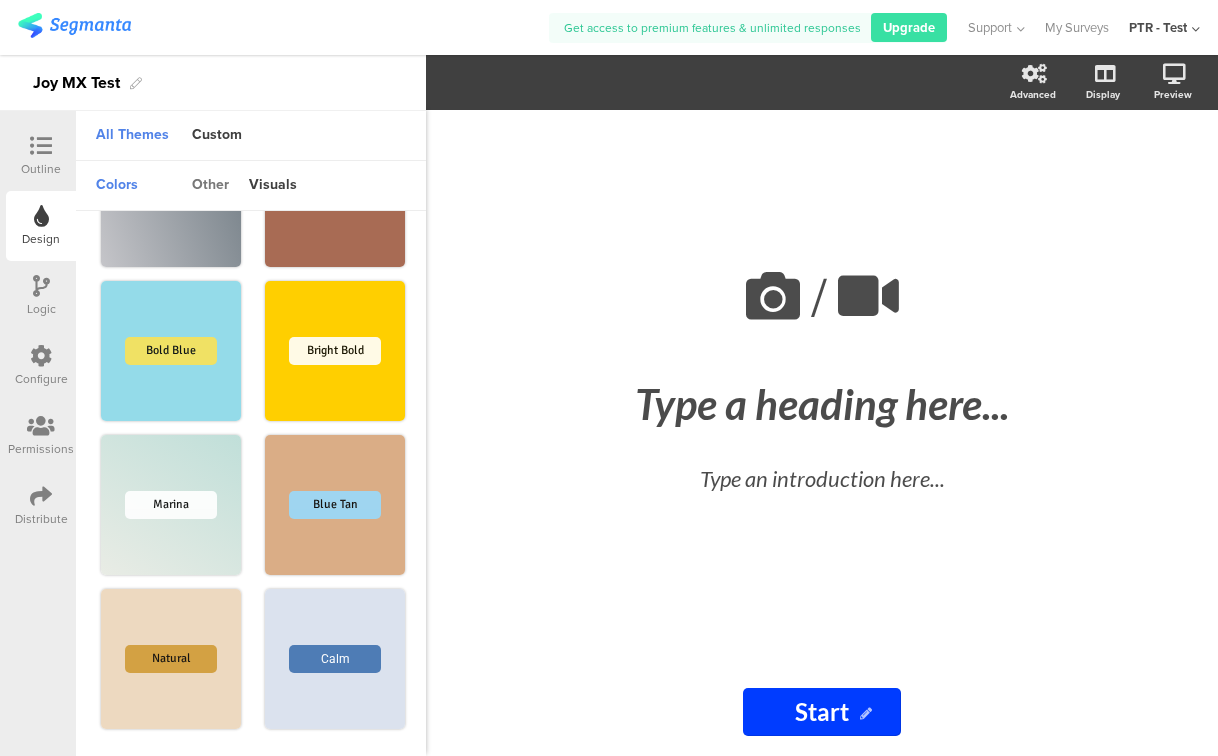 click on "other" at bounding box center [210, 186] 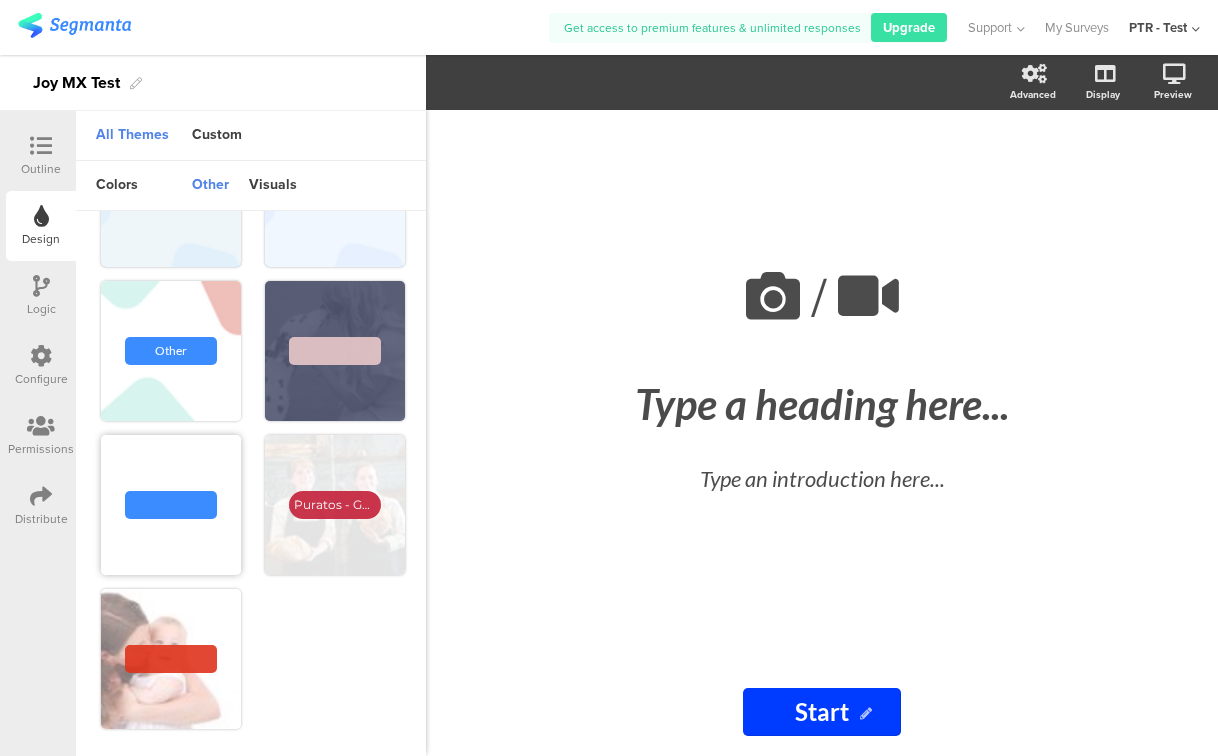 scroll, scrollTop: 0, scrollLeft: 0, axis: both 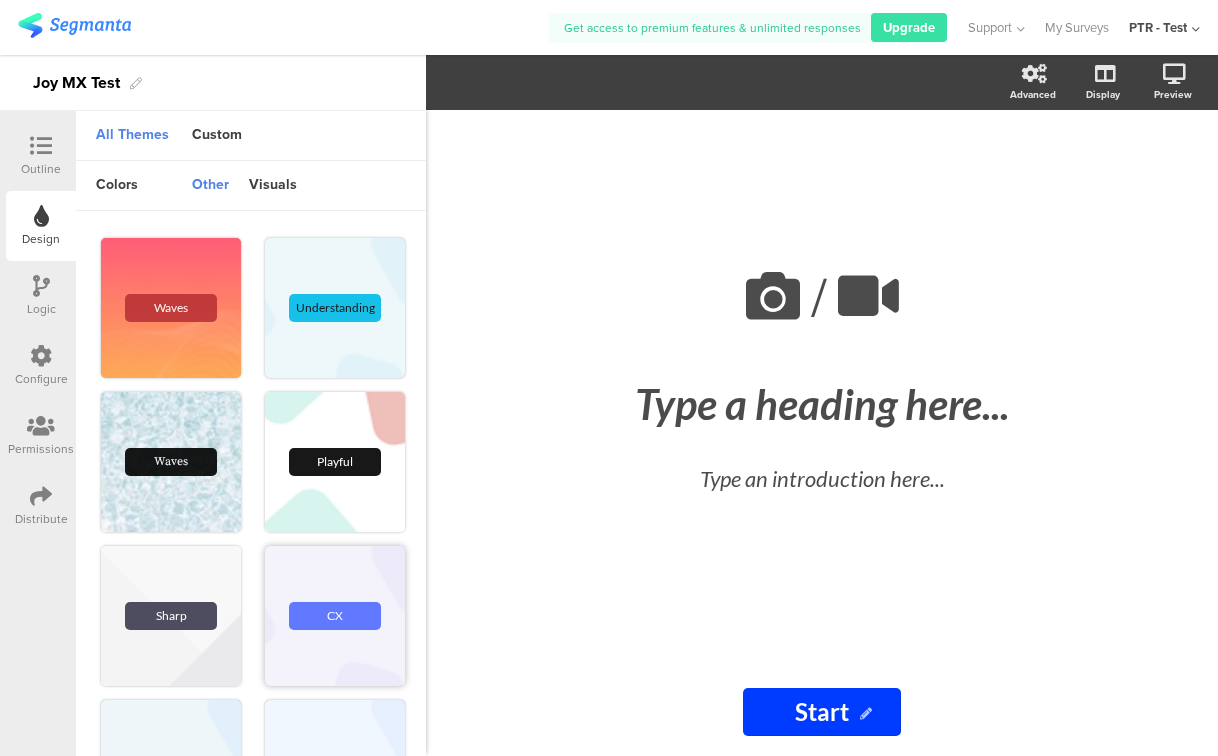 click on "CX" at bounding box center [335, 616] 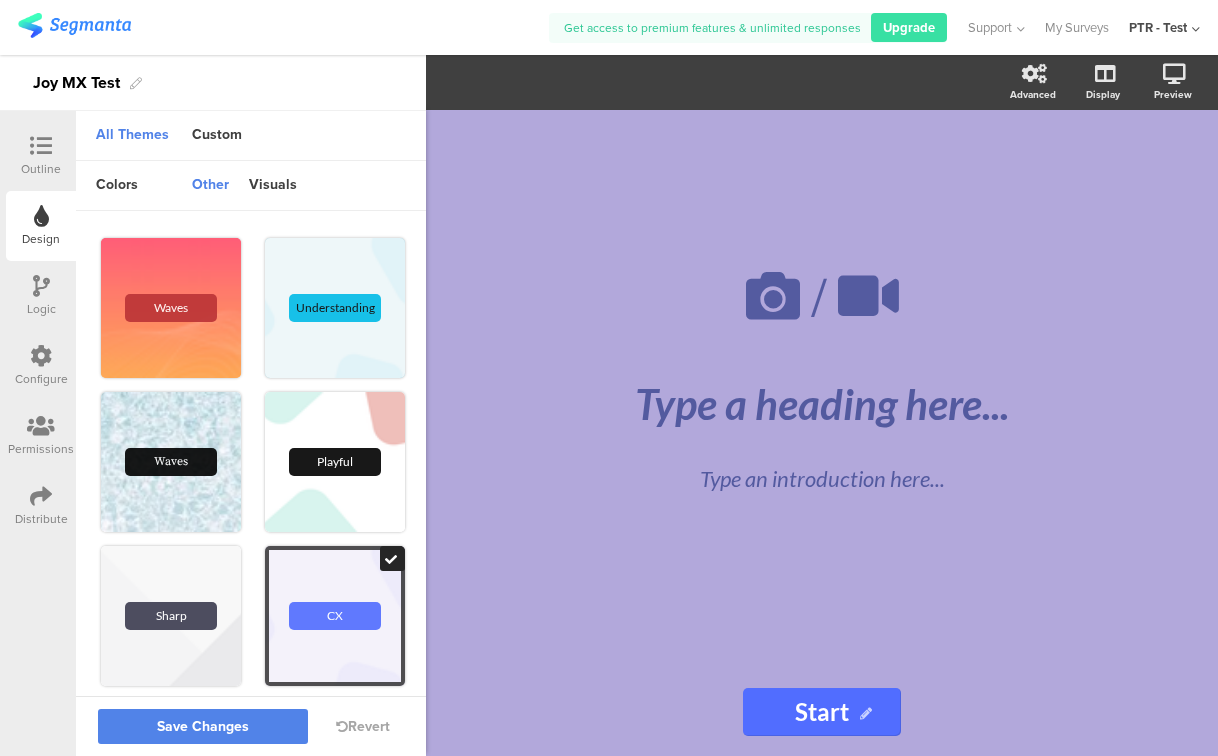 click on "Outline" at bounding box center [41, 169] 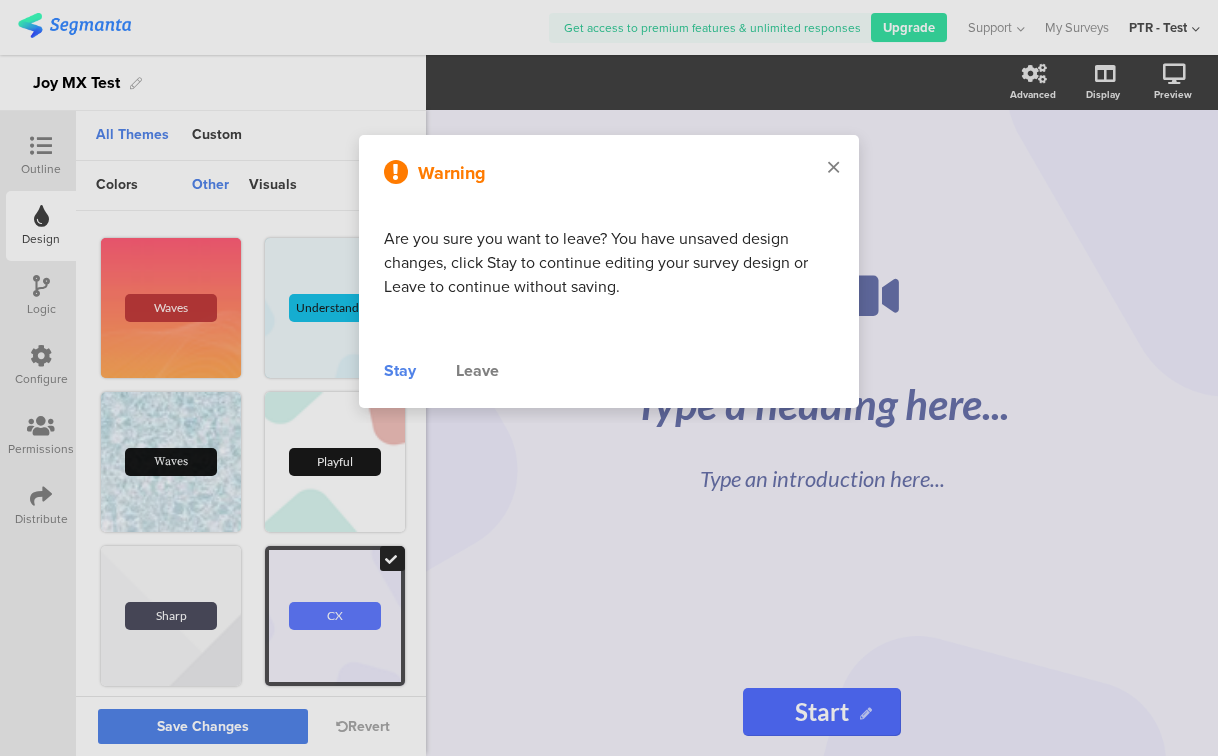 click at bounding box center [833, 168] 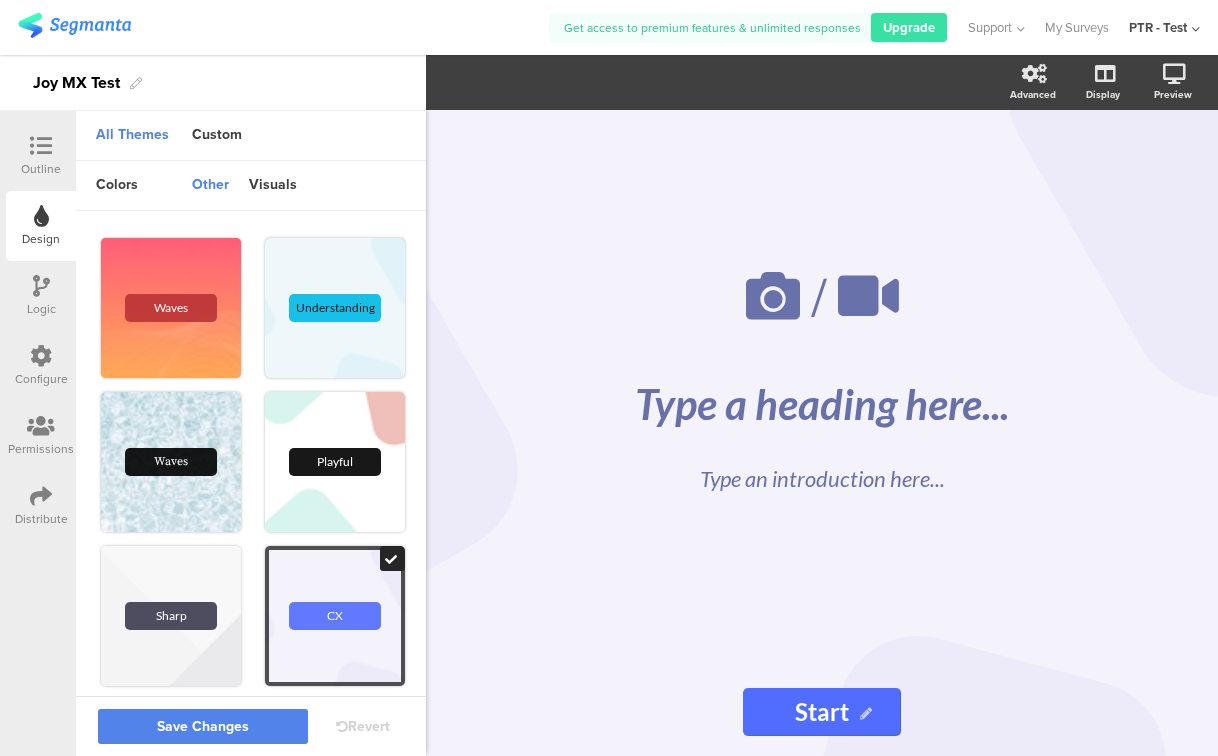 click on "Revert" at bounding box center [363, 726] 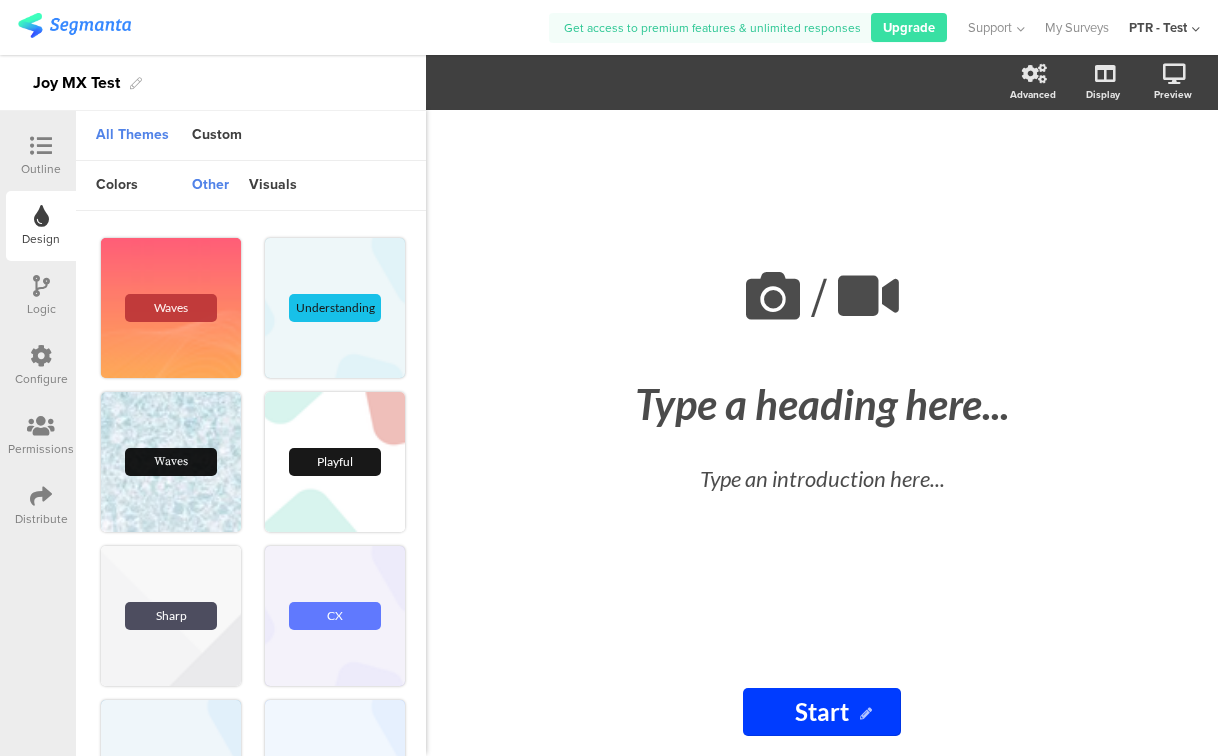 click at bounding box center [41, 286] 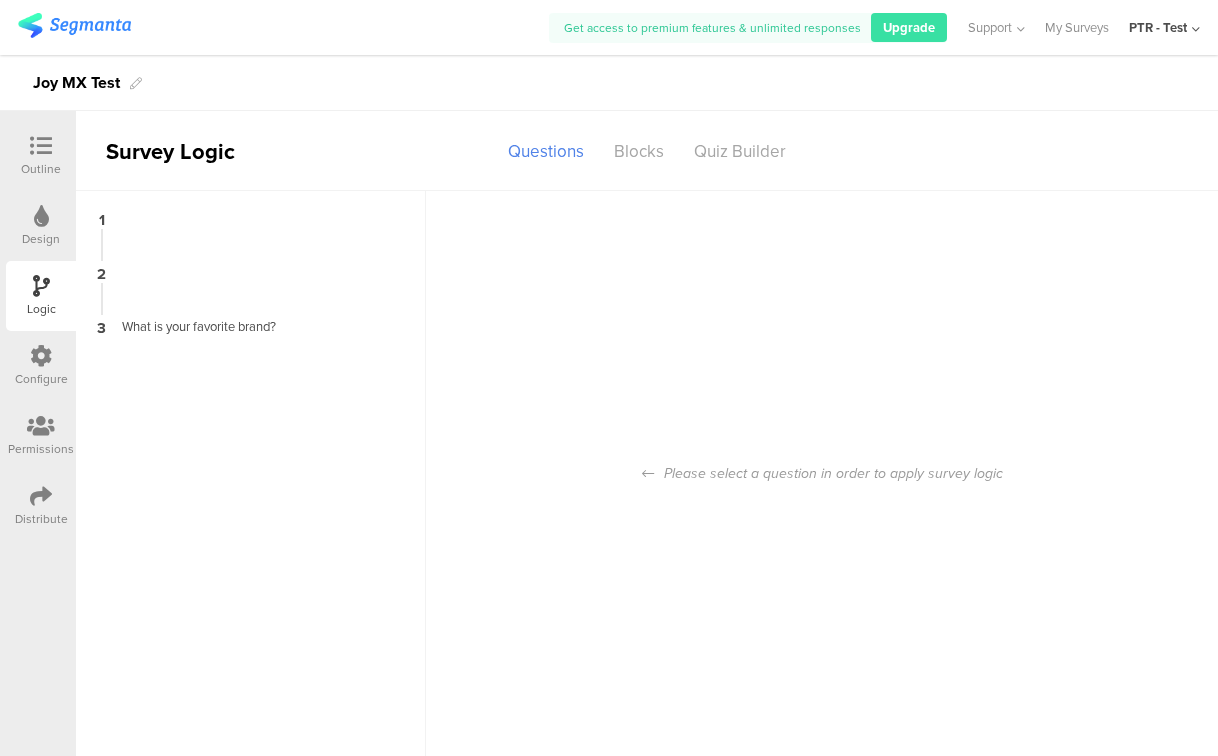 click at bounding box center (41, 356) 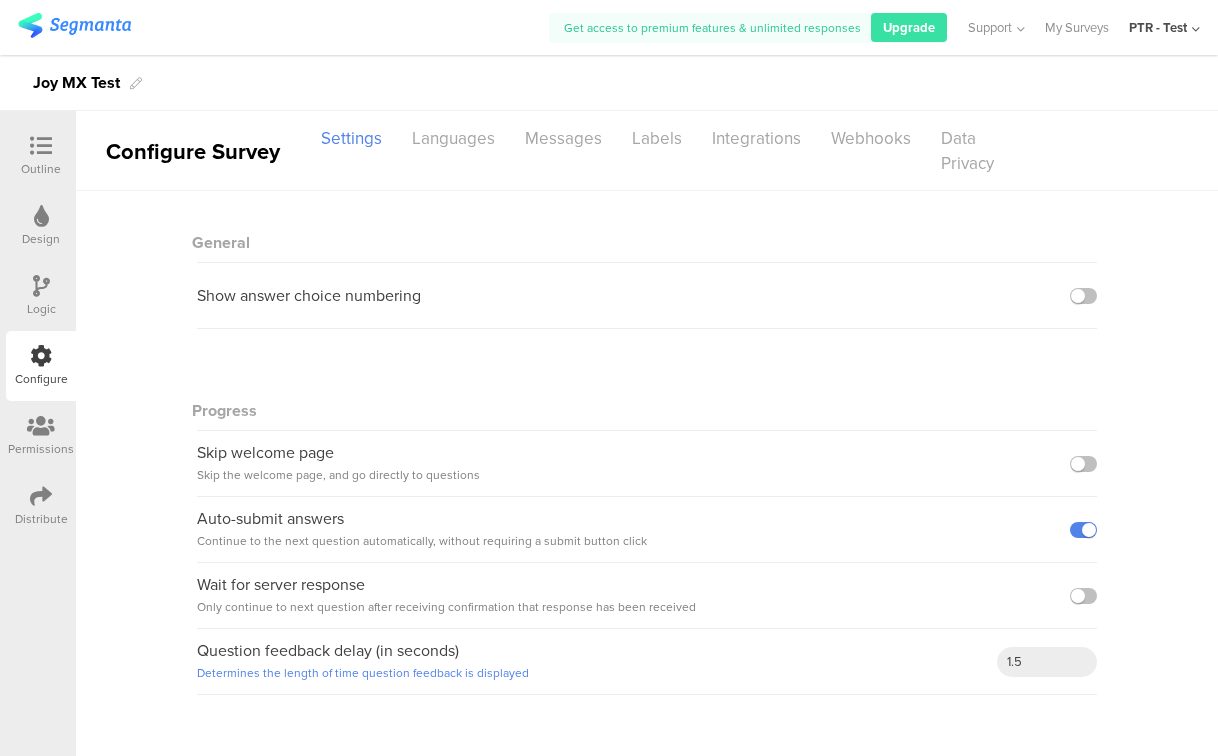 click at bounding box center [41, 426] 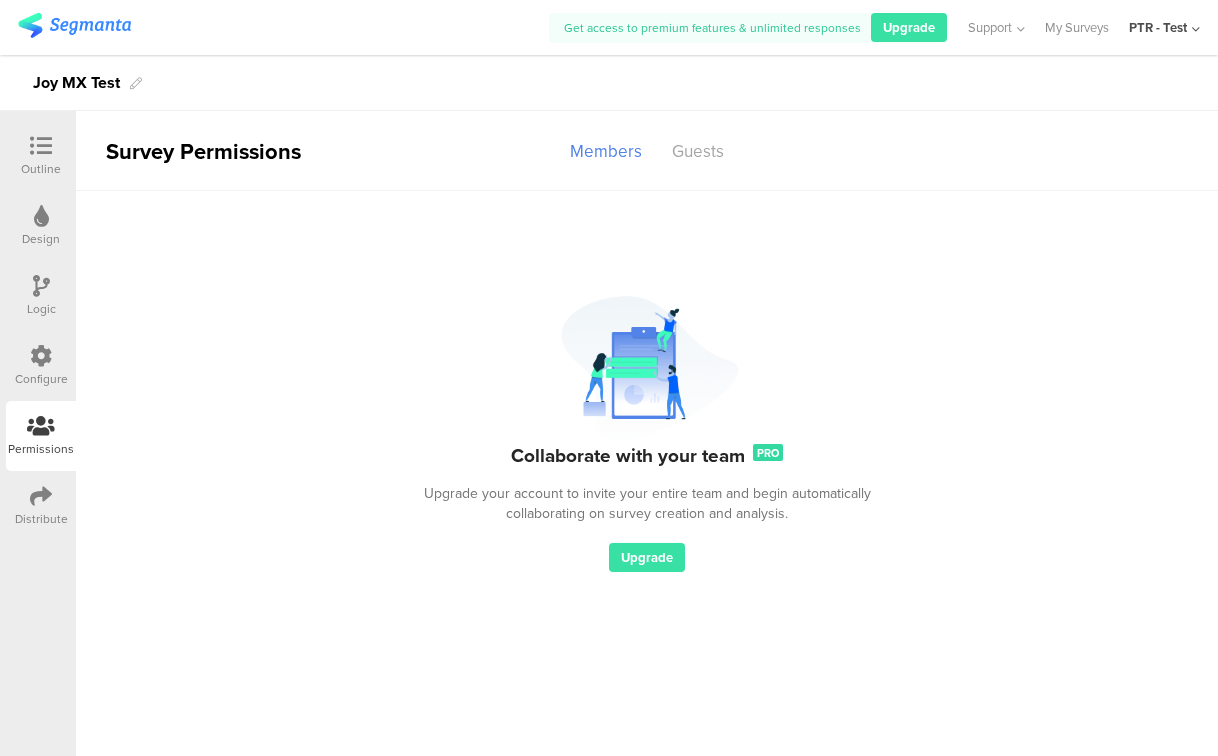 click on "Design" at bounding box center [41, 226] 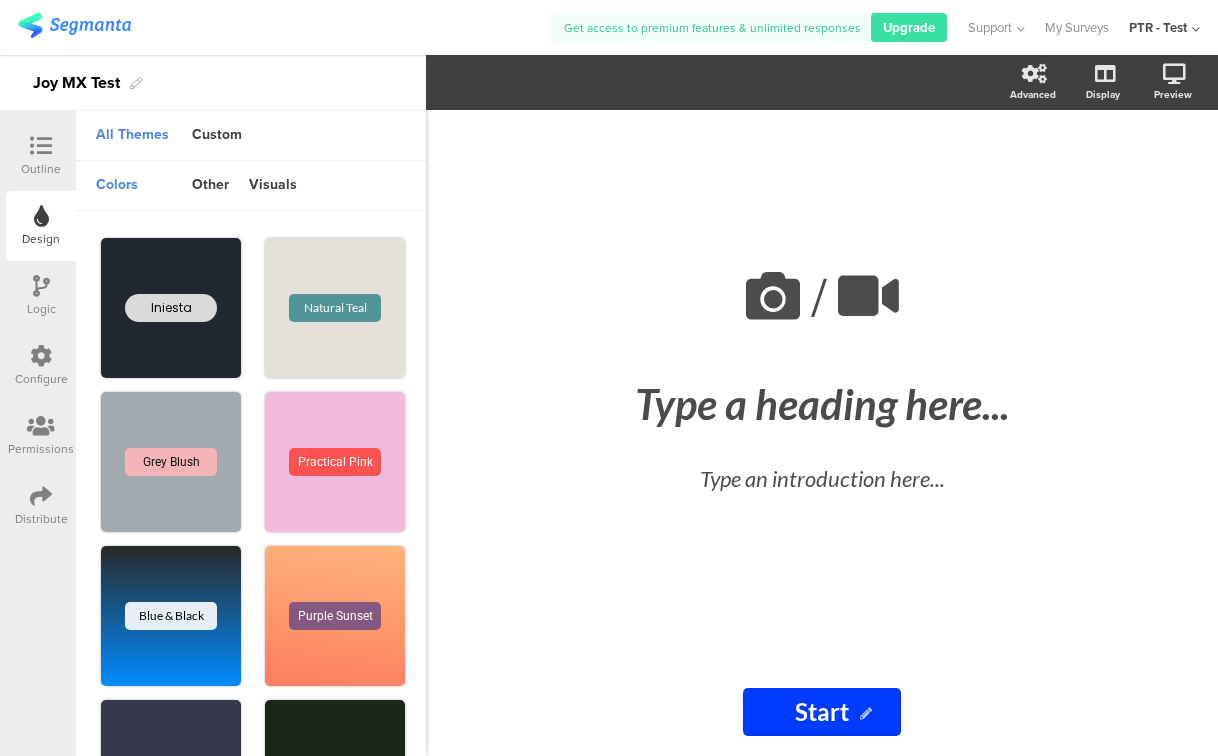 click at bounding box center (41, 426) 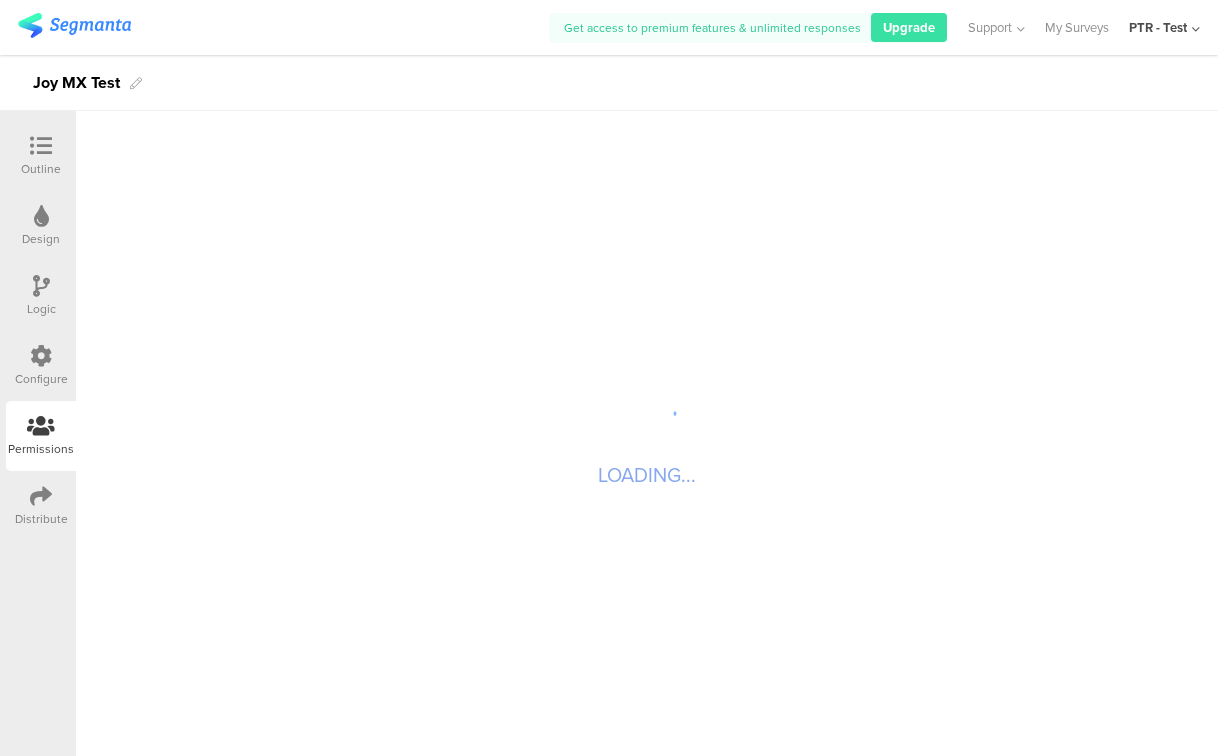 click on "Configure" at bounding box center [41, 379] 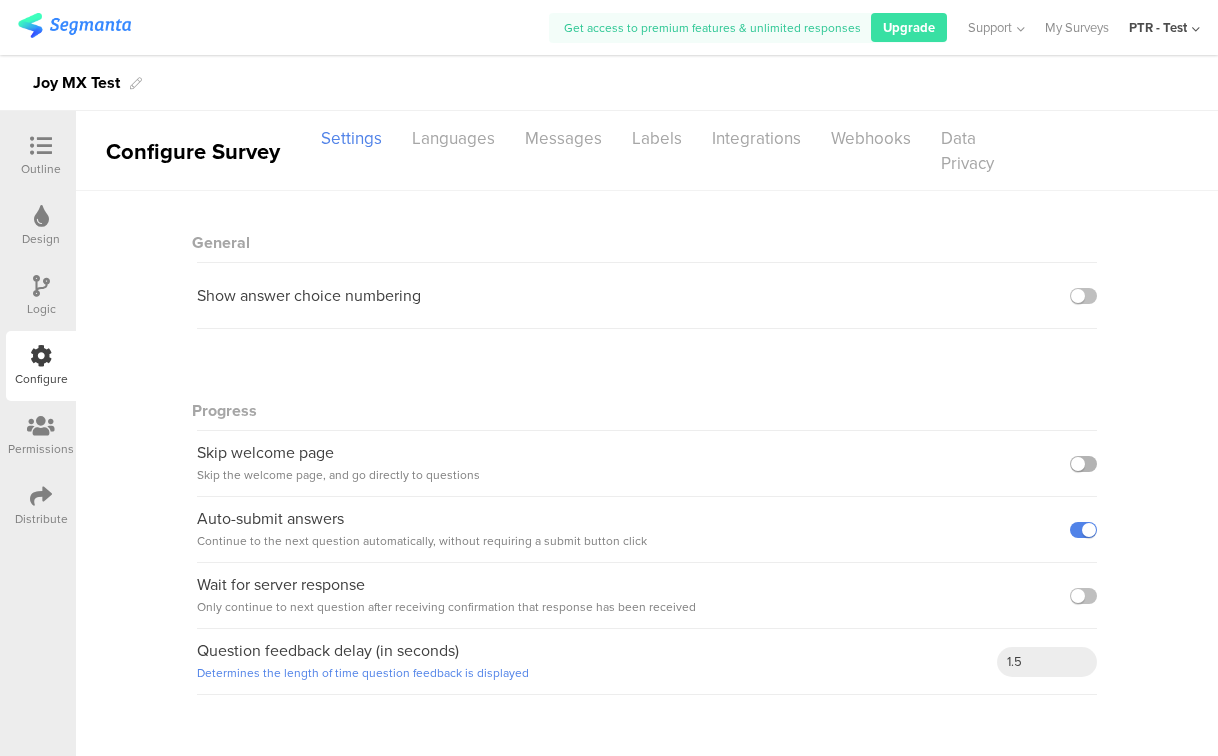 click at bounding box center [1083, 464] 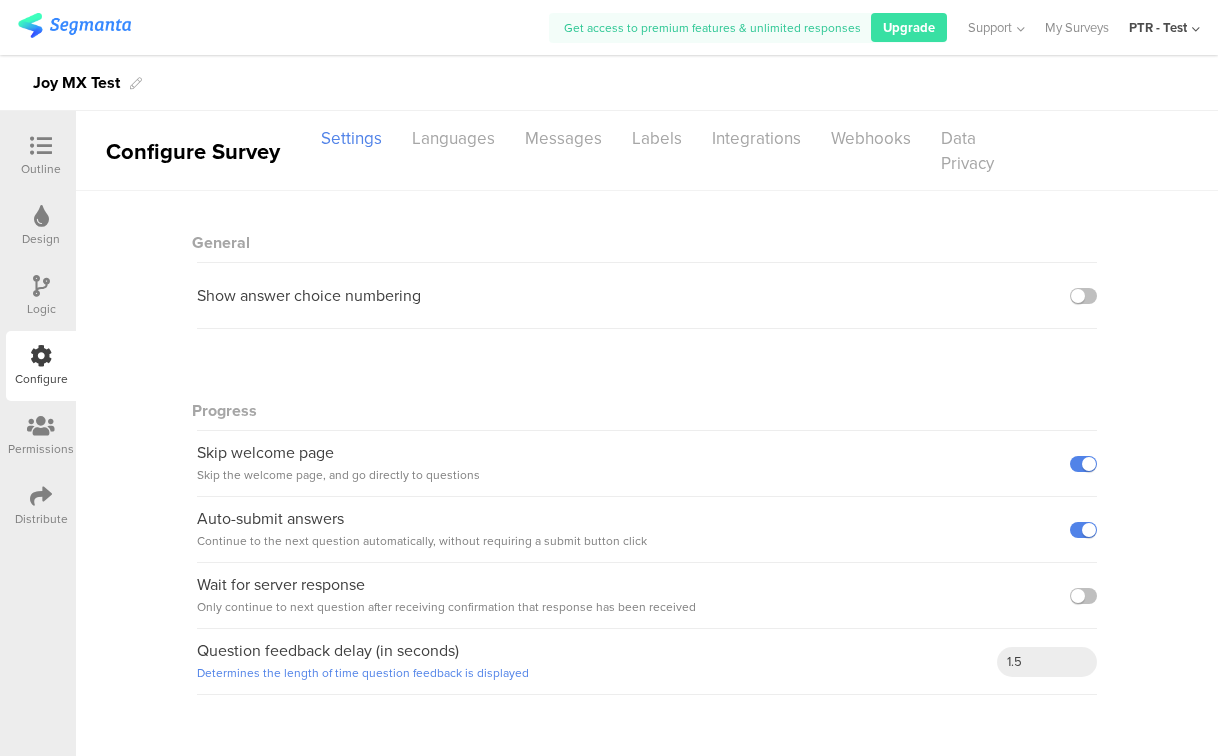 click on "Outline" at bounding box center (41, 169) 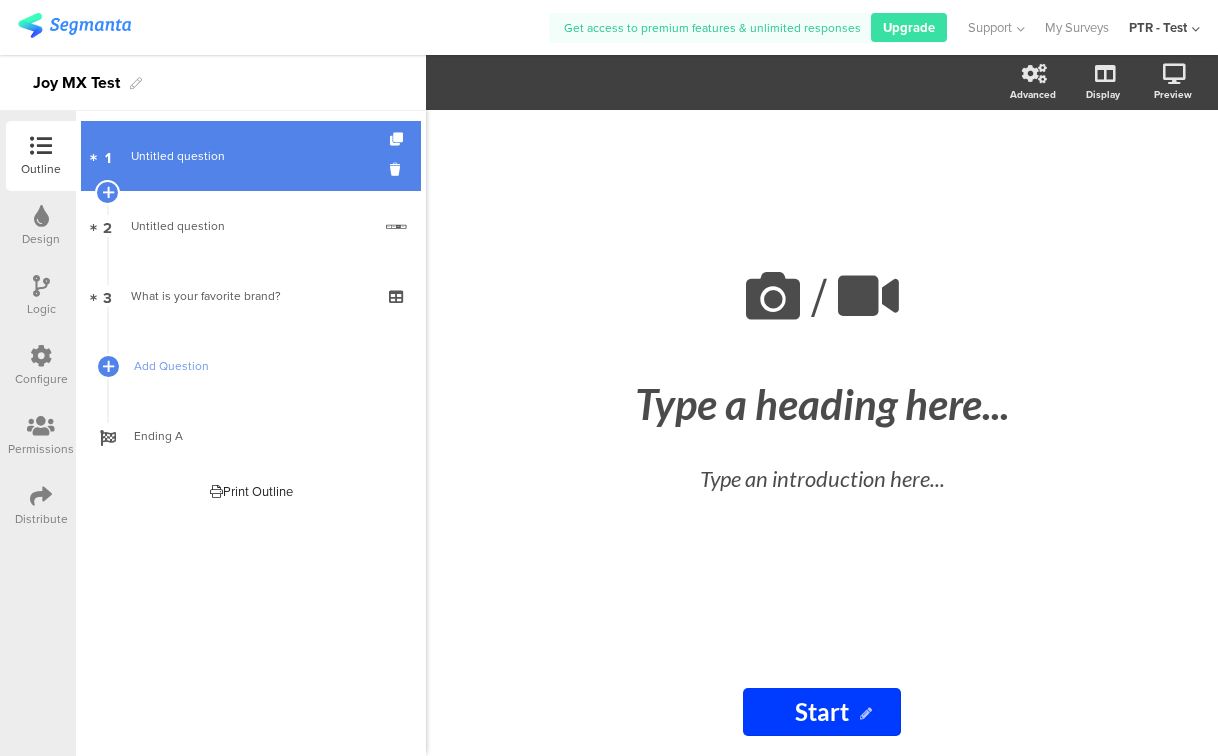 click on "Untitled question" at bounding box center [178, 156] 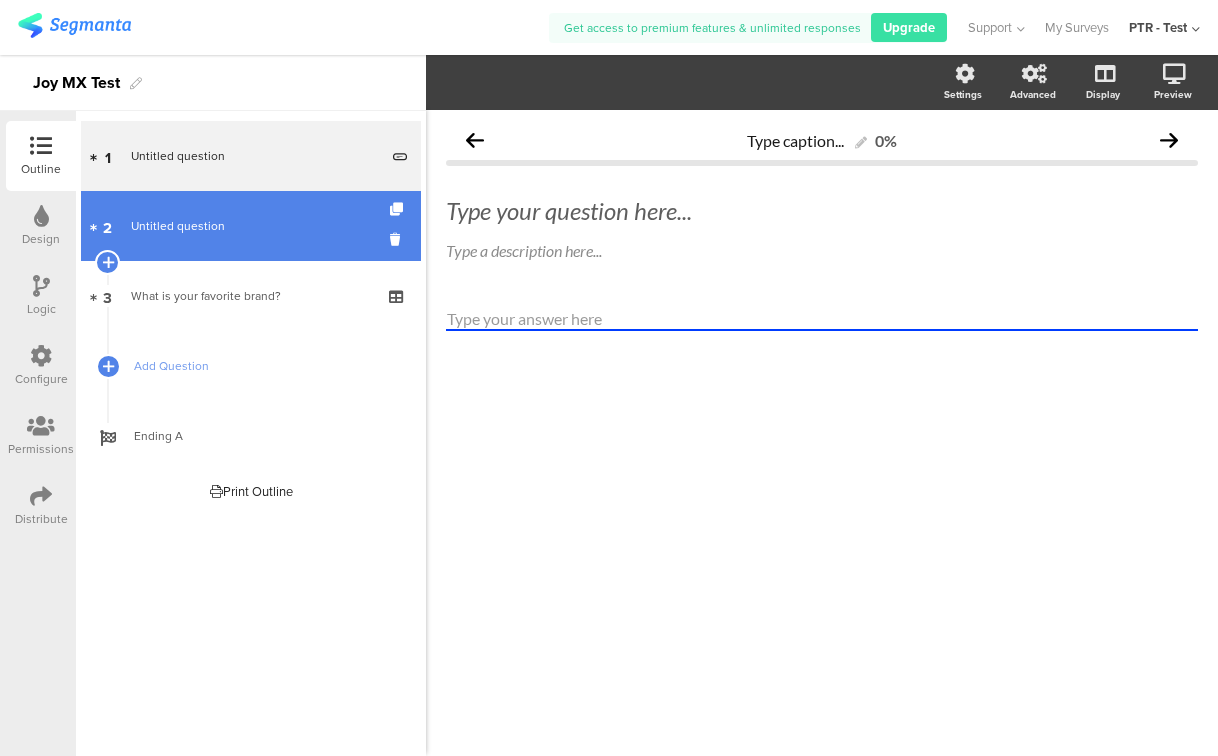 click on "Untitled question" at bounding box center (178, 226) 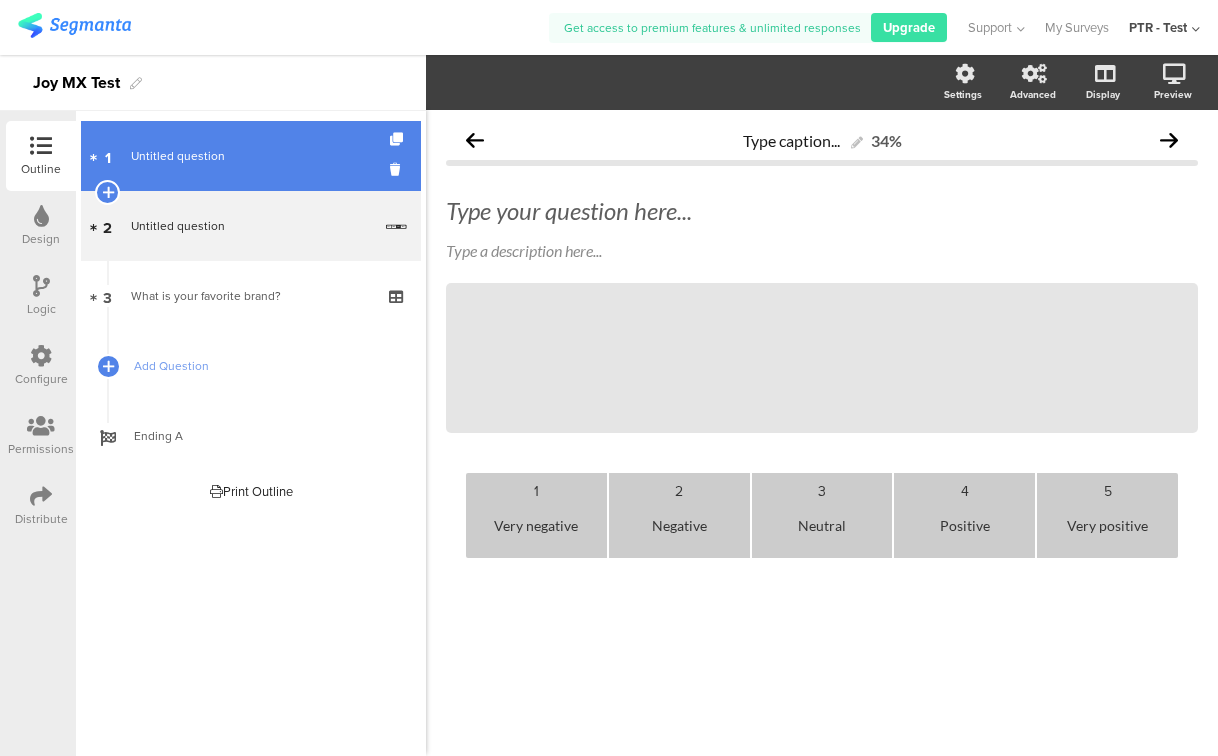 click on "Untitled question" at bounding box center [178, 156] 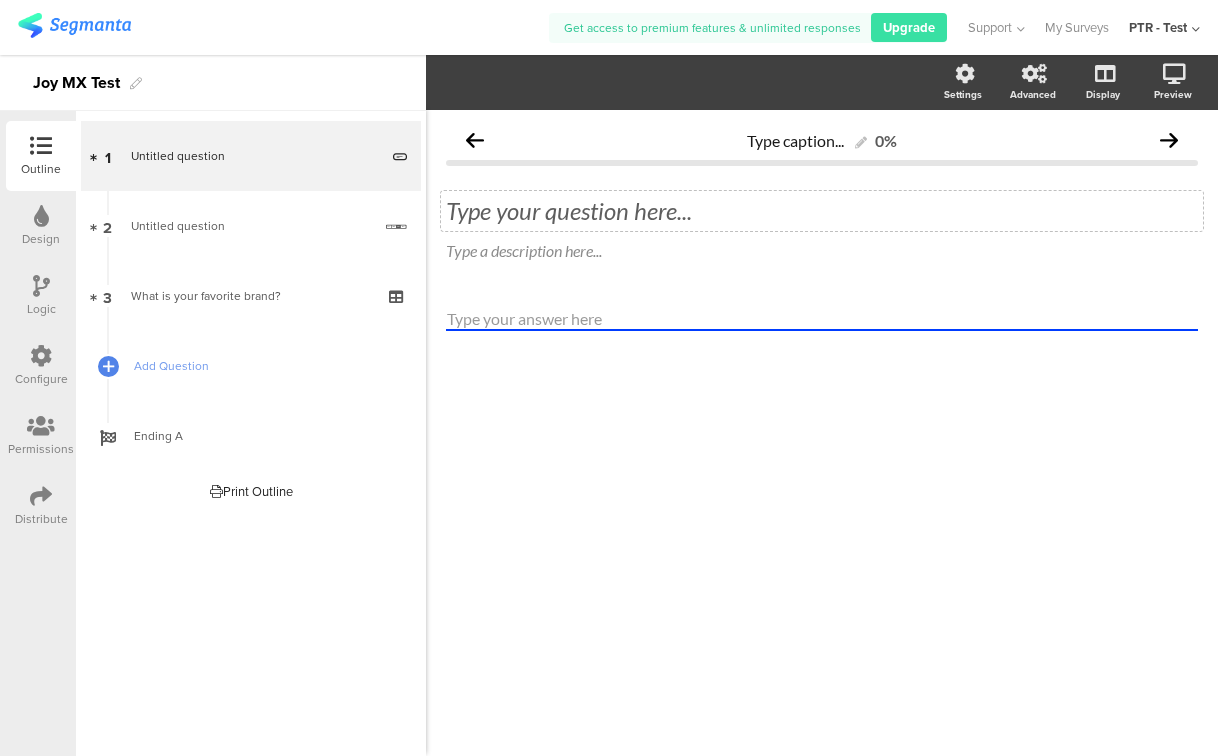 click on "Type your question here..." 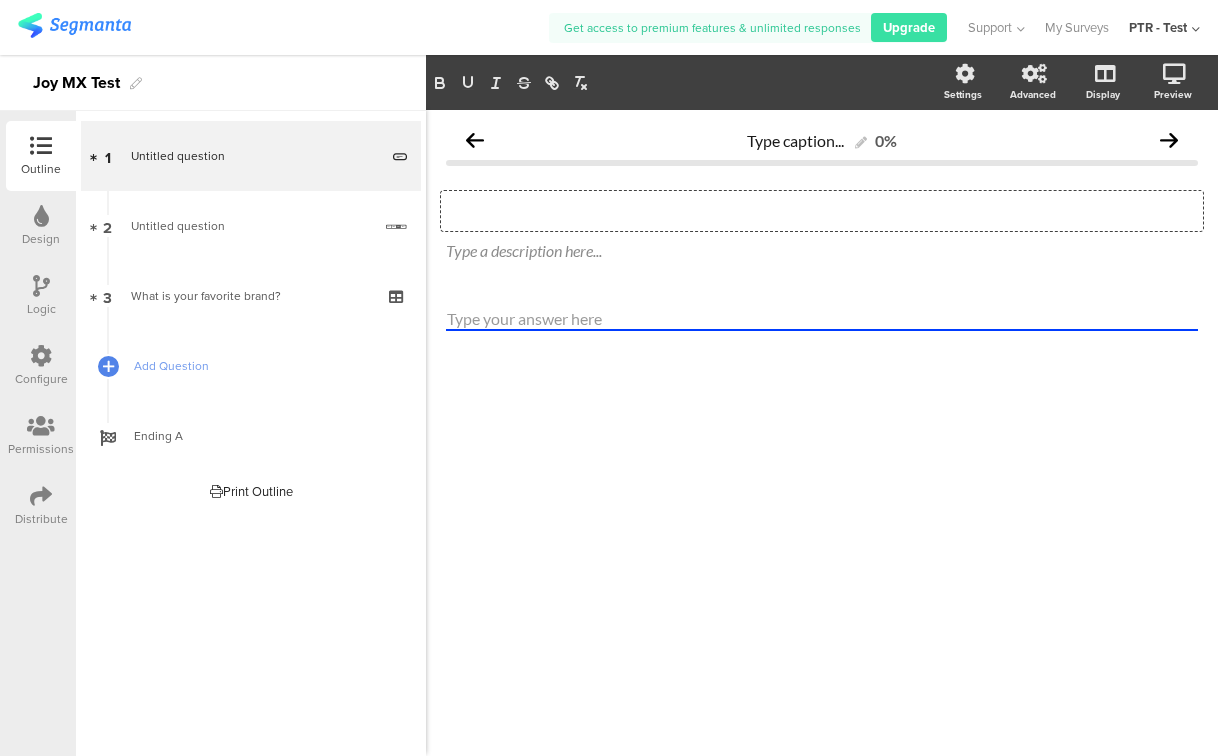 click 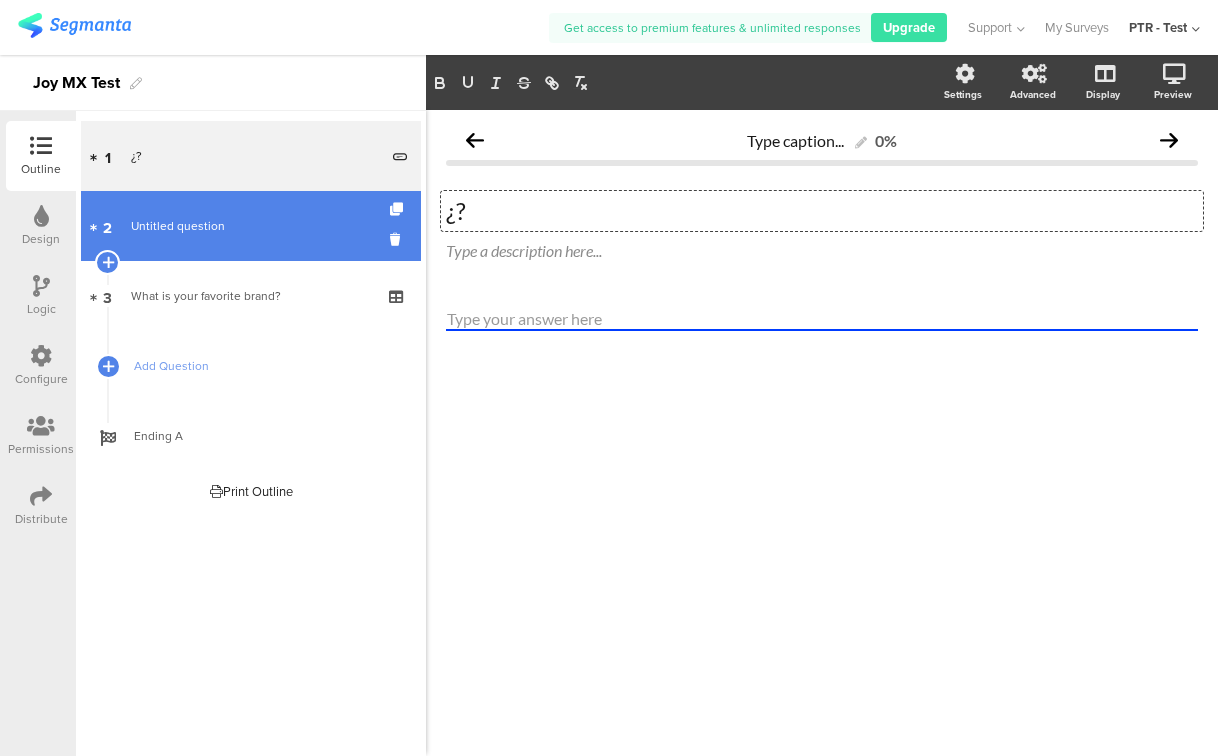 click on "Untitled question" at bounding box center [178, 226] 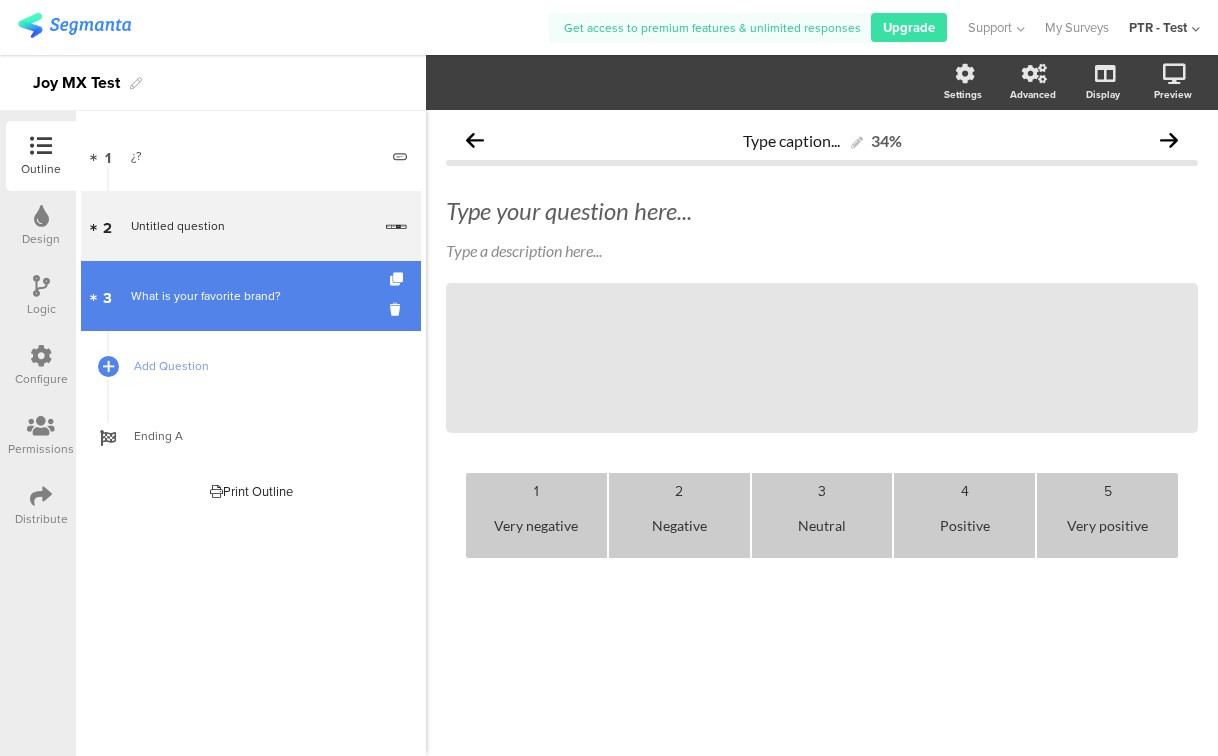 click on "3
What is your favorite brand?" at bounding box center [251, 296] 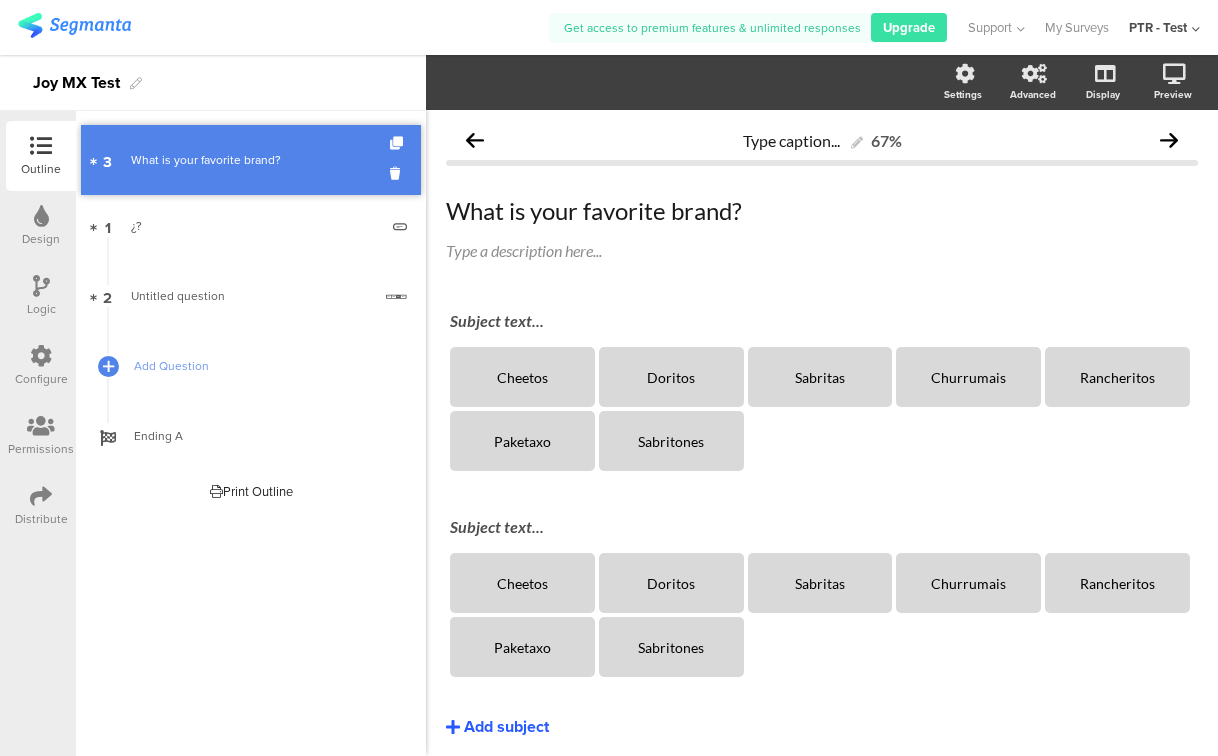 drag, startPoint x: 202, startPoint y: 300, endPoint x: 200, endPoint y: 170, distance: 130.01538 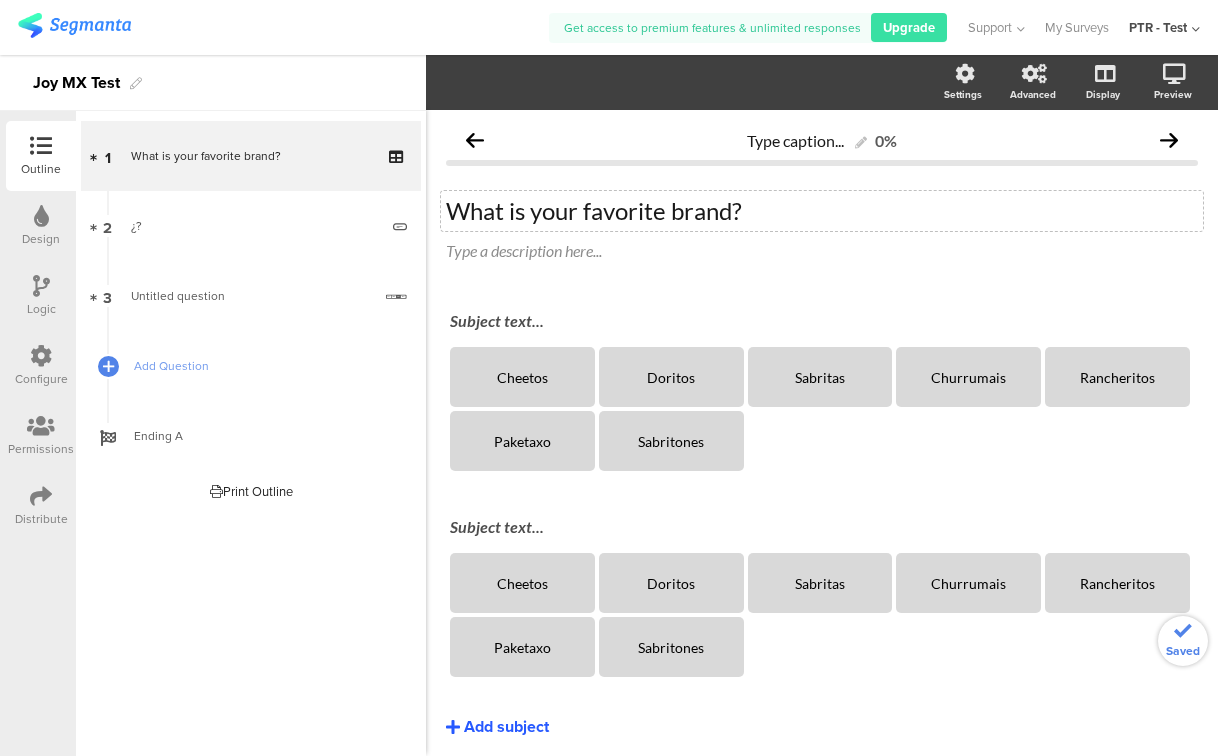 click on "What is your favorite brand?" 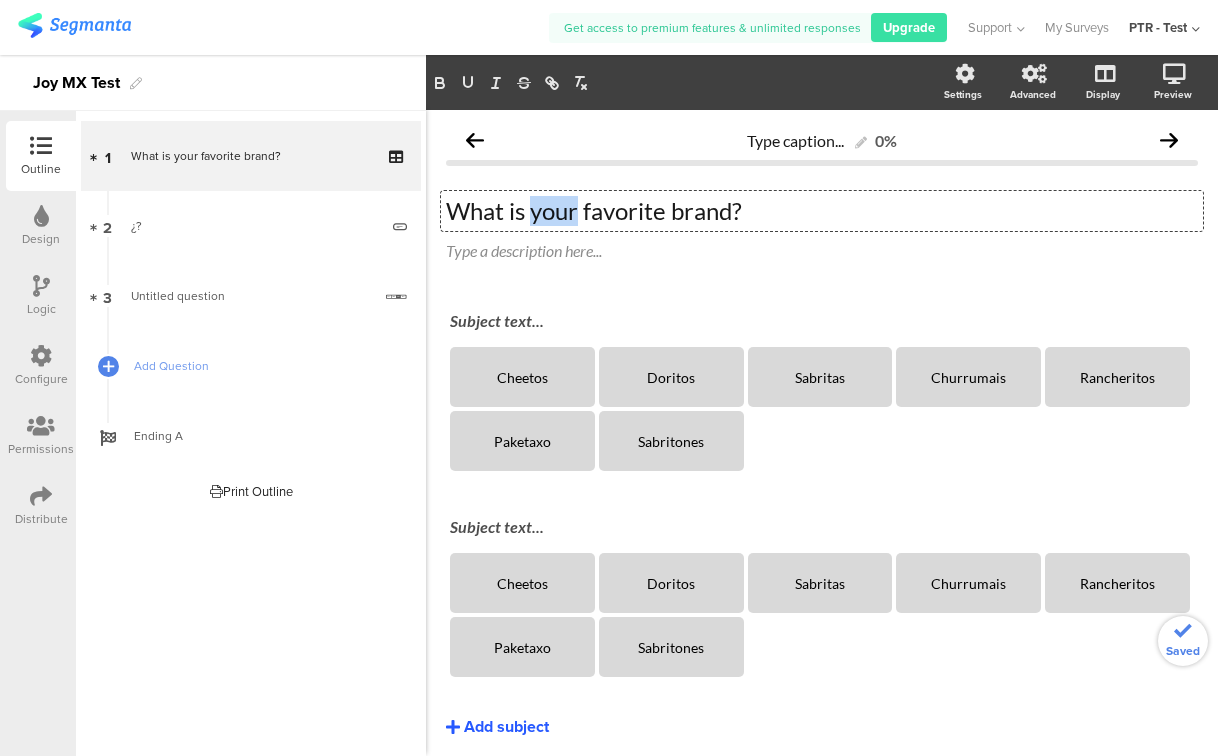 click on "What is your favorite brand?" 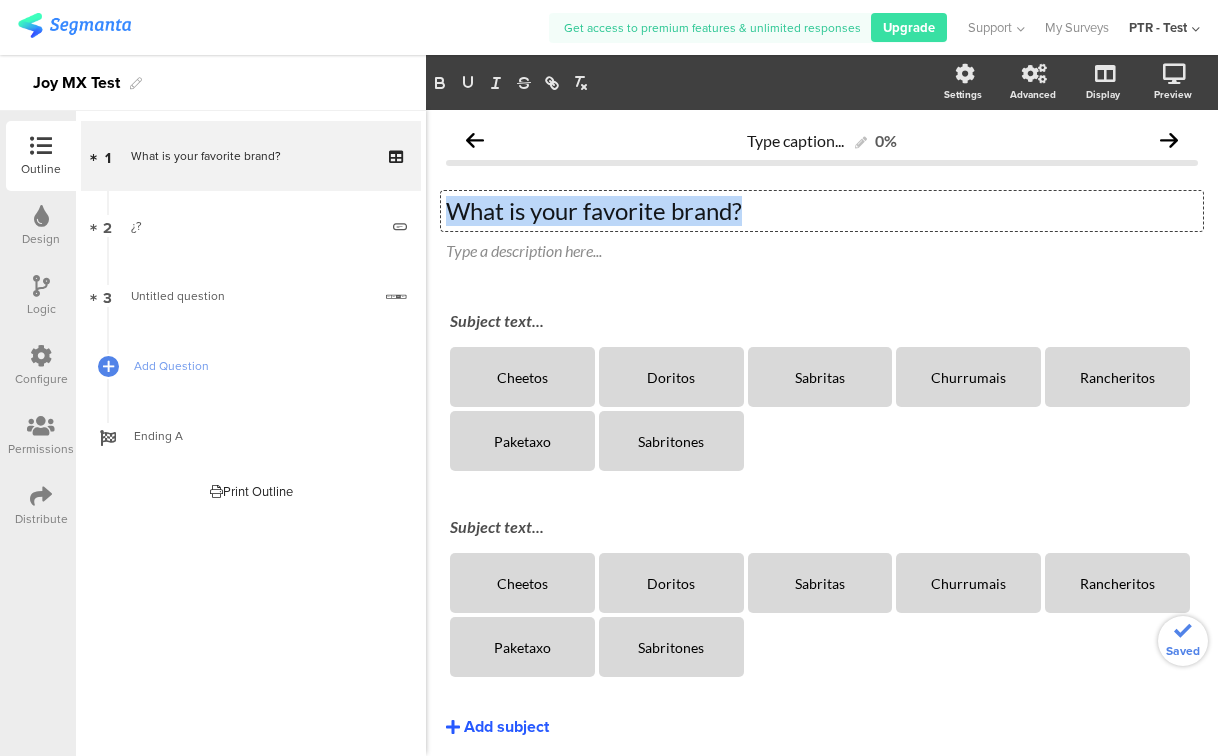 click on "What is your favorite brand?" 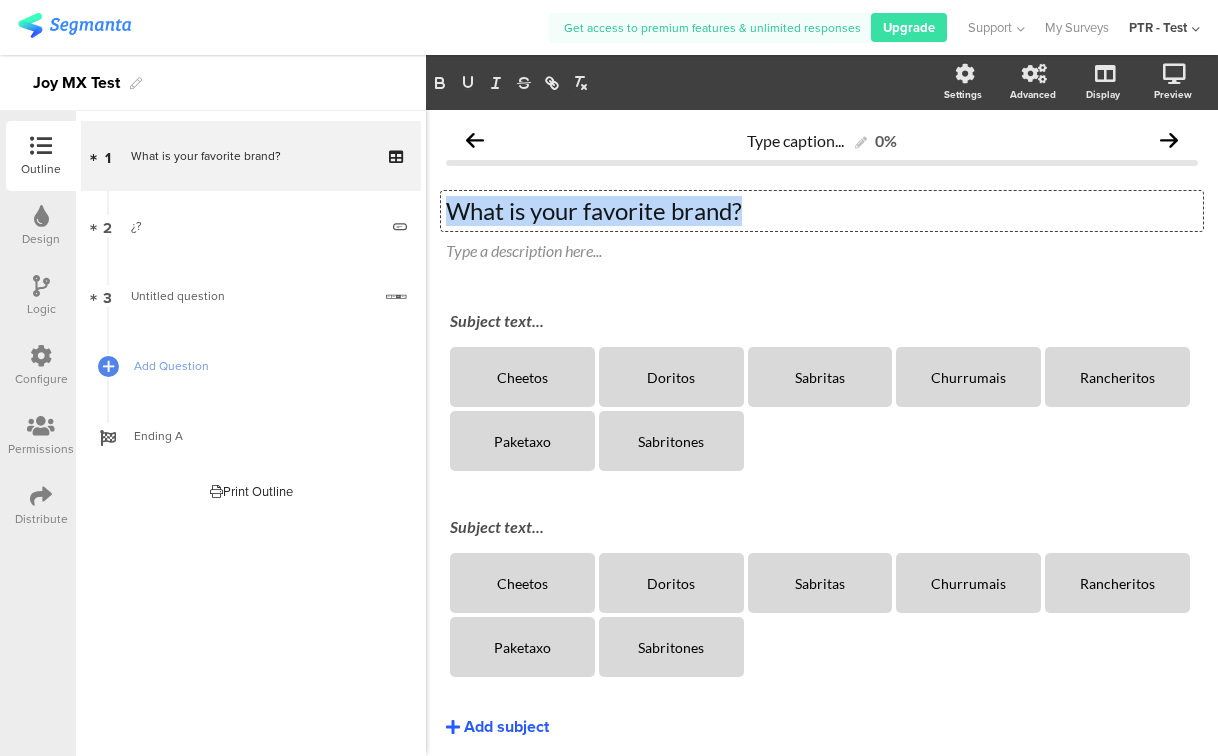 type 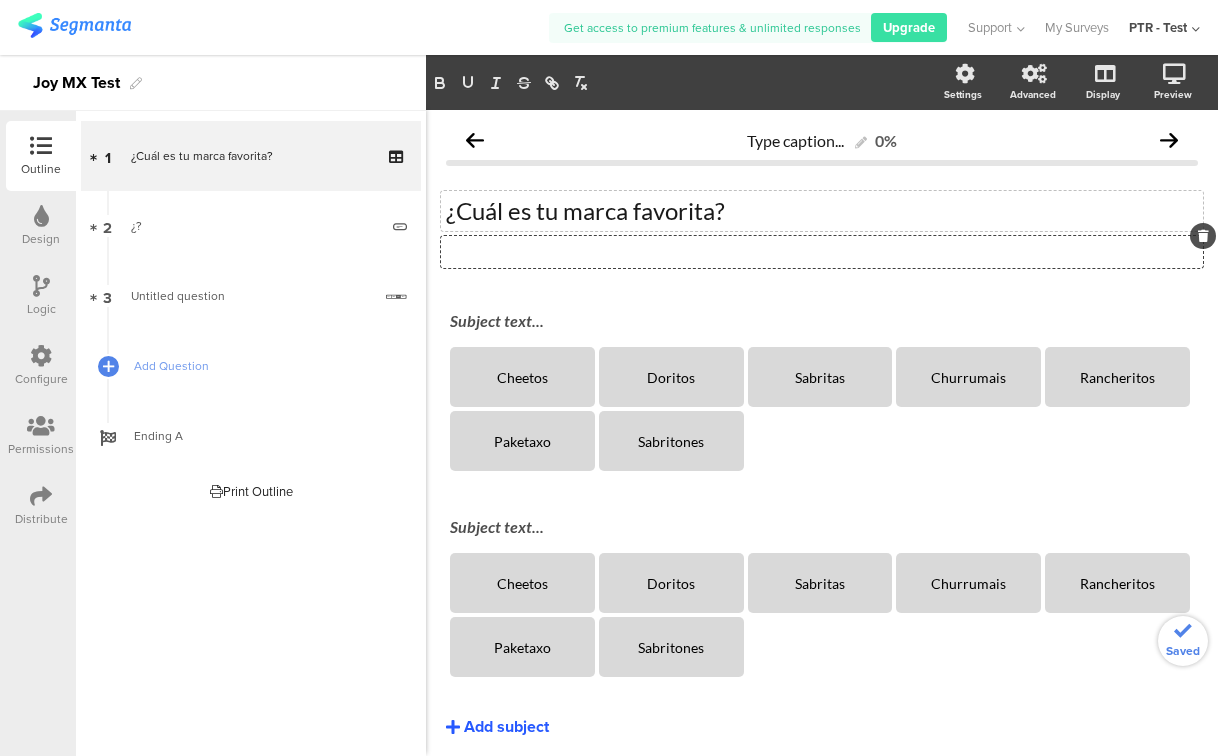 click on "Type a description here..." 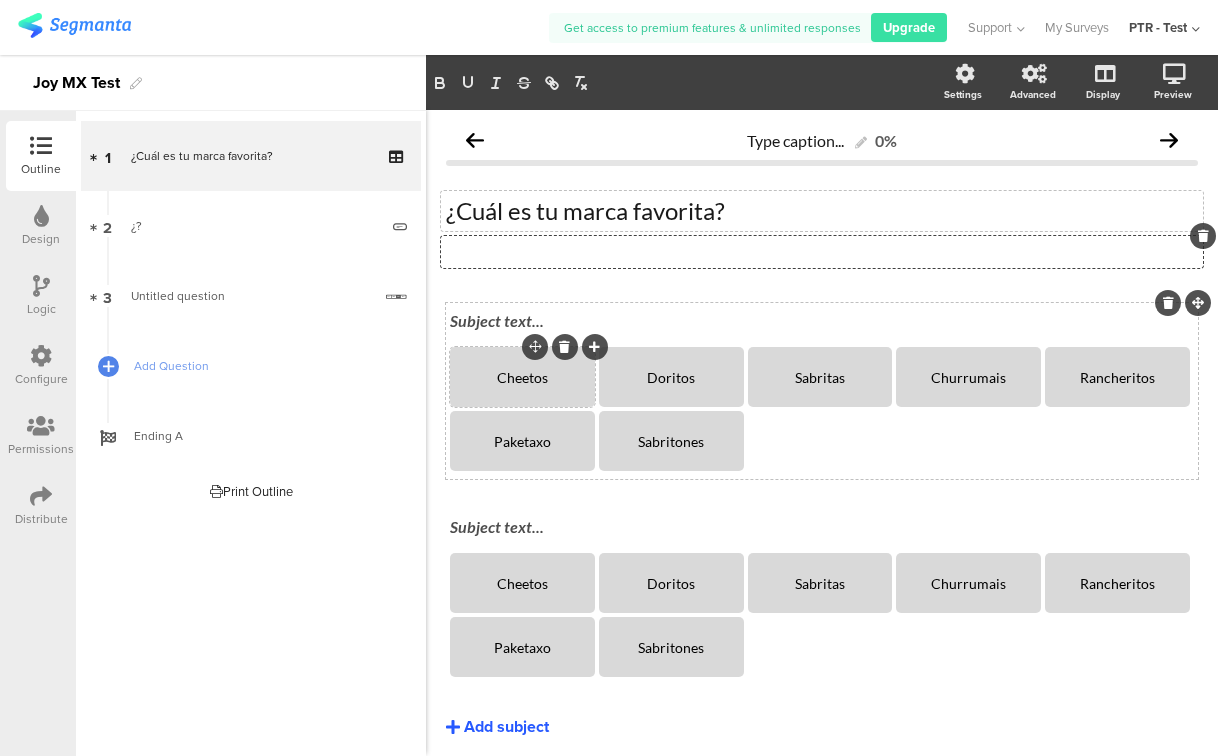 click 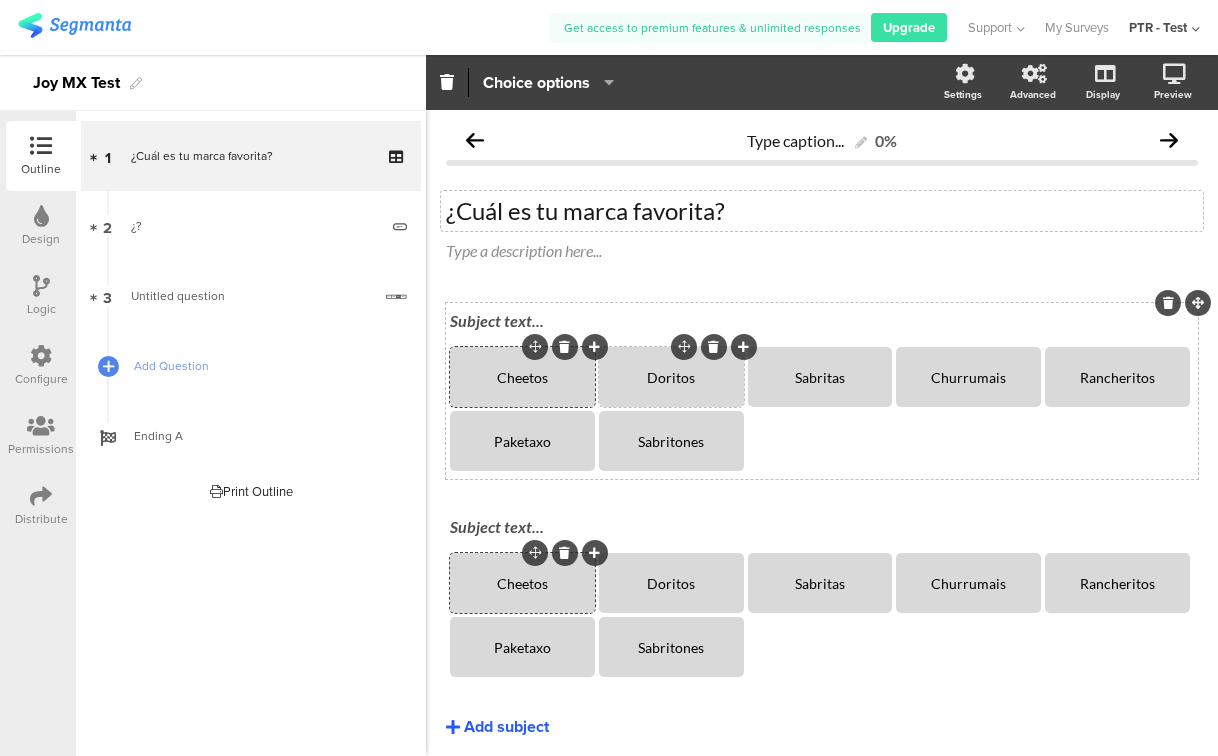 click on "Doritos" 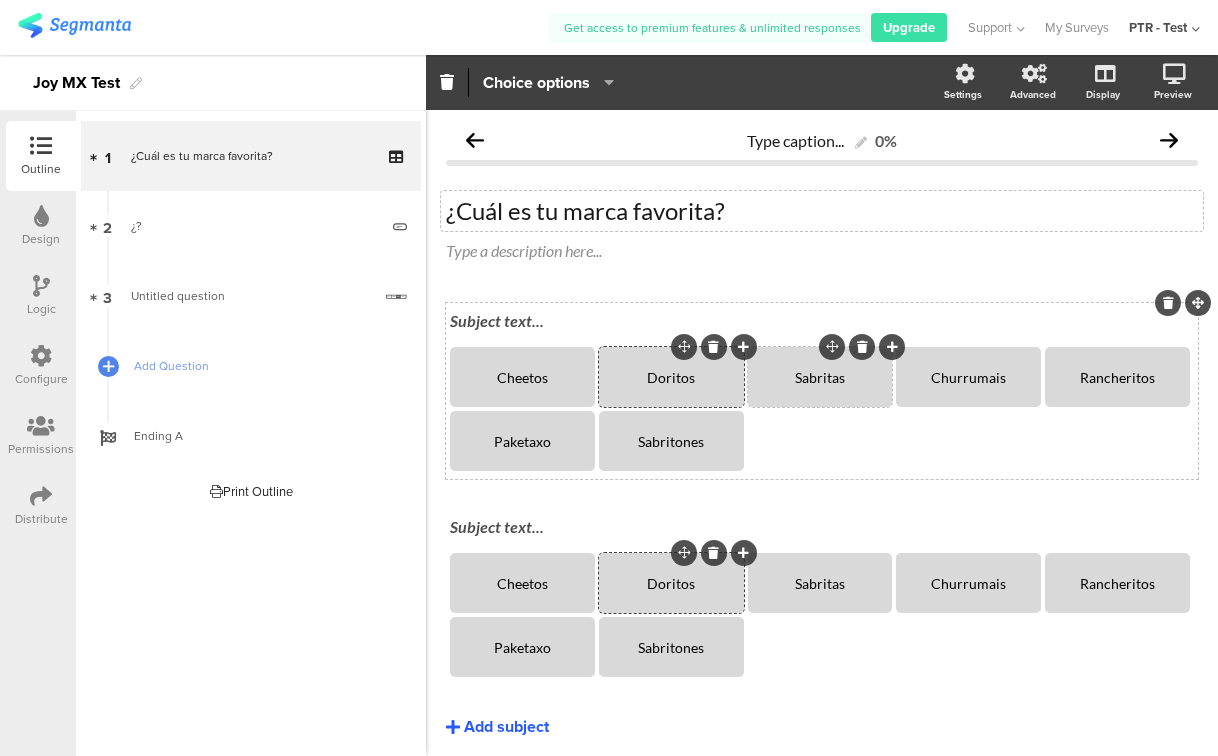 click on "Sabritas" 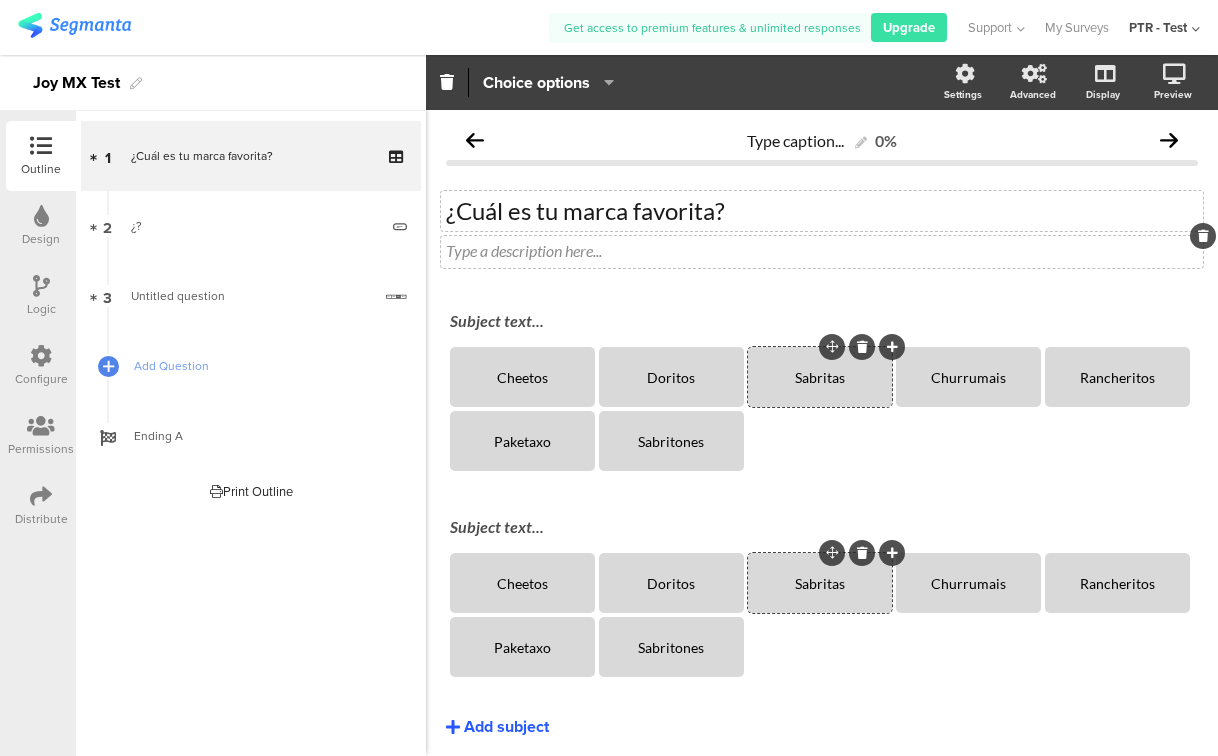 click on "Type a description here..." 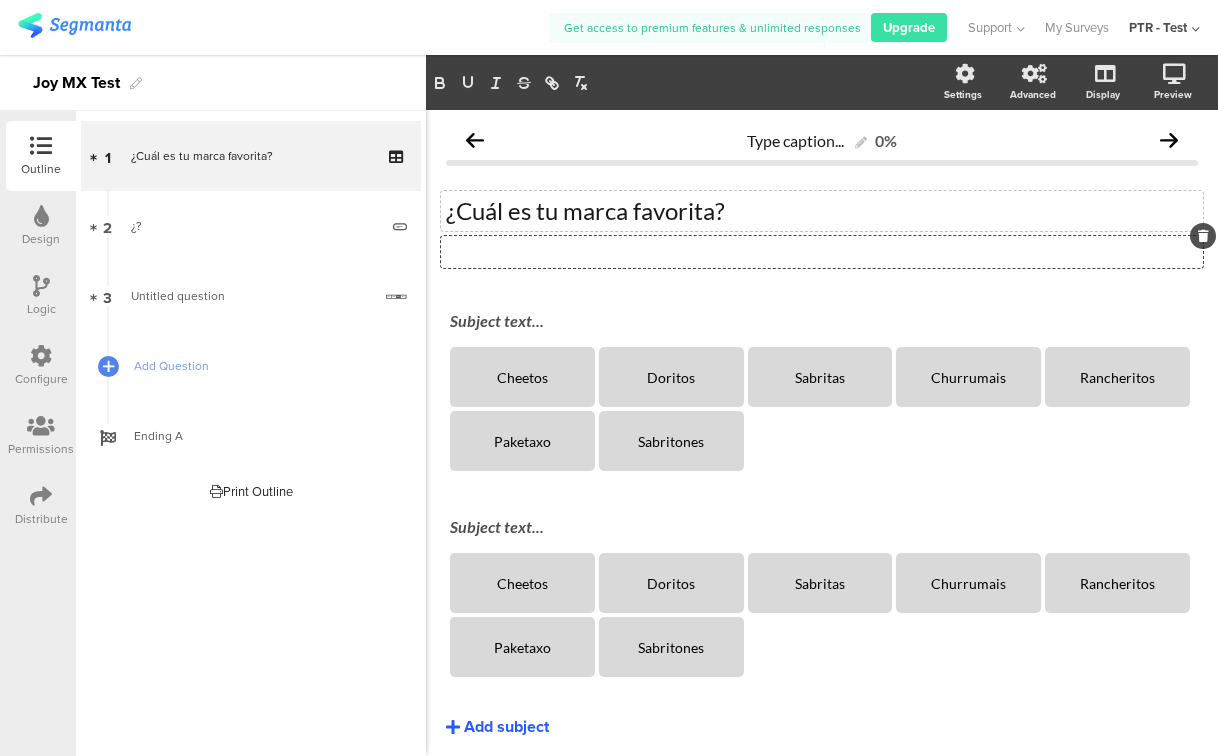 type 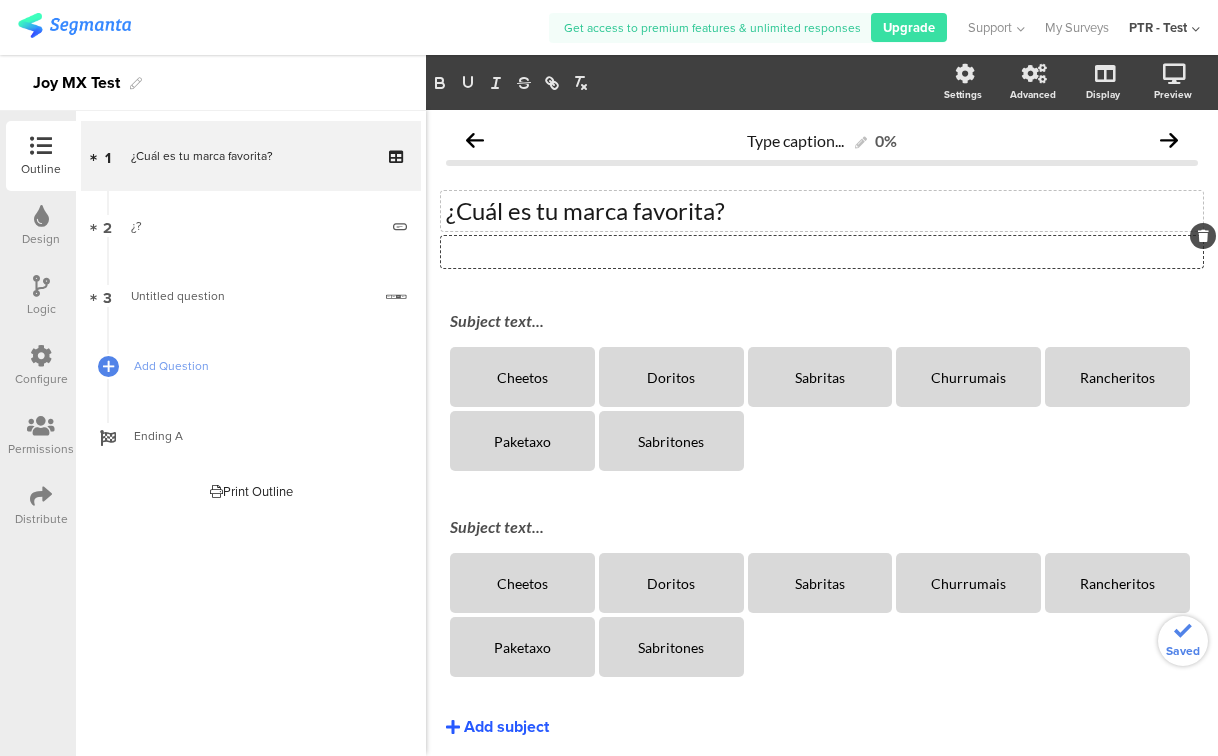 click 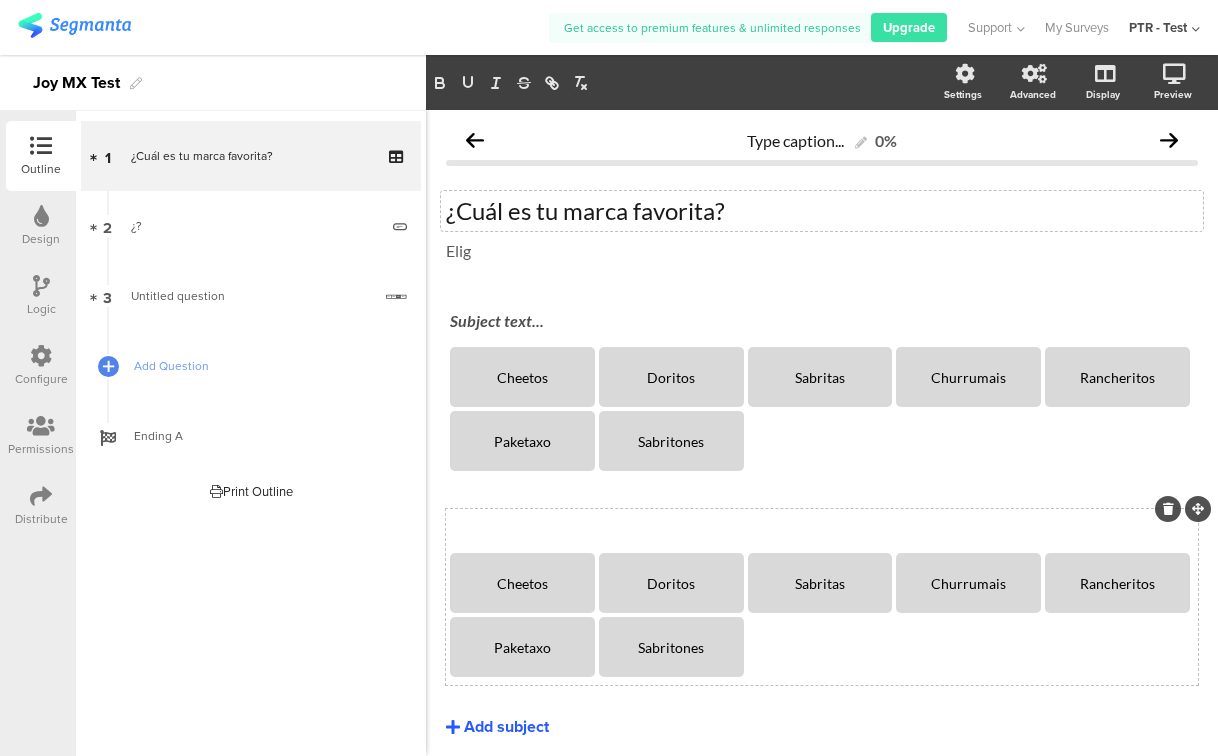 click on "Subject text..." at bounding box center (822, 528) 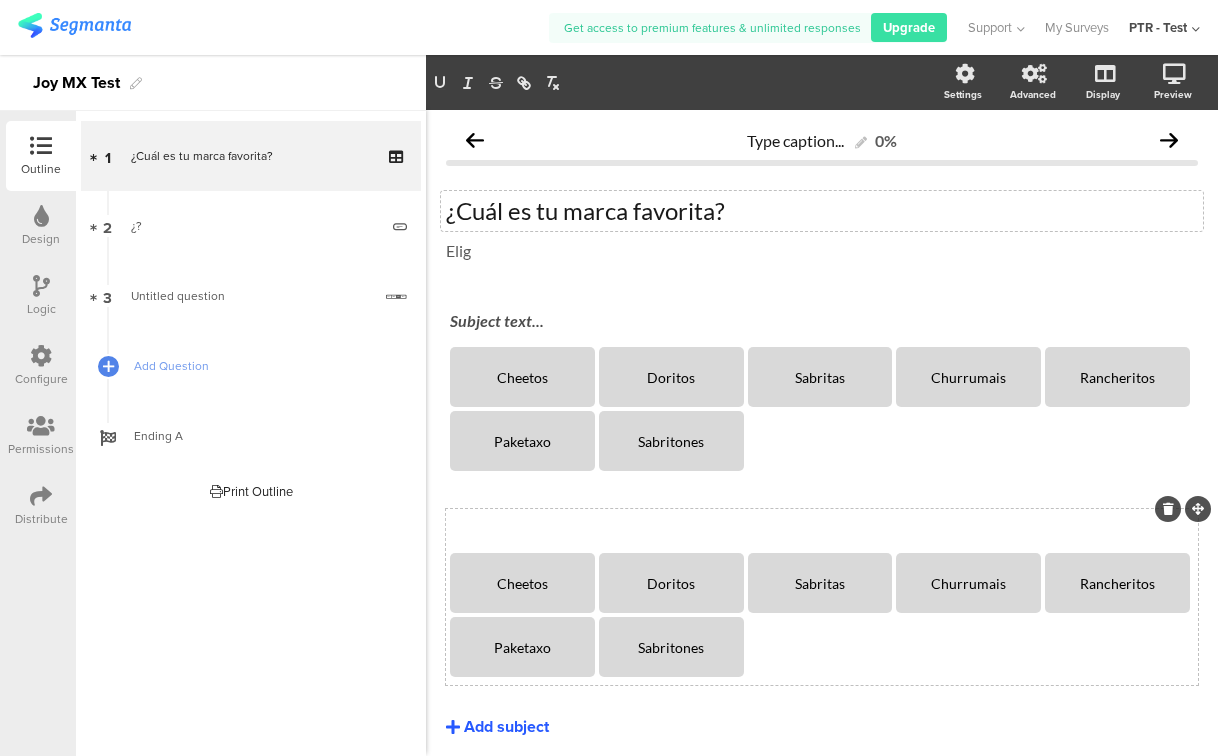 type 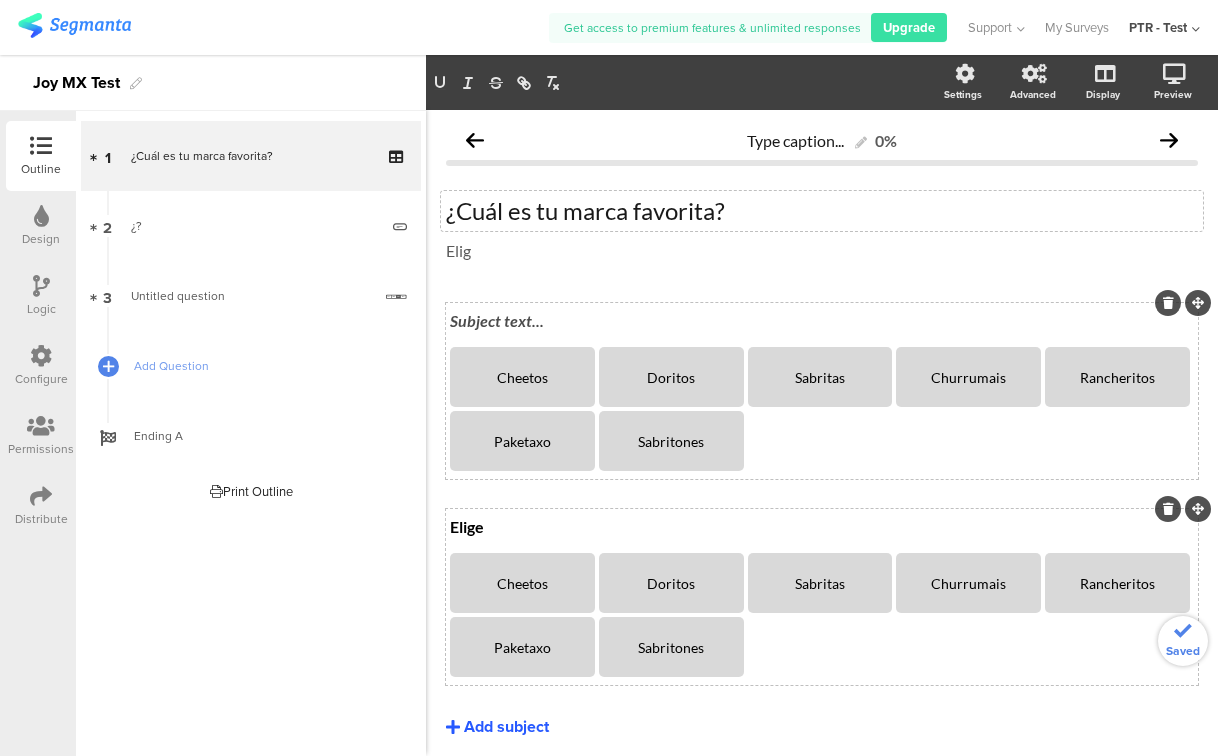 click on "Subject text..." at bounding box center (822, 322) 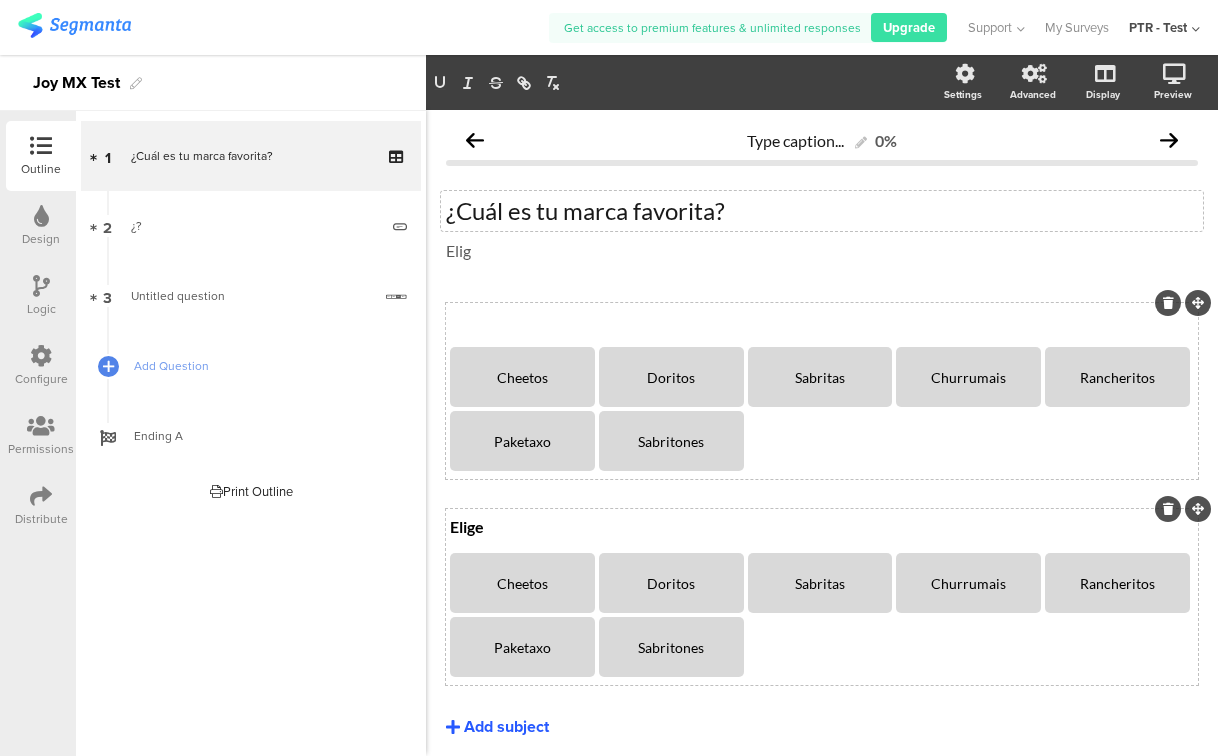 type 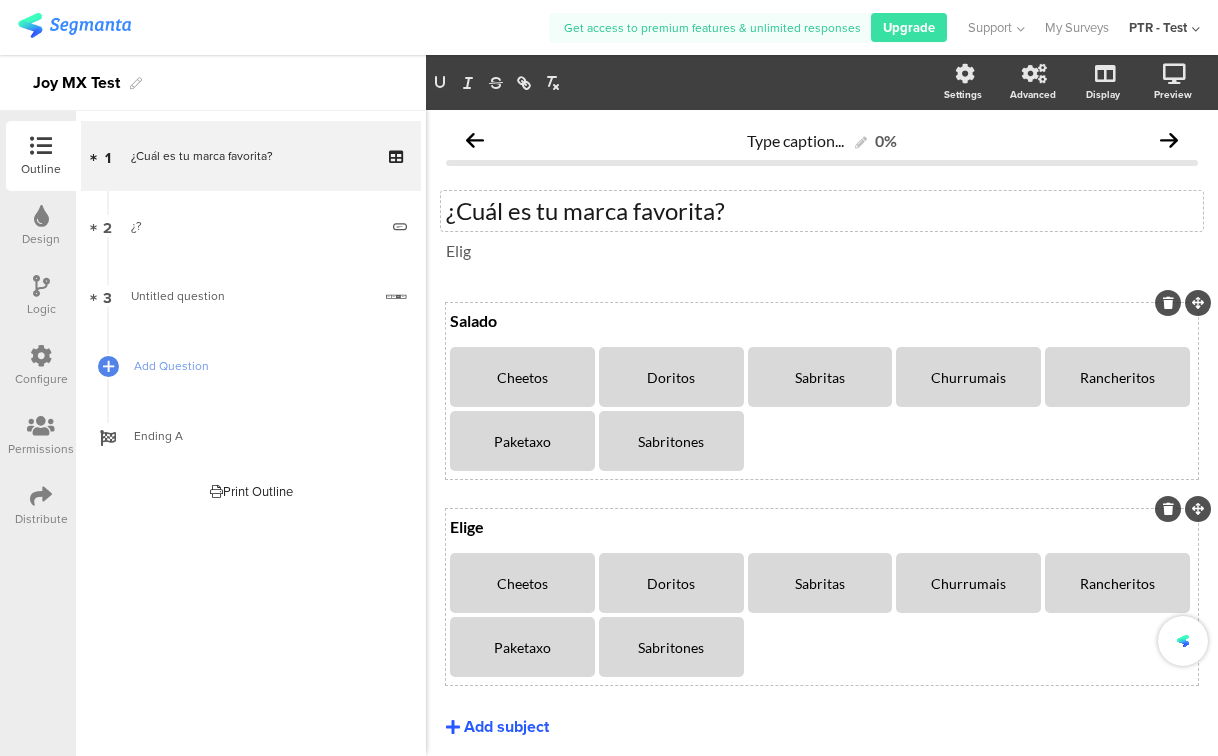 click on "[PERSON_NAME]" at bounding box center (822, 528) 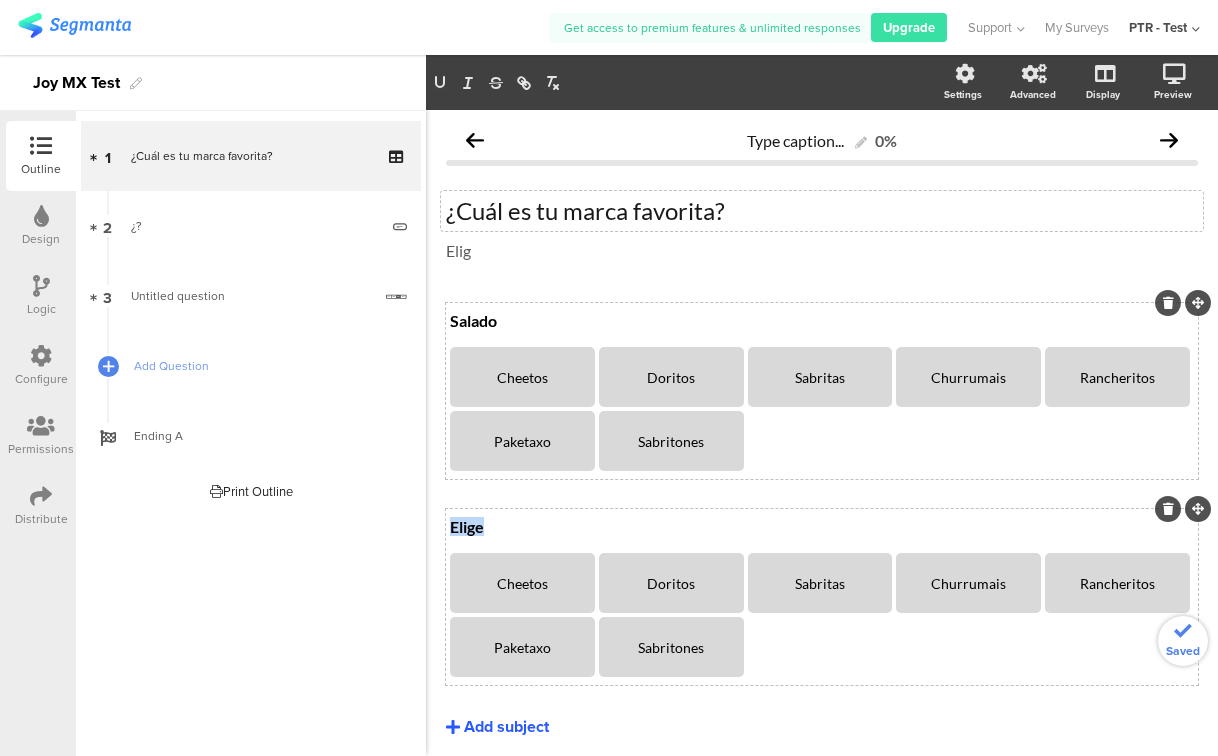 click on "Elige" at bounding box center (822, 526) 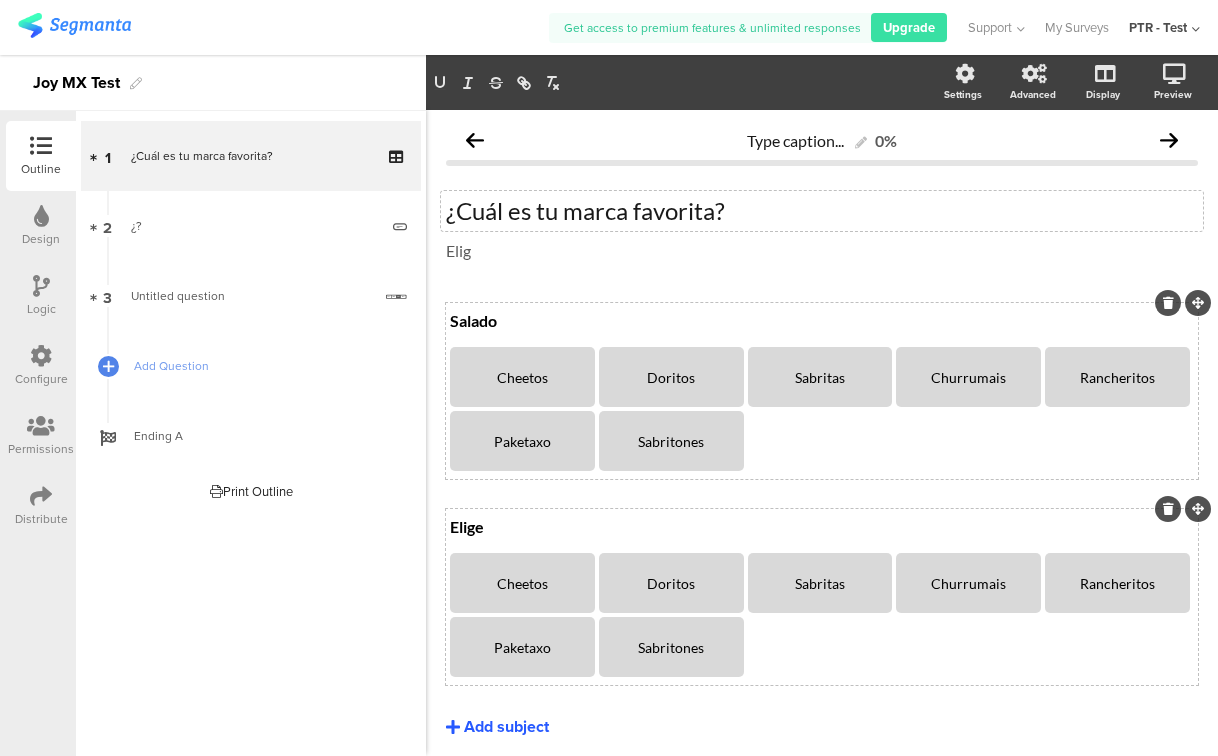 click on "Elige" at bounding box center (822, 526) 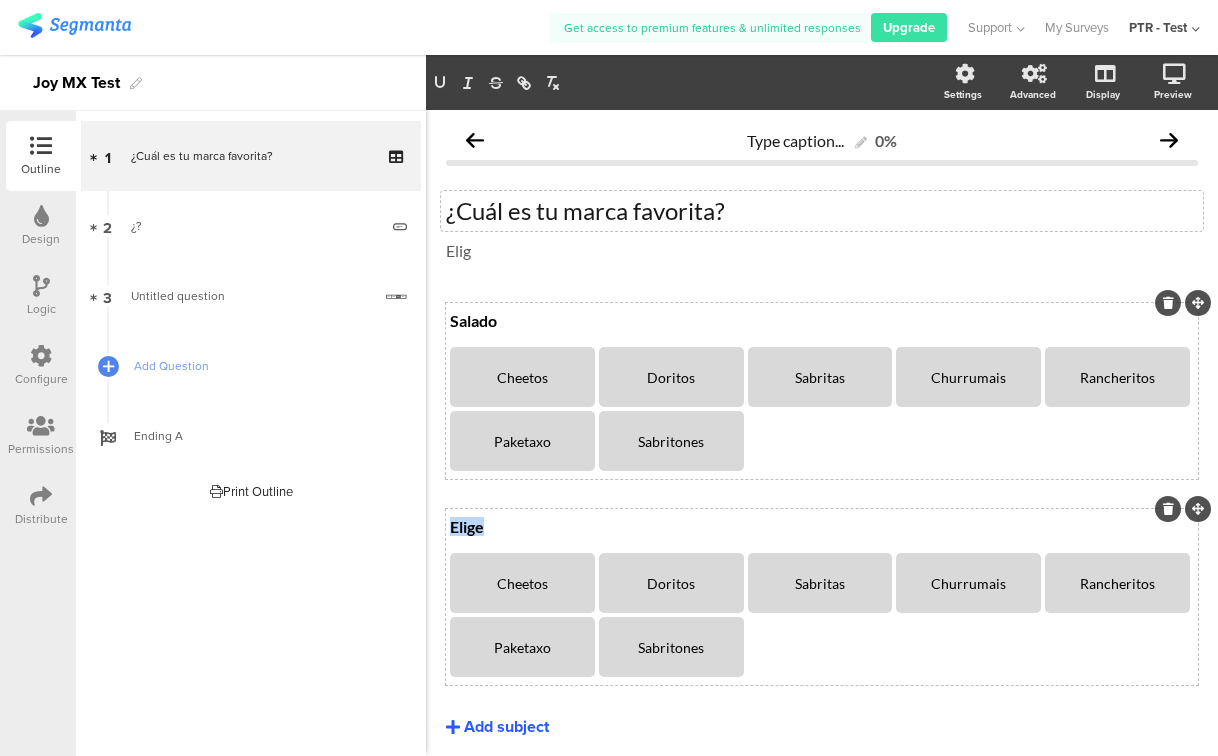 click on "Elige" at bounding box center (822, 526) 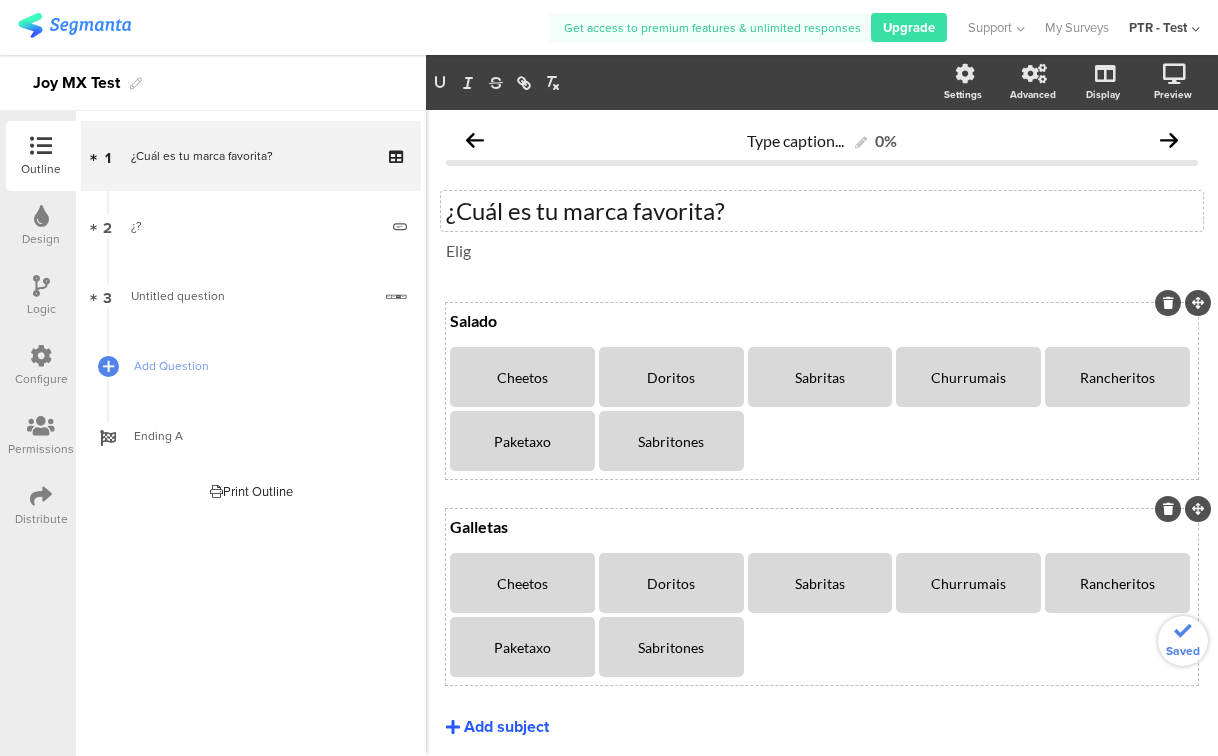 click on "Salado
Salado" at bounding box center [822, 322] 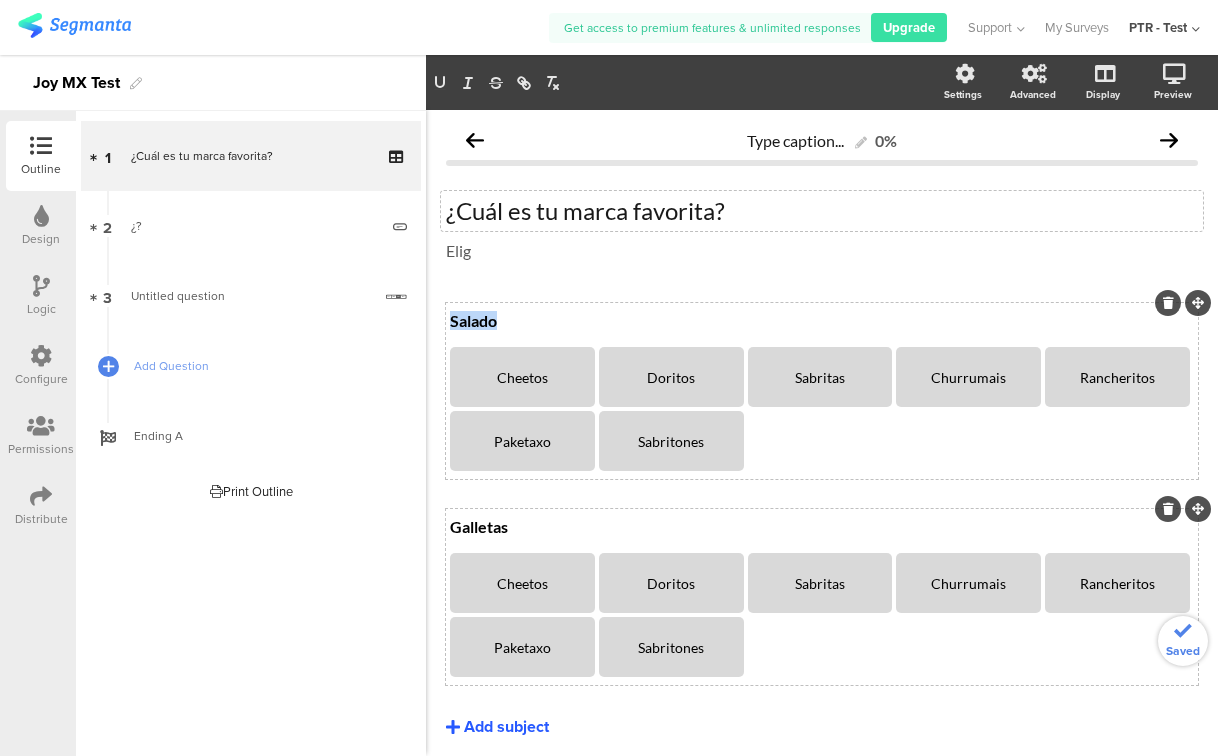 click on "Salado" at bounding box center [822, 320] 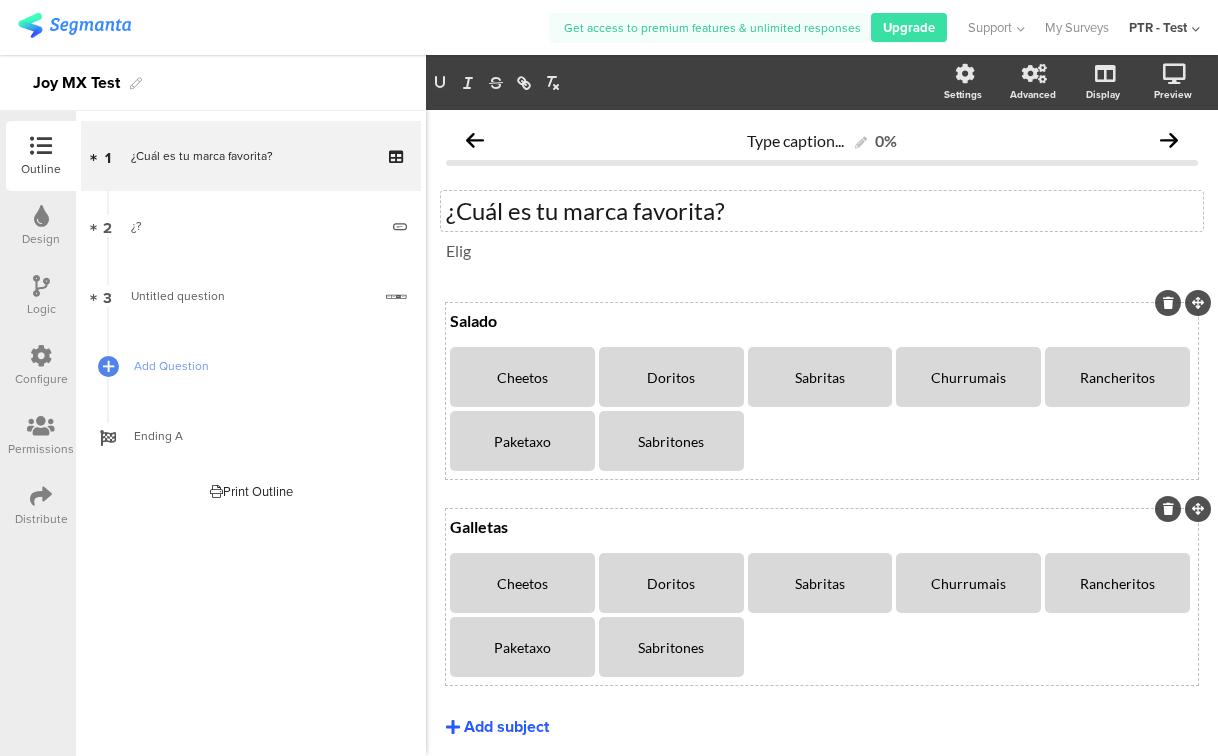 click on "Salado" at bounding box center [822, 320] 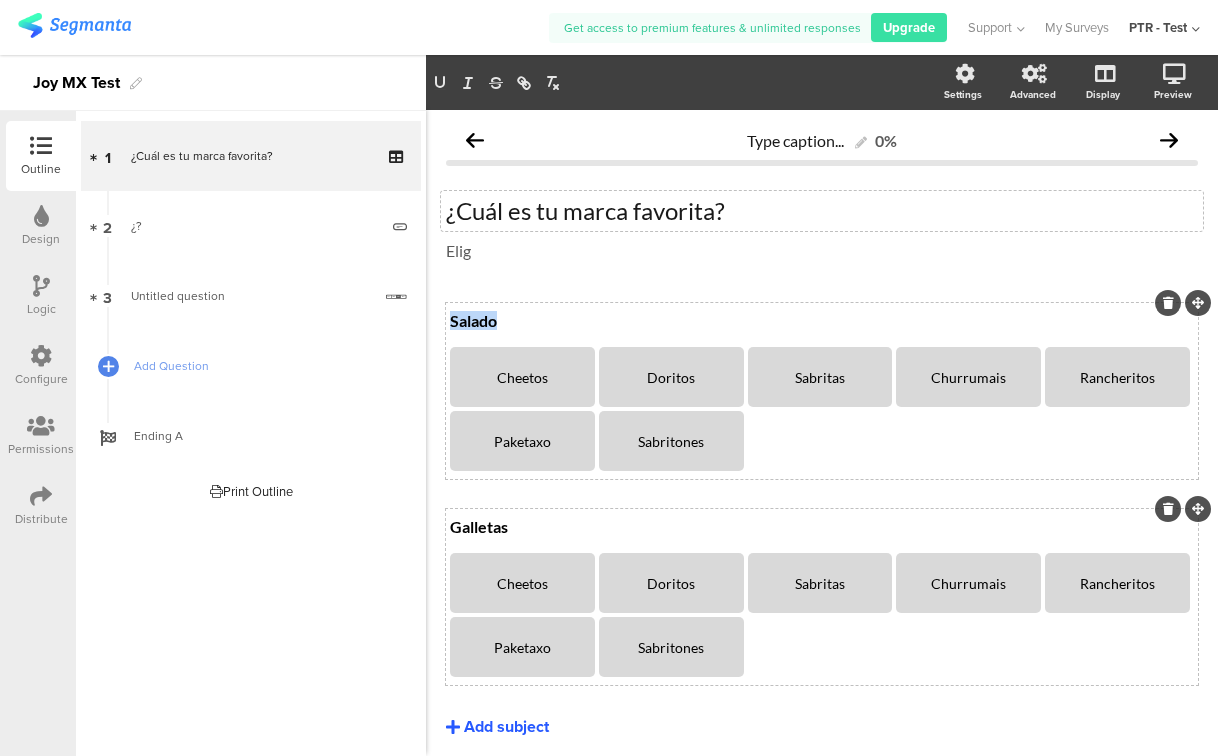 click on "Salado" at bounding box center (822, 320) 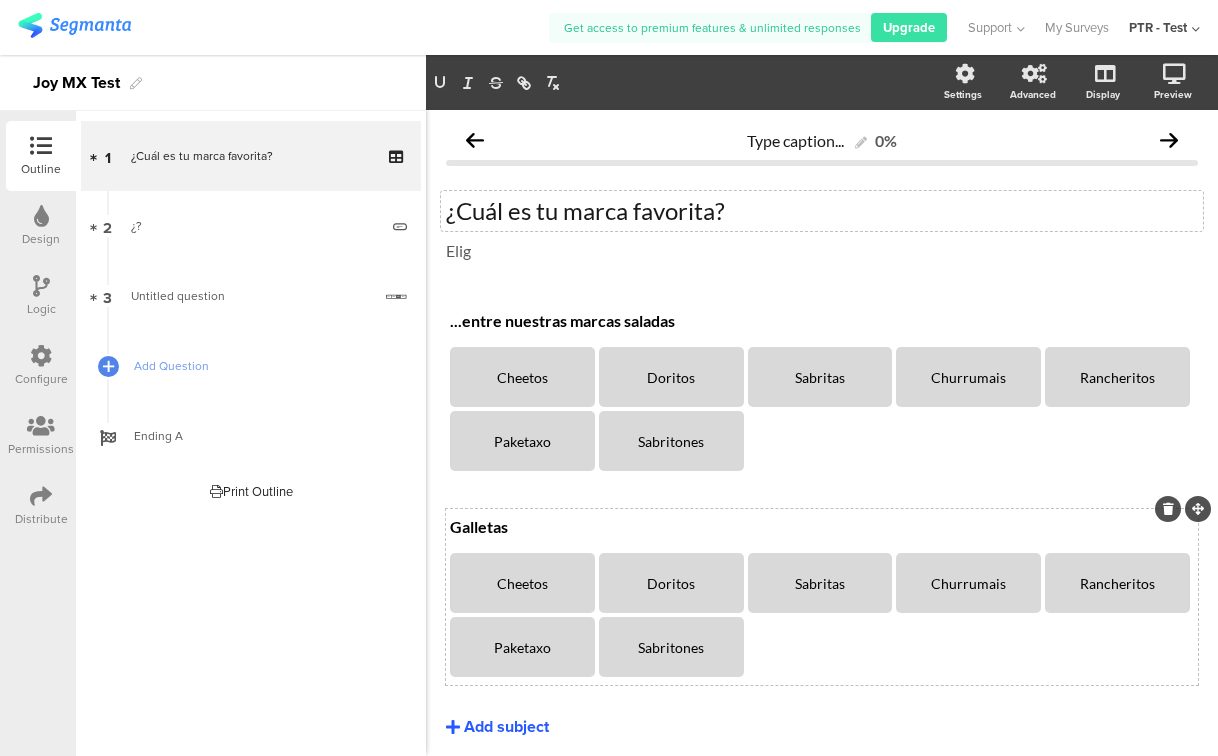 click on "Galletas
Galletas" at bounding box center (822, 528) 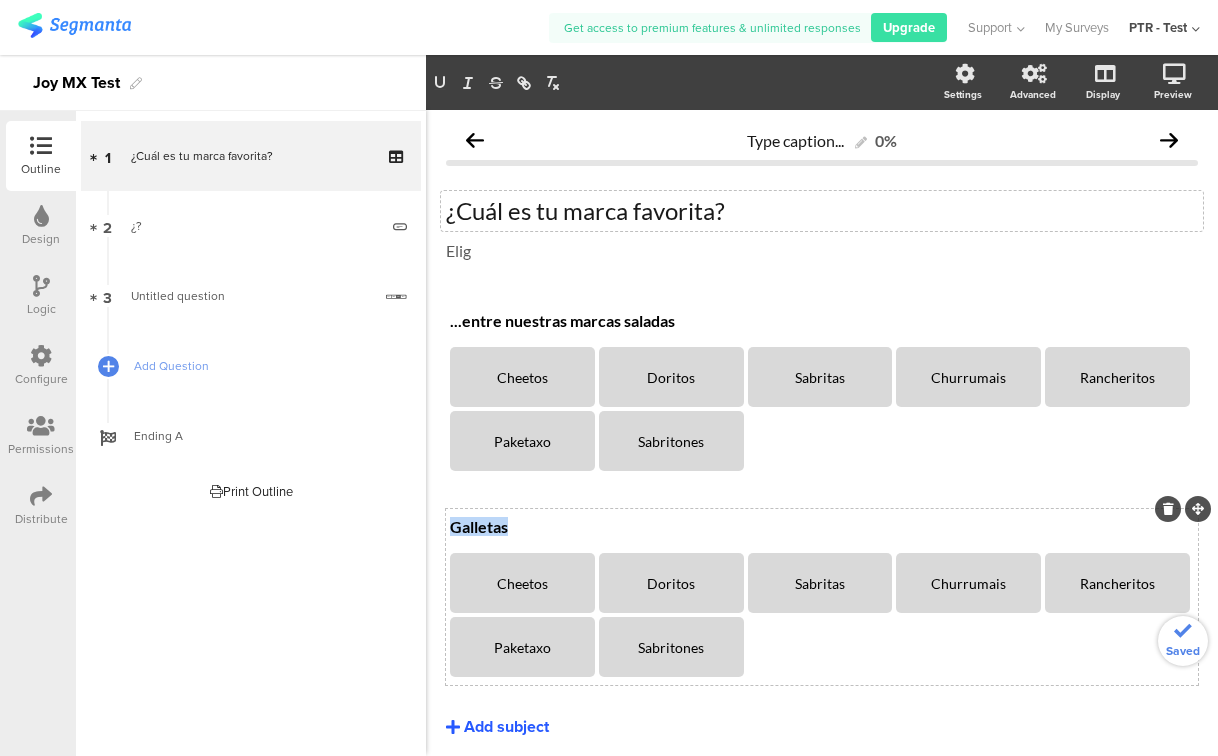 click on "Galletas" at bounding box center [822, 526] 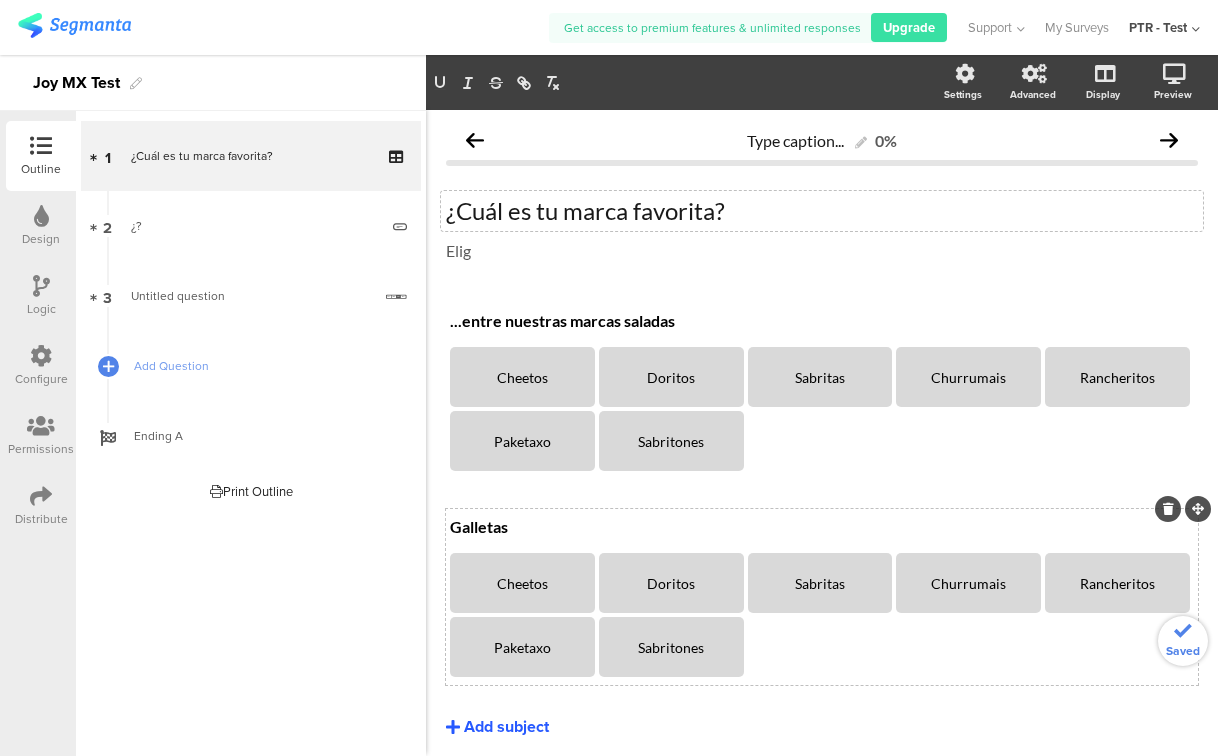type 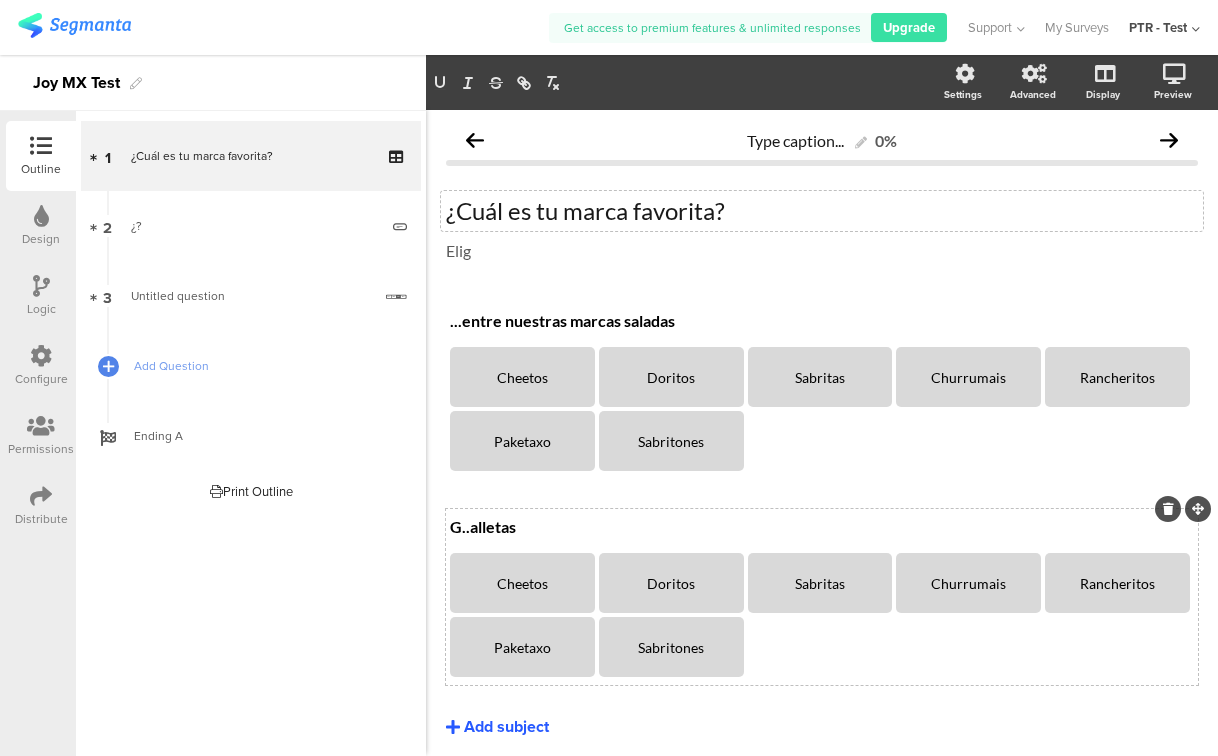 click on "G..alletas" at bounding box center (822, 526) 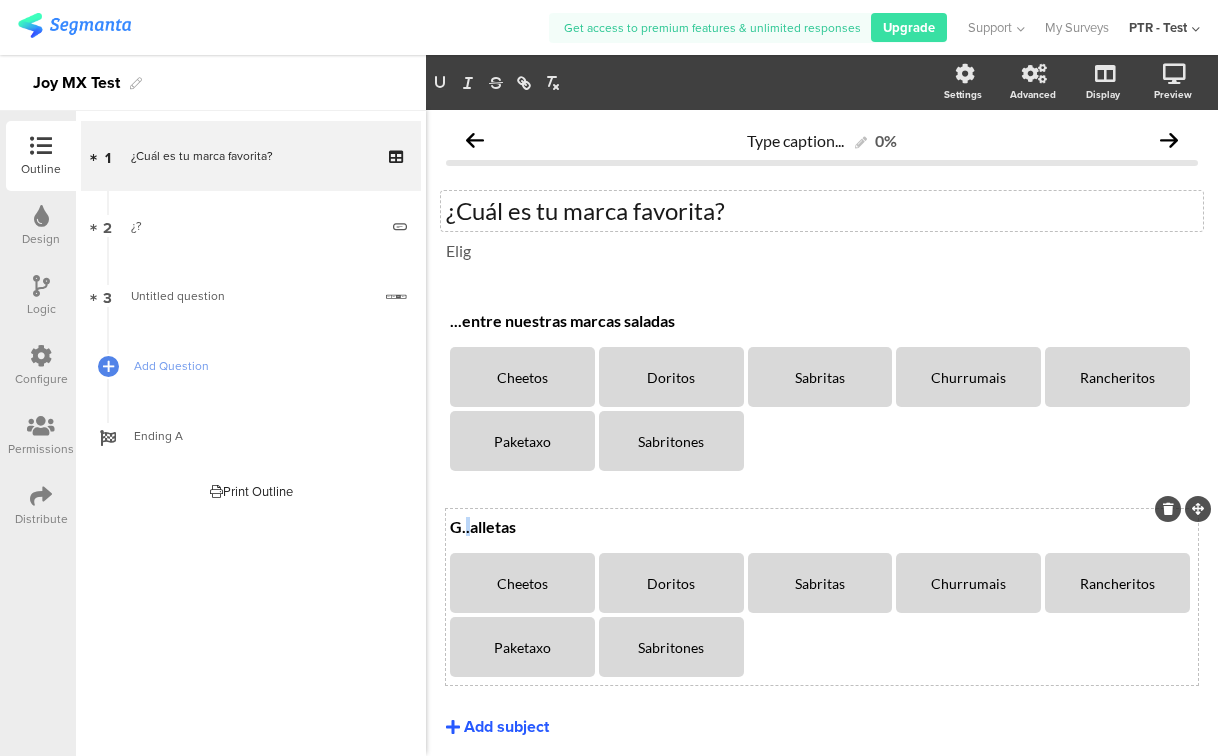 click on "G..alletas" at bounding box center [822, 526] 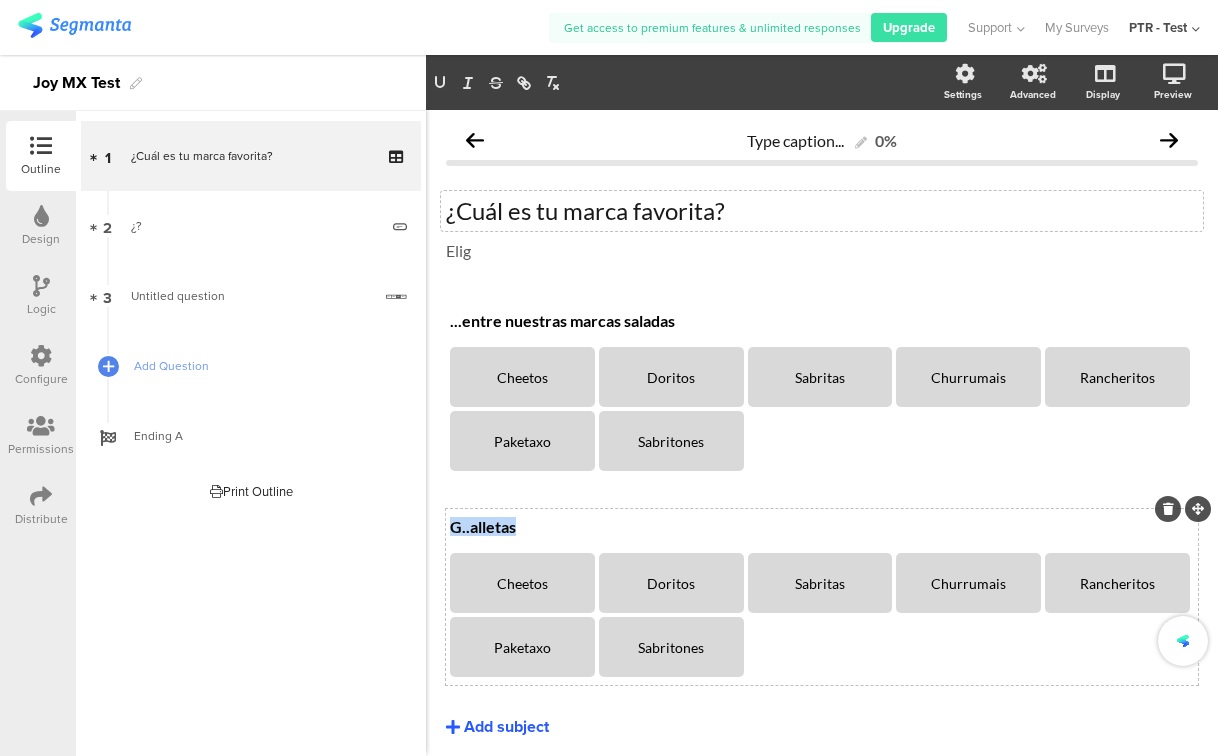 click on "G..alletas" at bounding box center [822, 526] 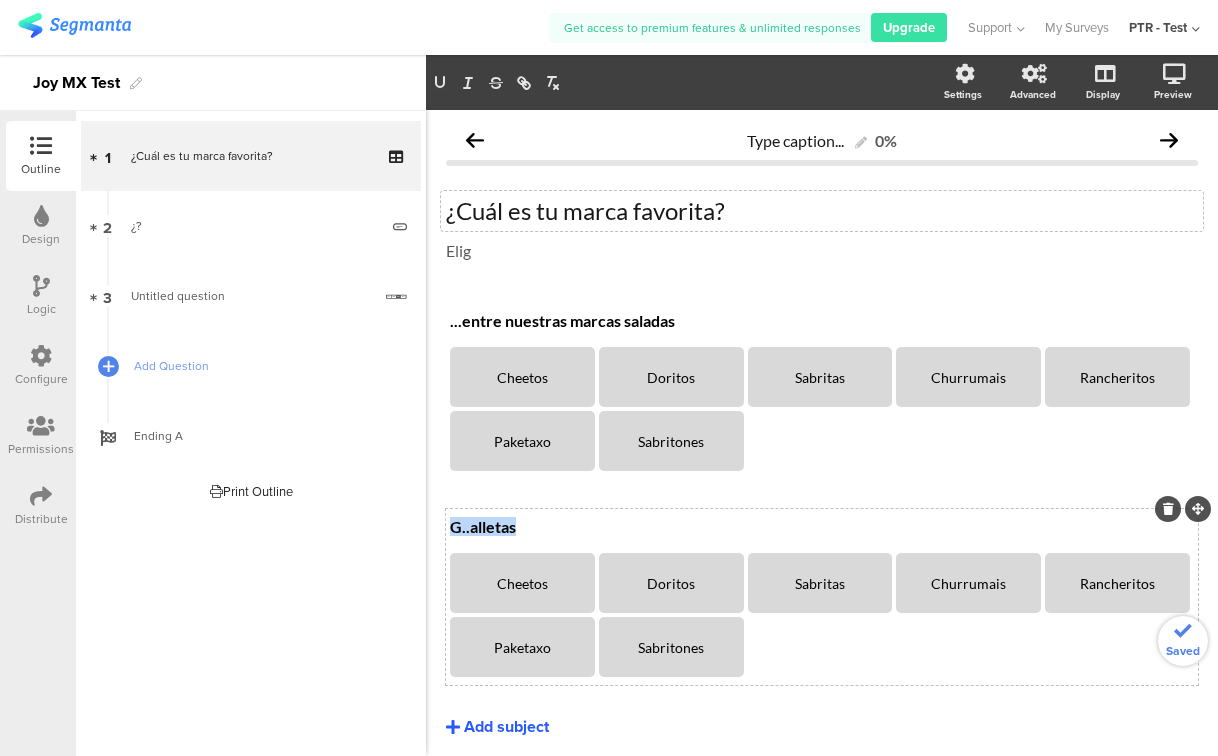 click on "G..alletas" at bounding box center (822, 526) 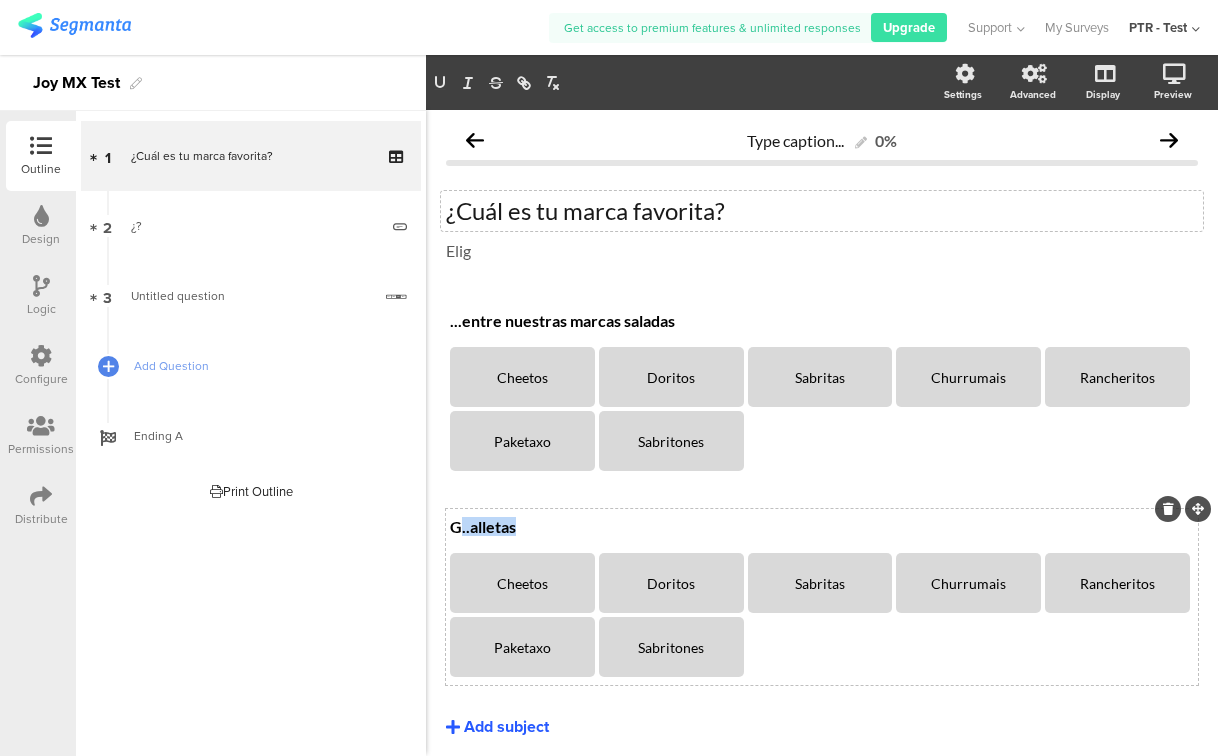 drag, startPoint x: 515, startPoint y: 528, endPoint x: 457, endPoint y: 528, distance: 58 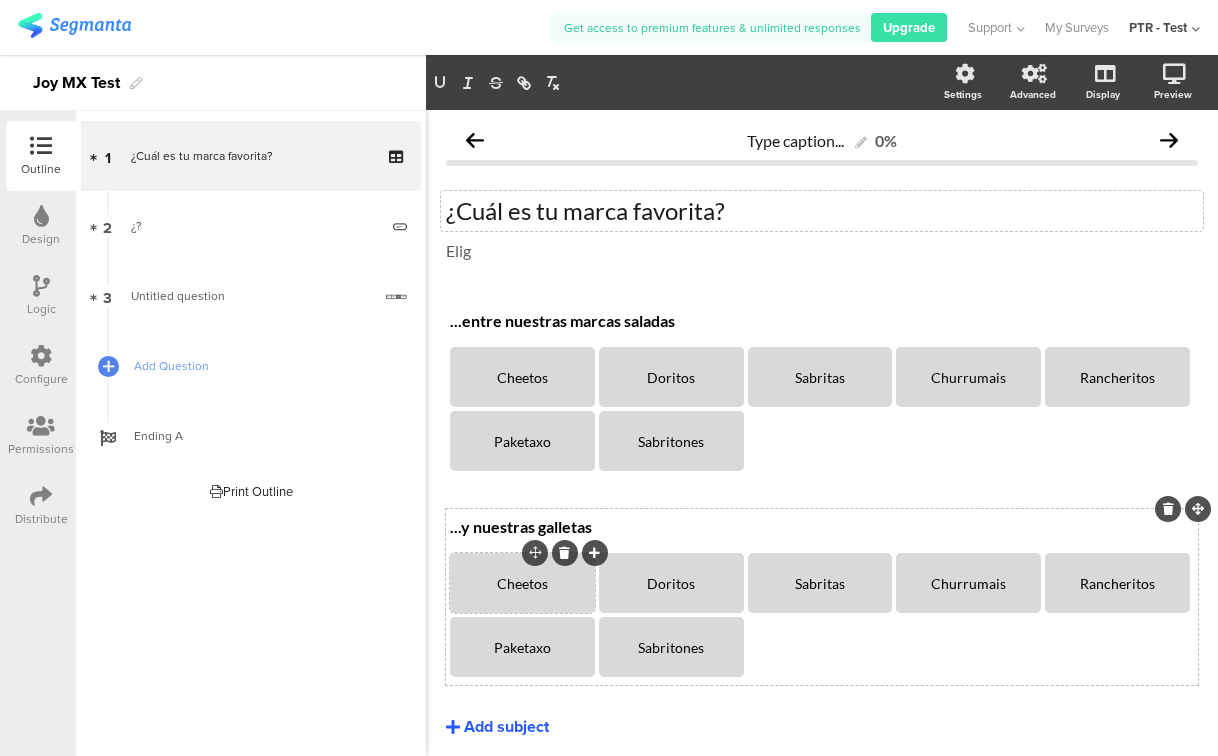 click on "Cheetos" 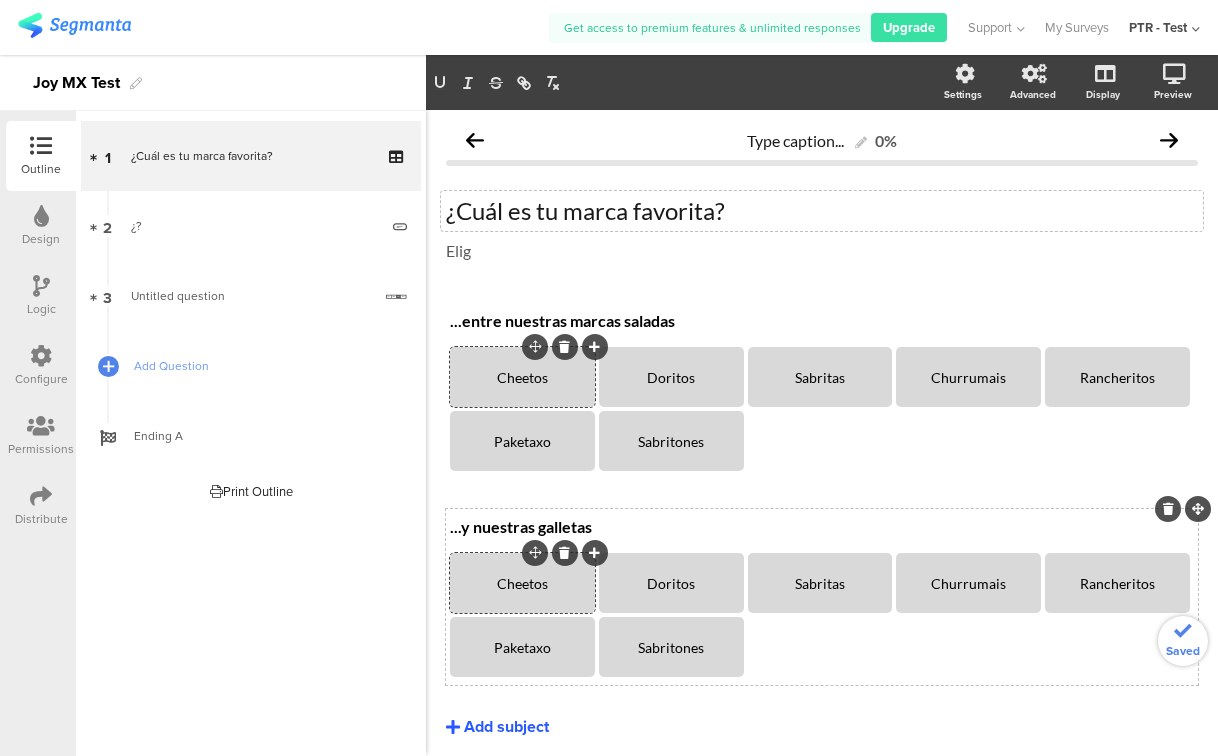 click on "Cheetos" 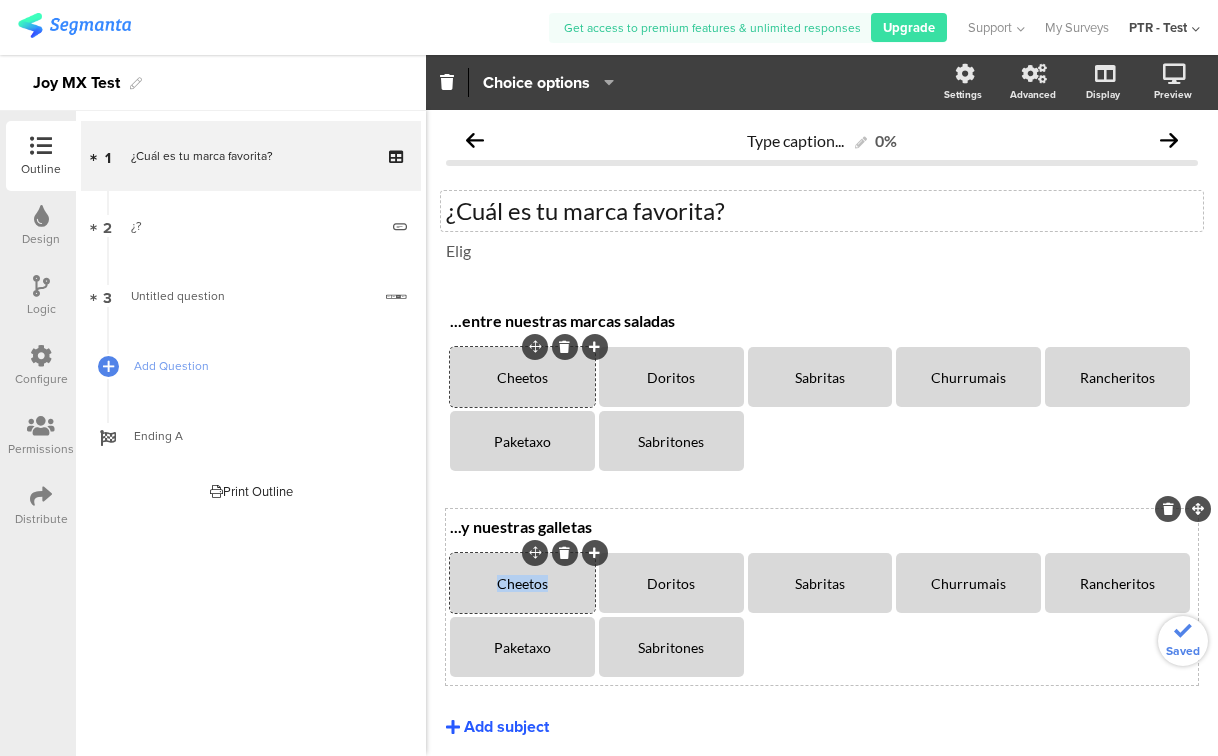 click on "Cheetos" 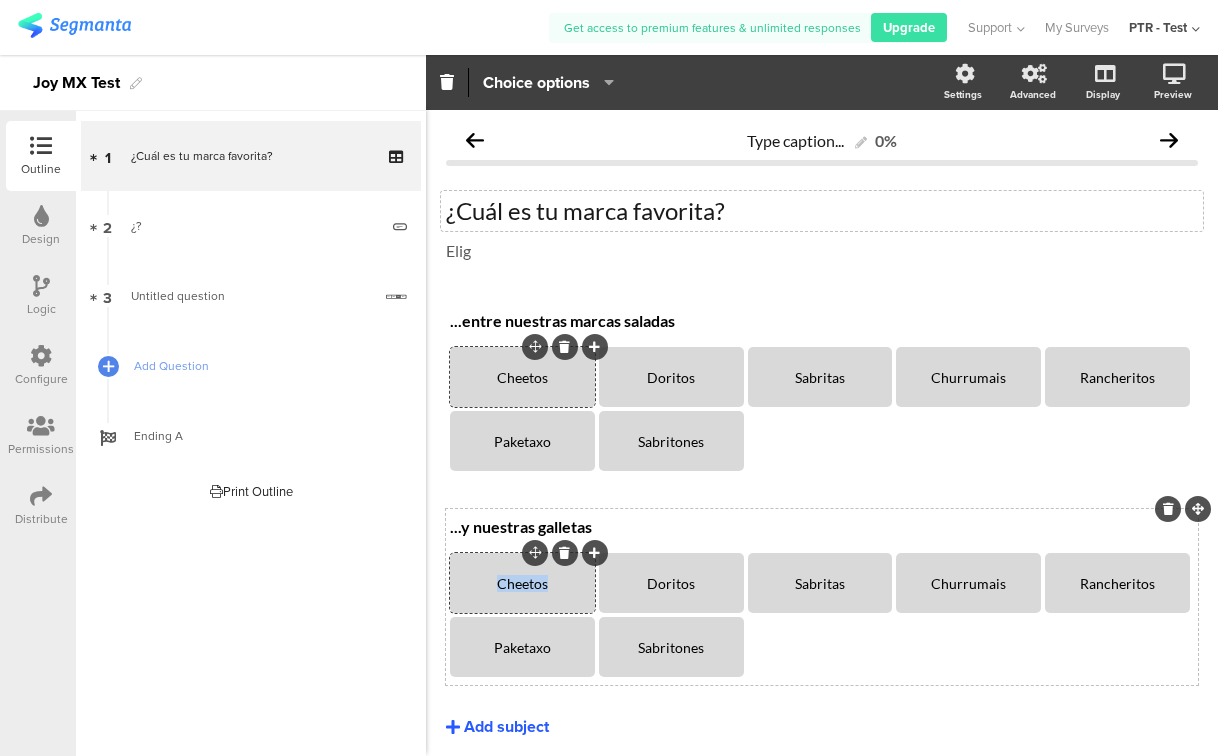 type 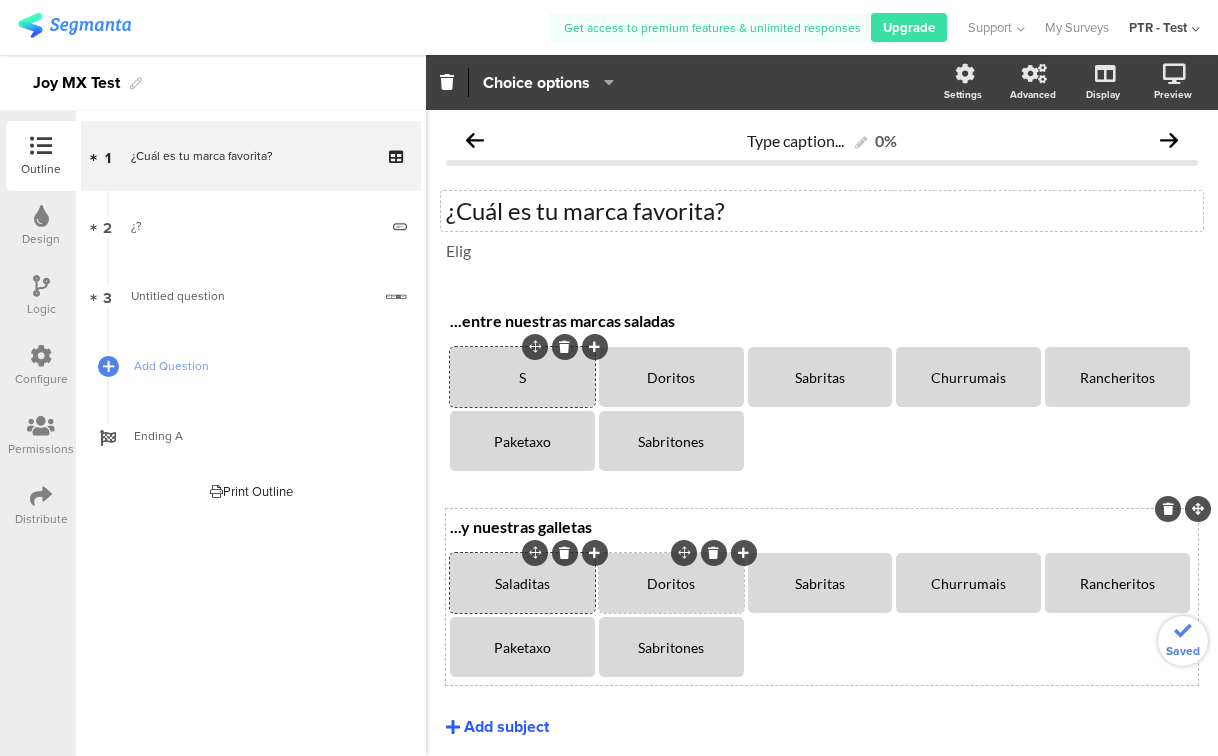click on "Doritos" 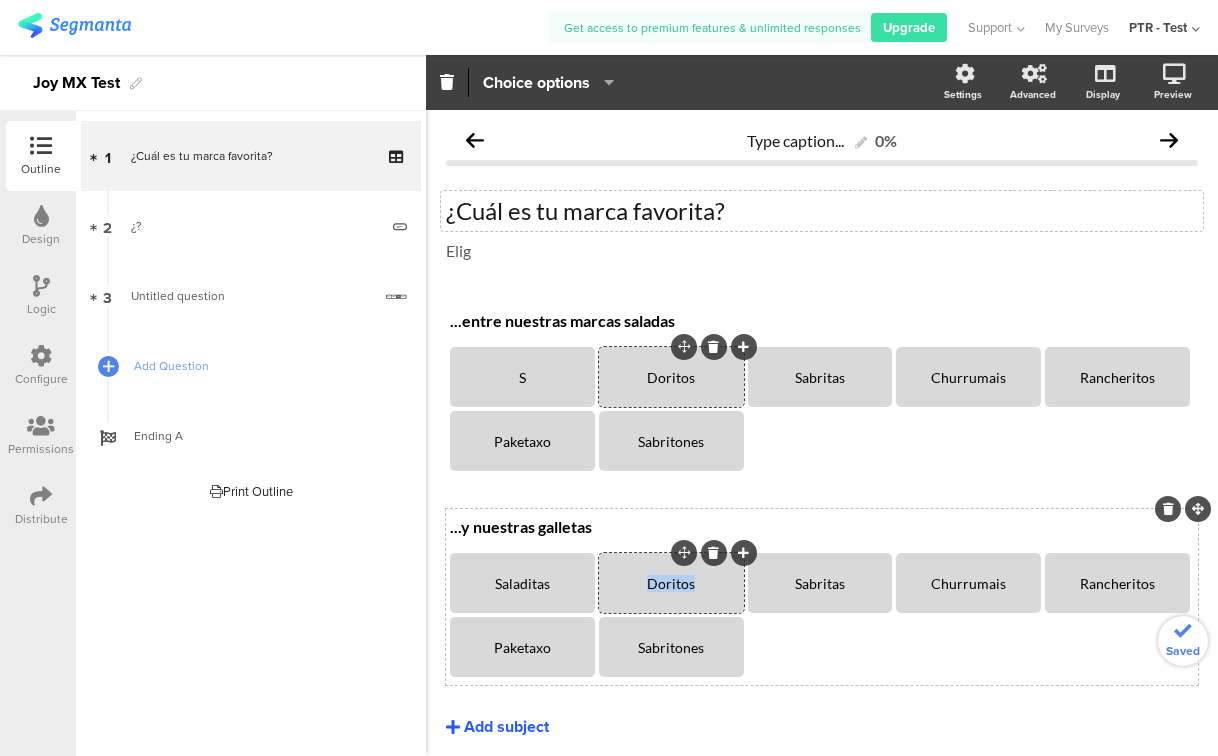 click on "Doritos" 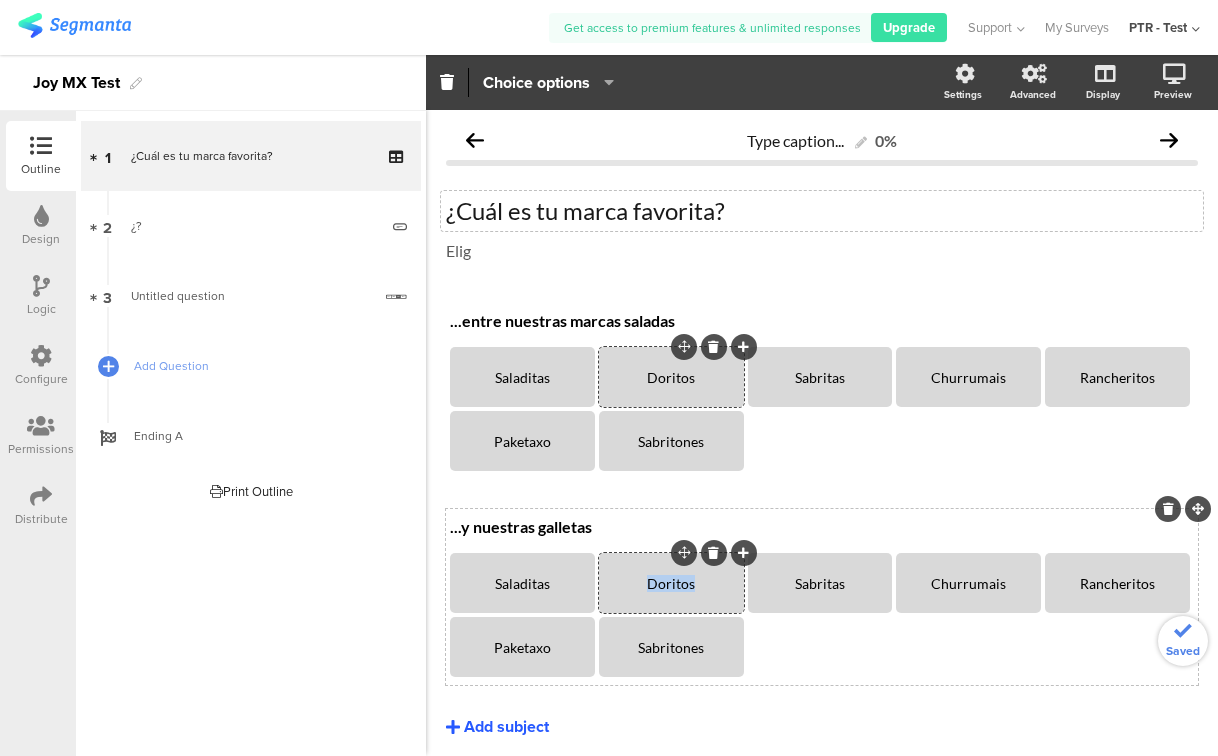 type 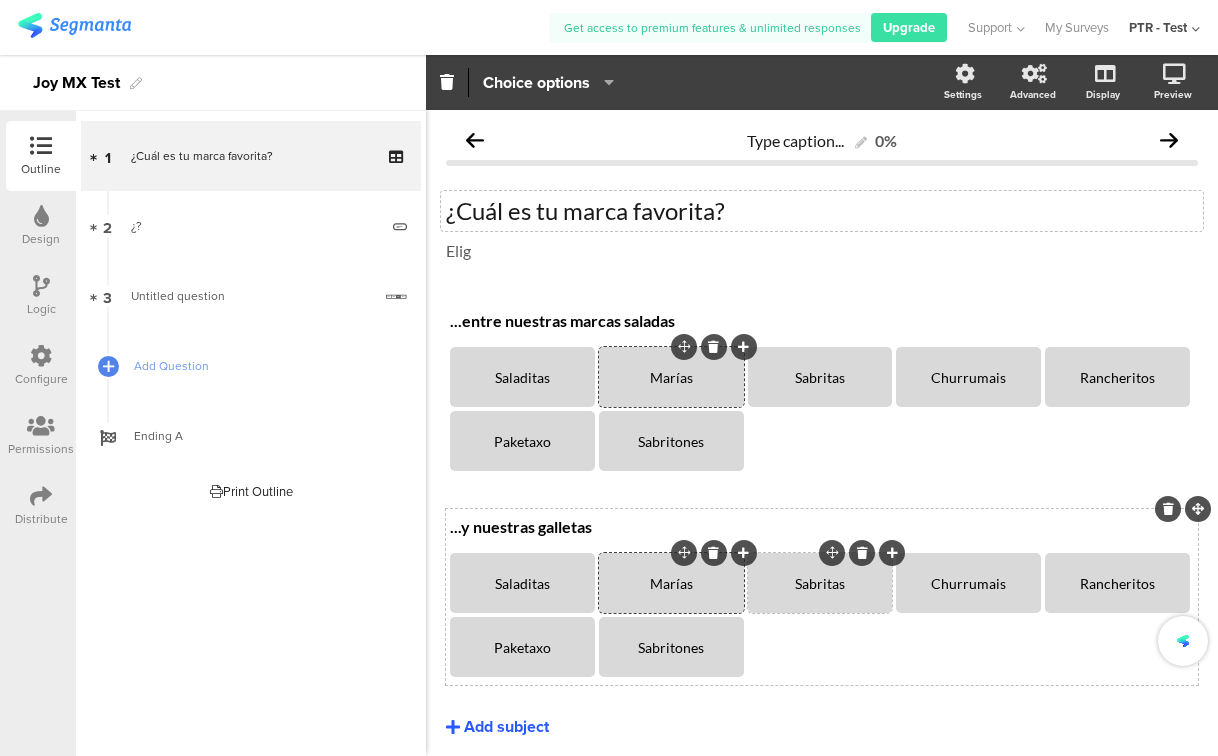 click on "Sabritas" 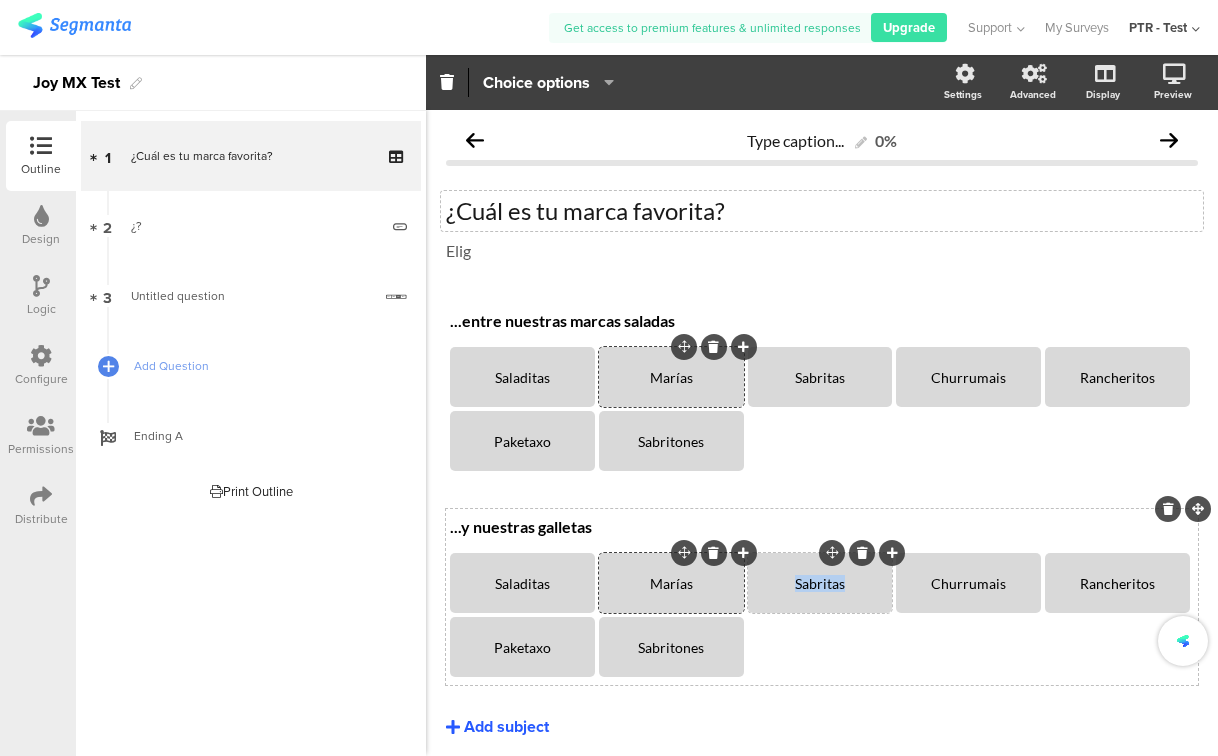 click on "Sabritas" 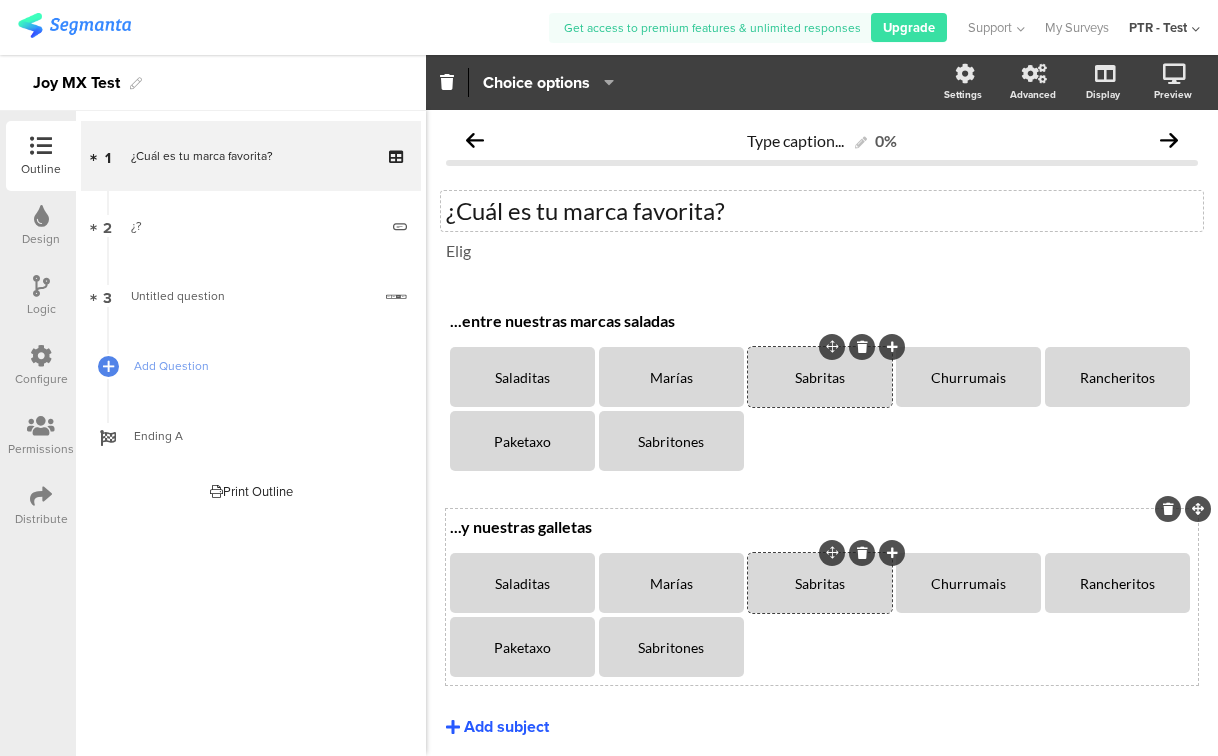 click on "Sabritas" 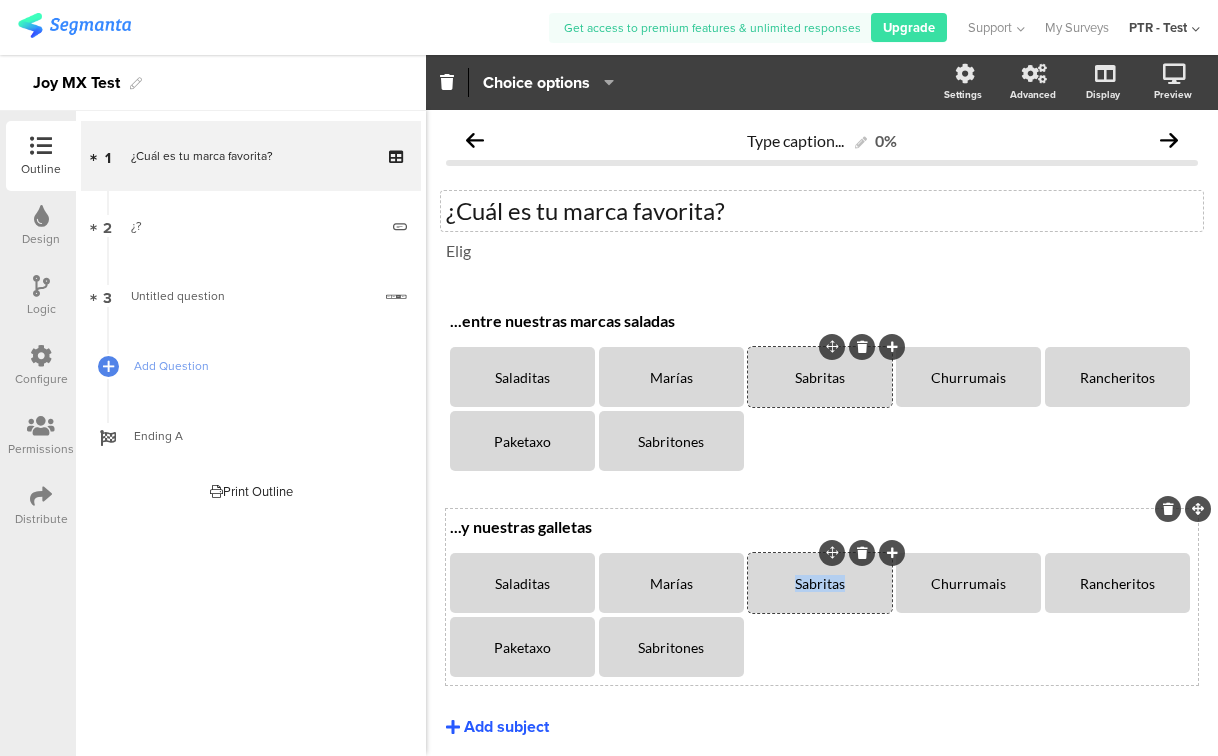 click on "Sabritas" 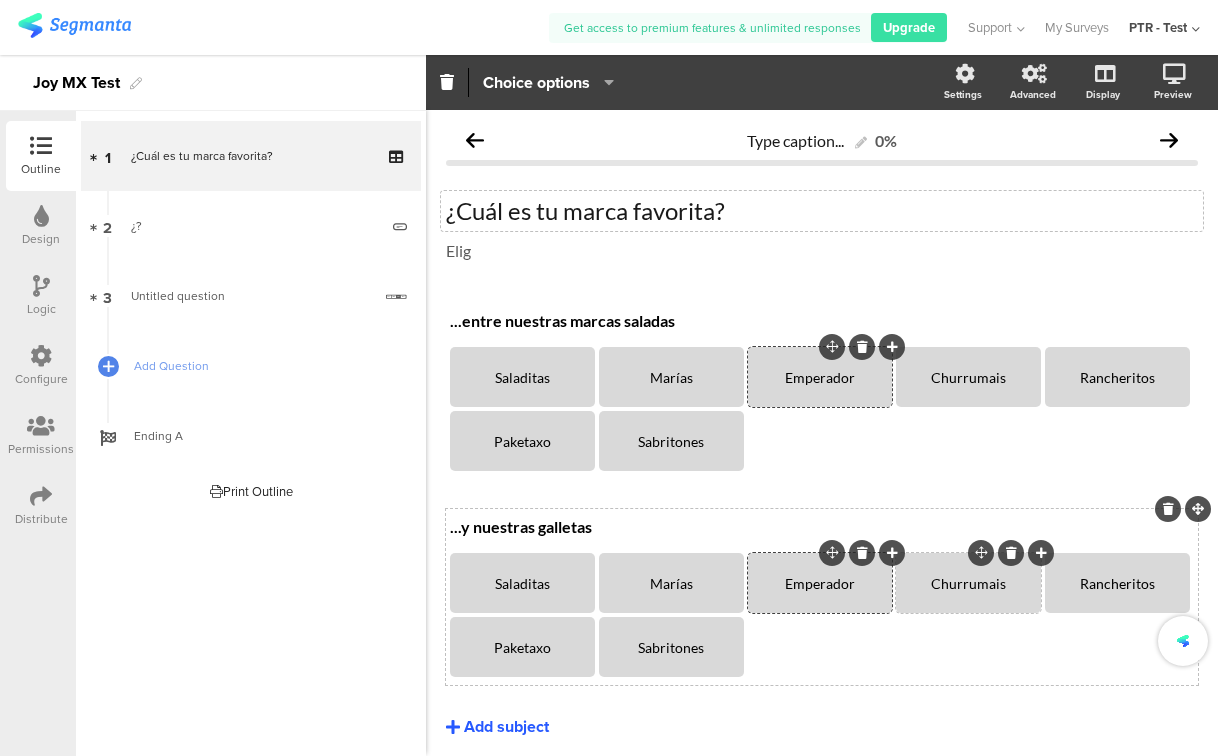 click on "Churrumais" 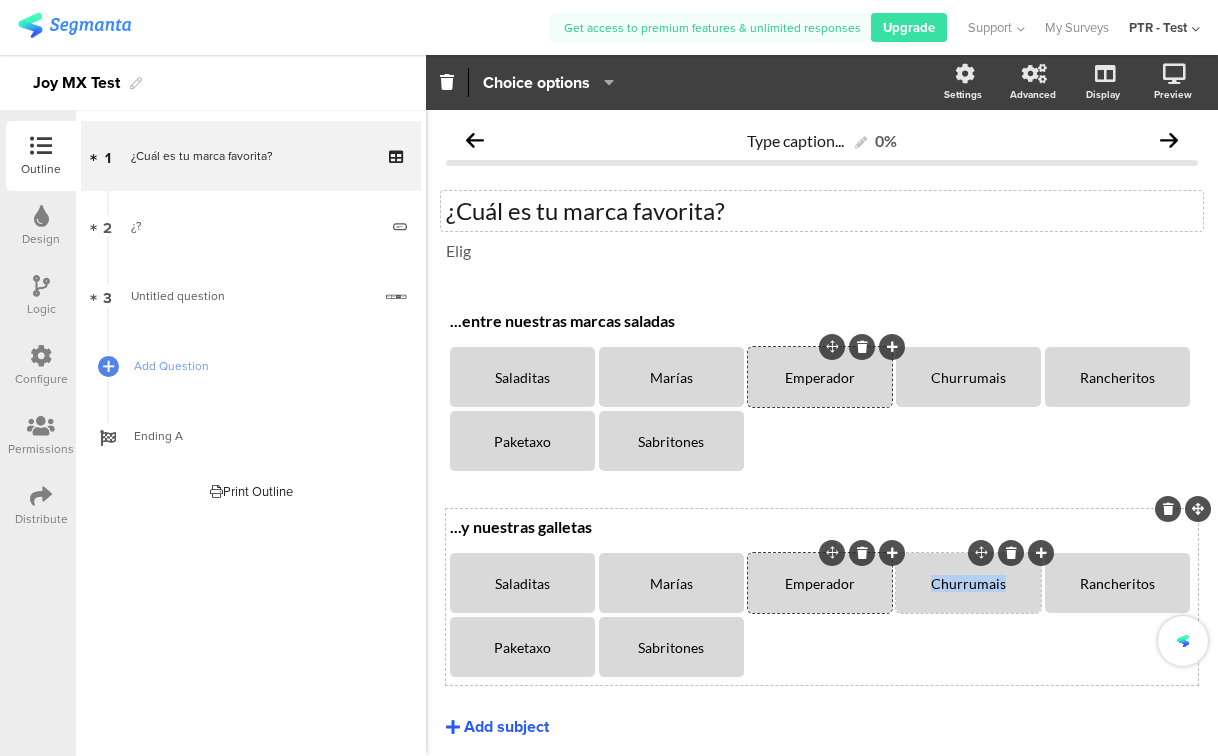 click on "Churrumais" 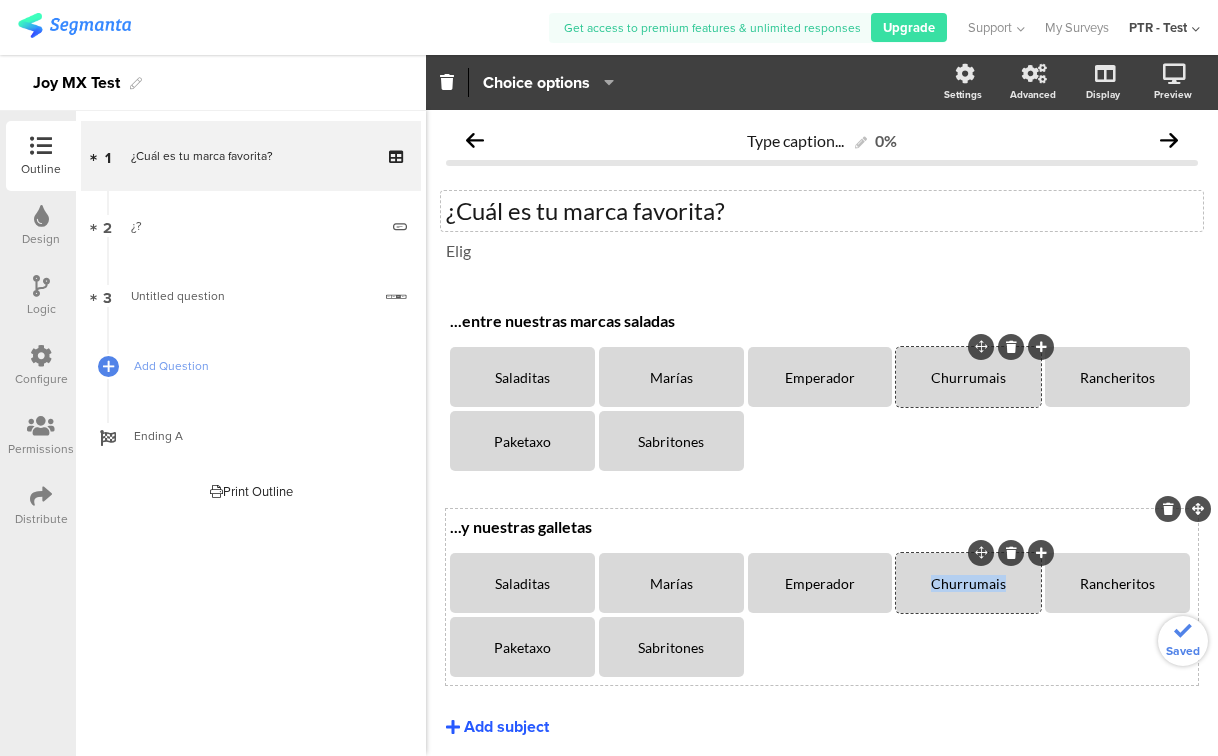 type 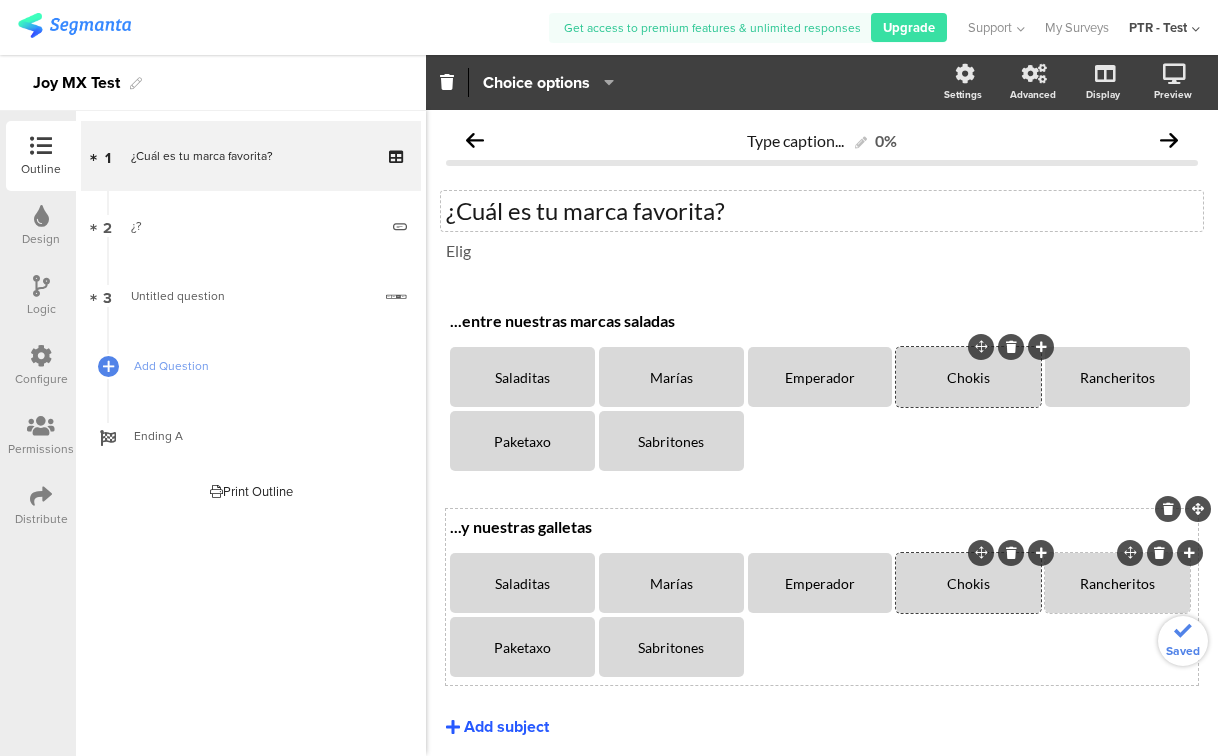 click on "Rancheritos" 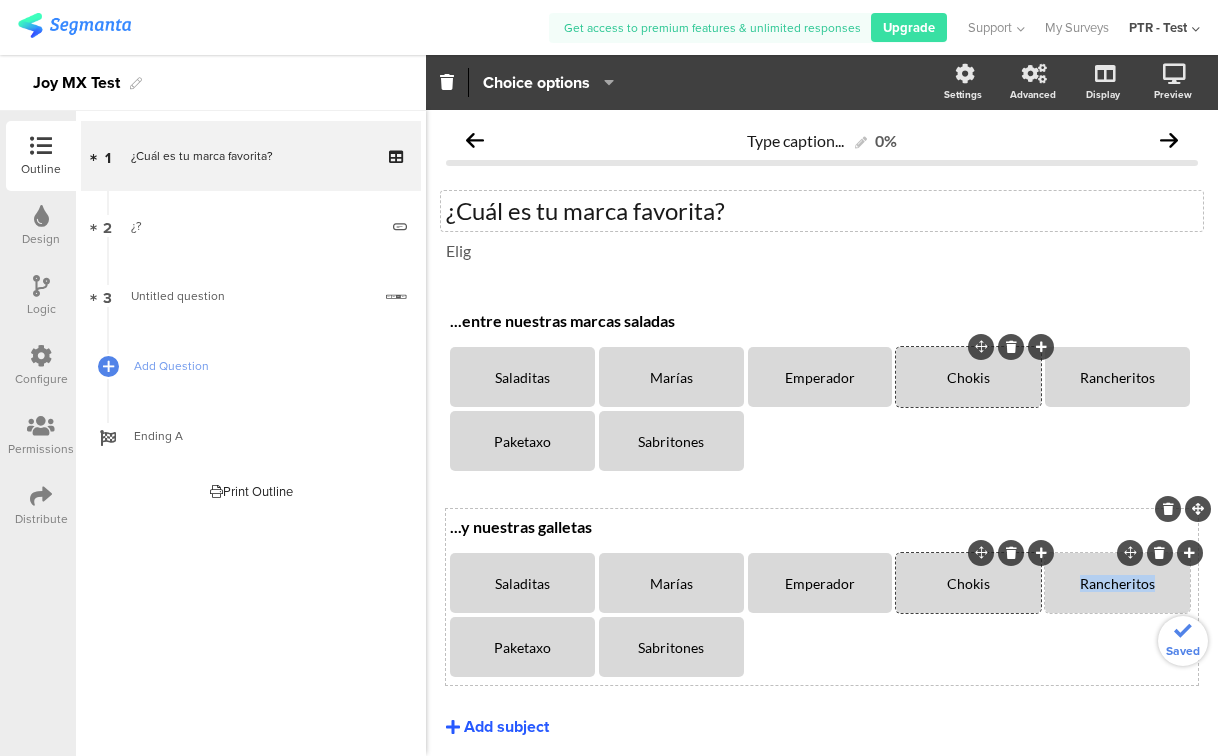click on "Rancheritos" 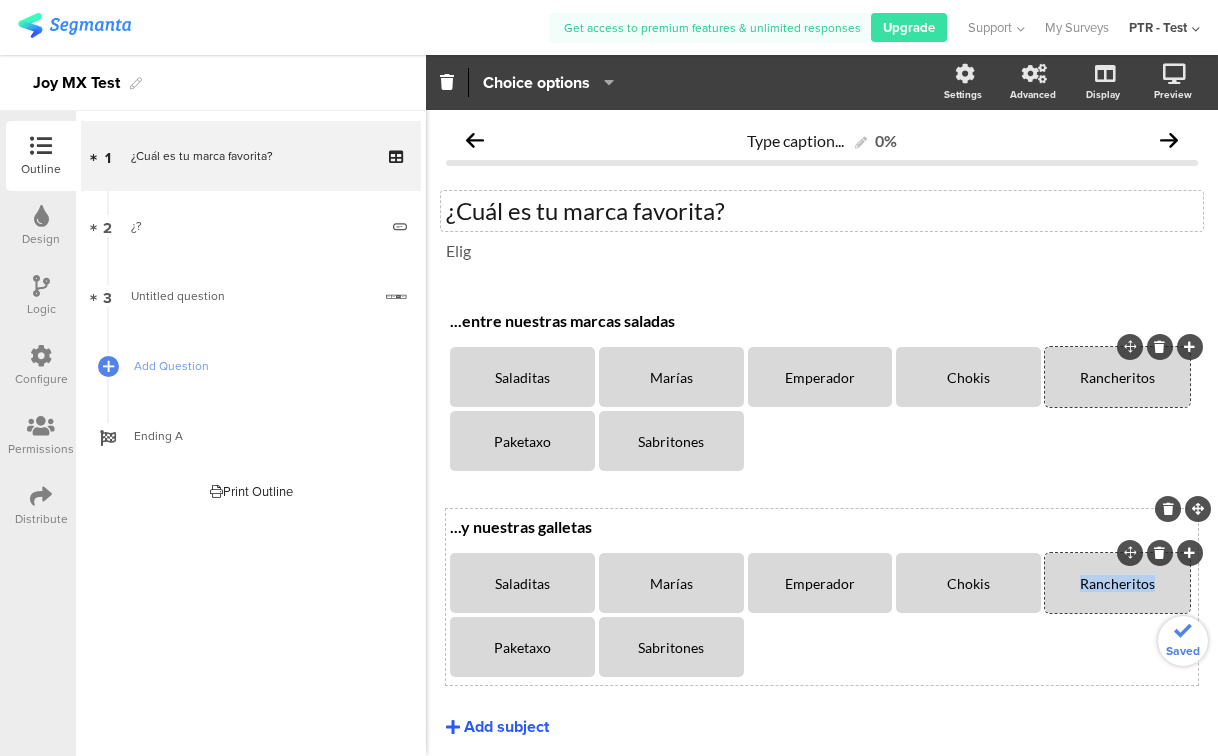 type 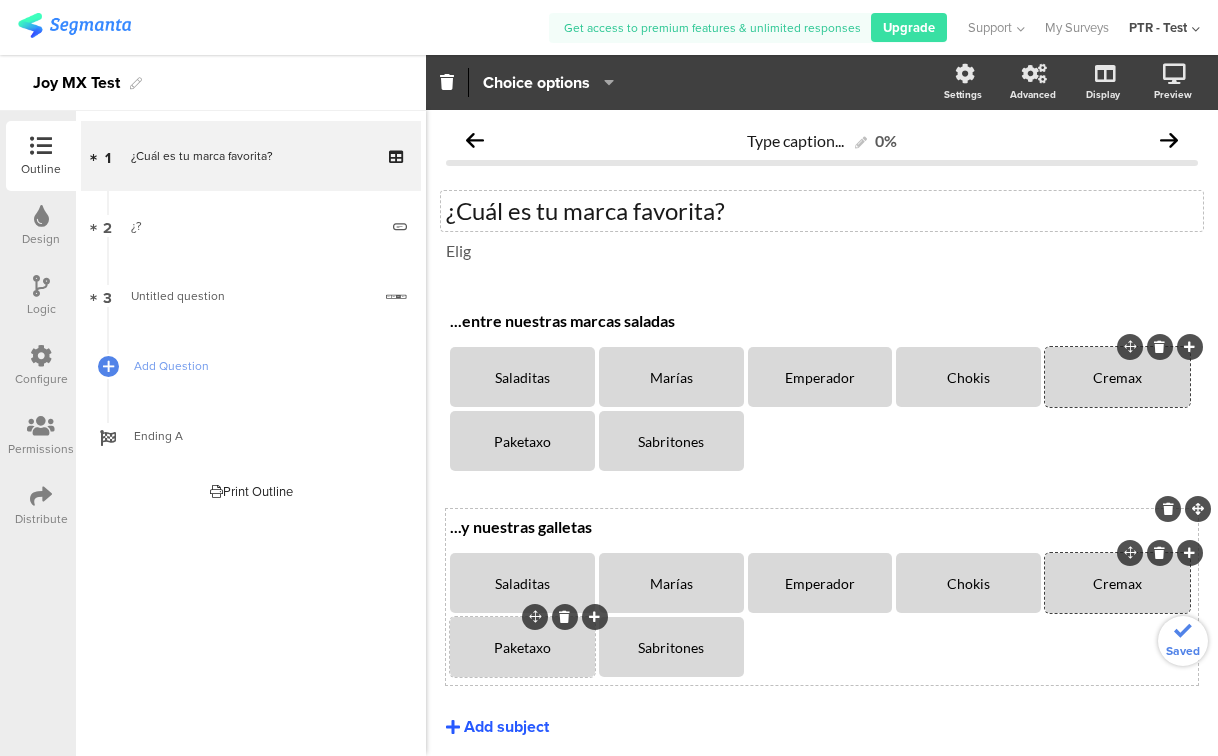 click on "Paketaxo" 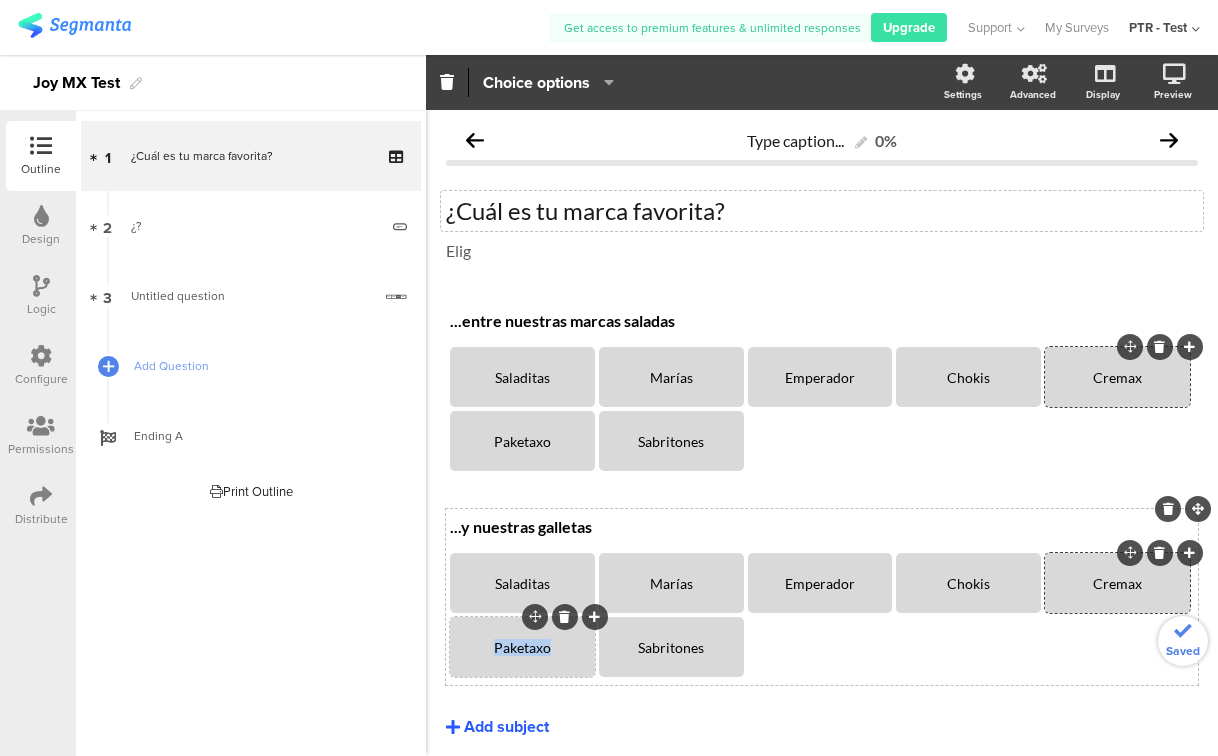 click on "Paketaxo" 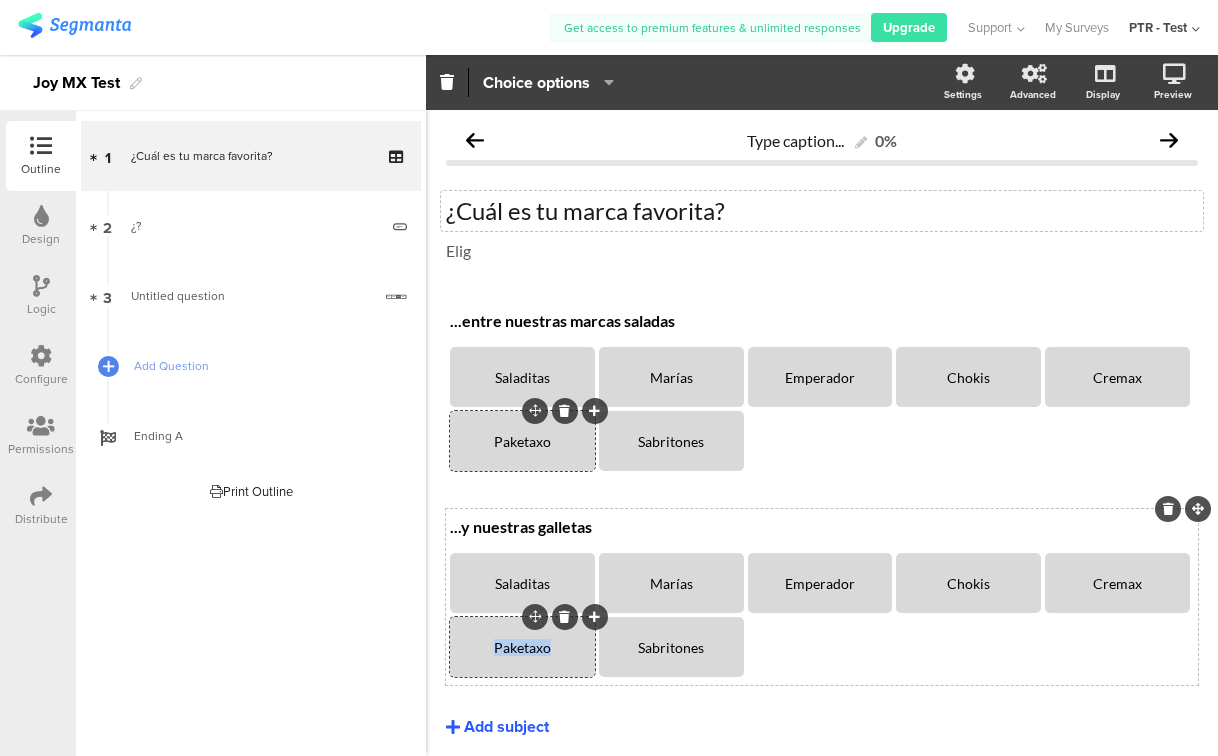 type 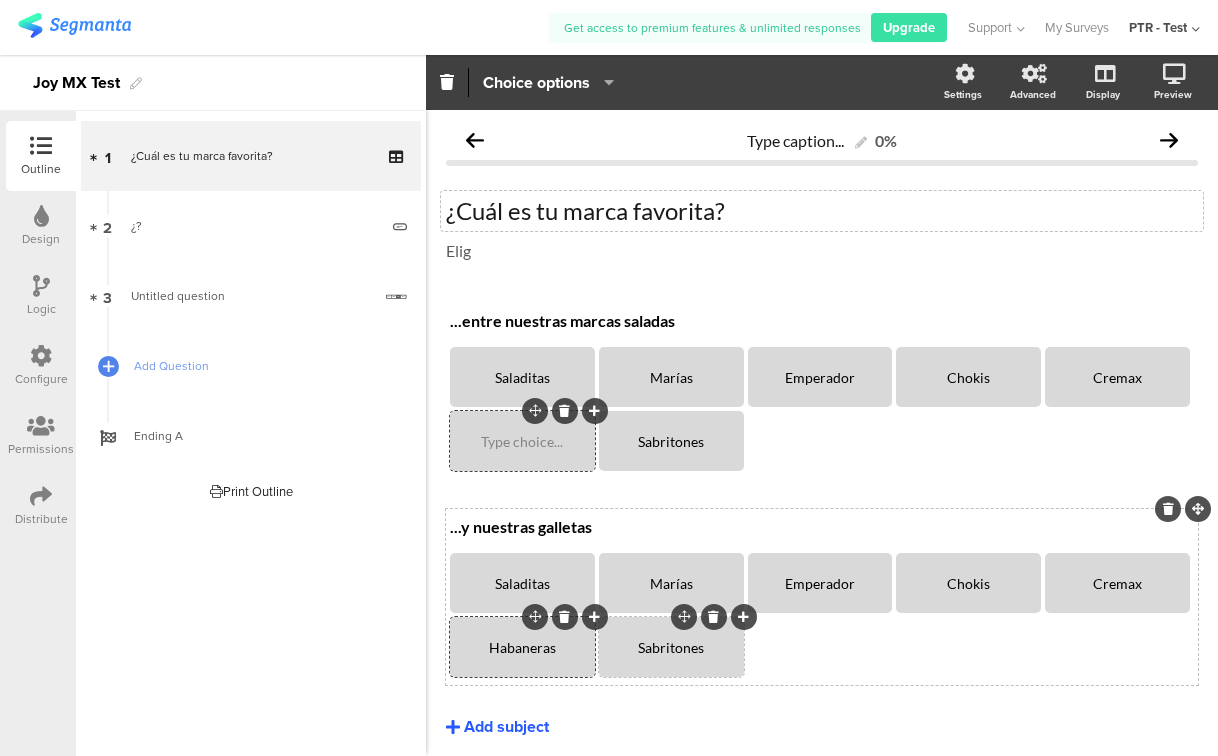 click on "Sabritones" 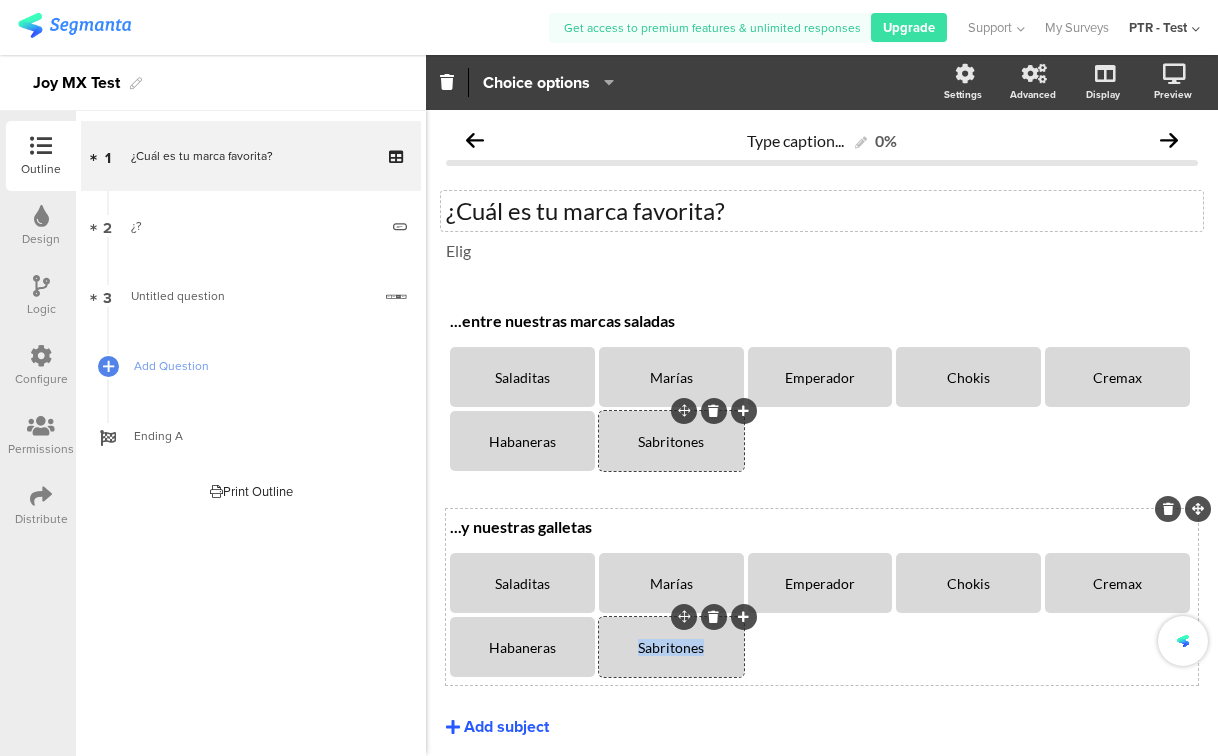 click on "Sabritones" 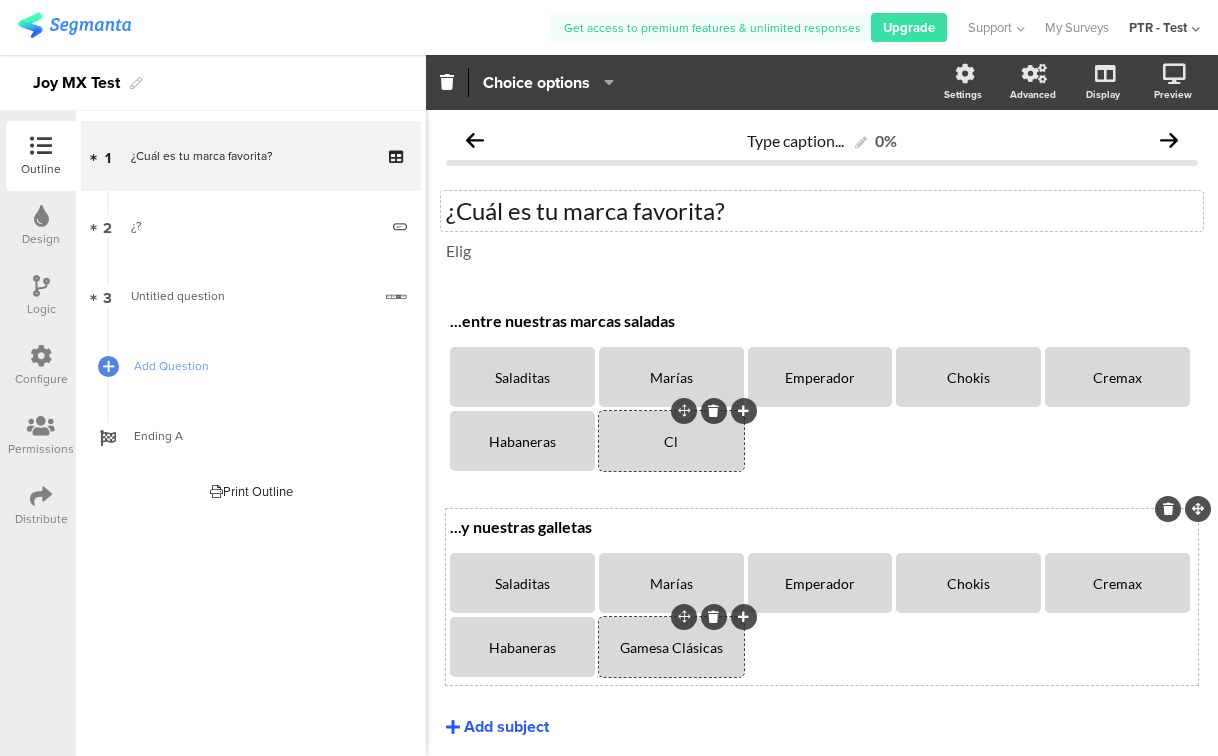click on "Saladitas
[PERSON_NAME]
Chokis
Cremax
[GEOGRAPHIC_DATA]
Gamesa Clásicas" 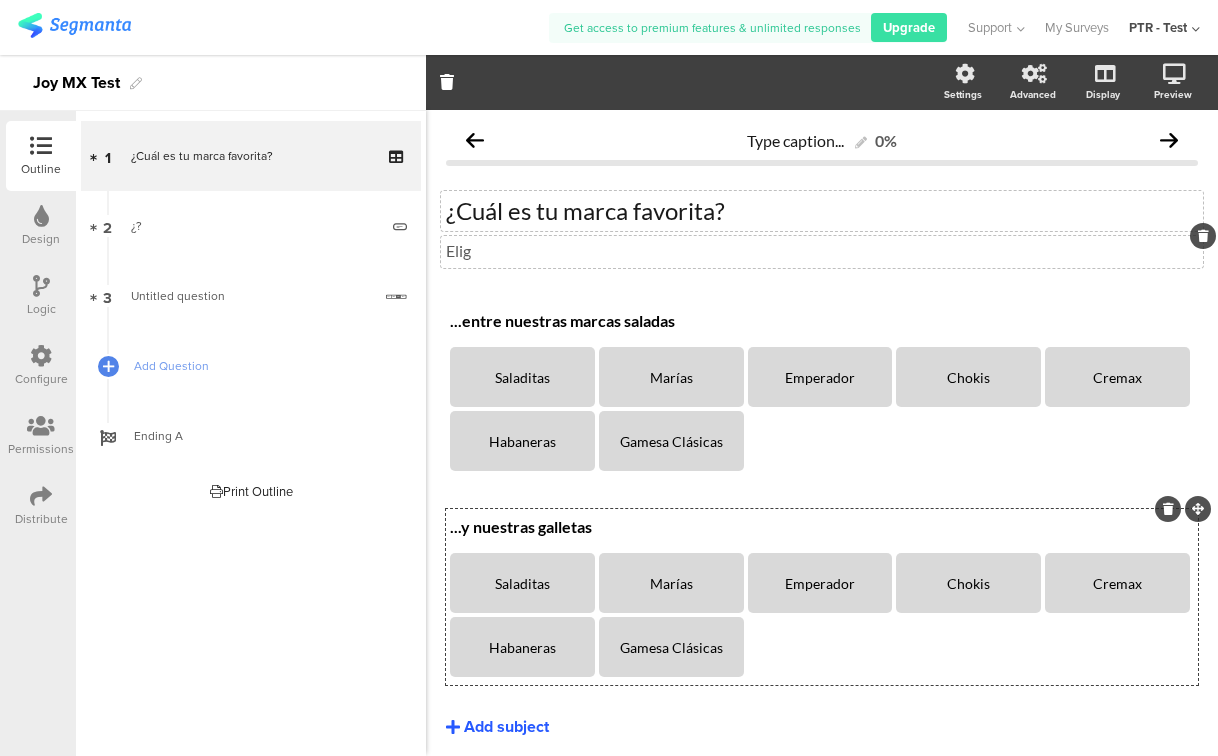 click on "[PERSON_NAME]" 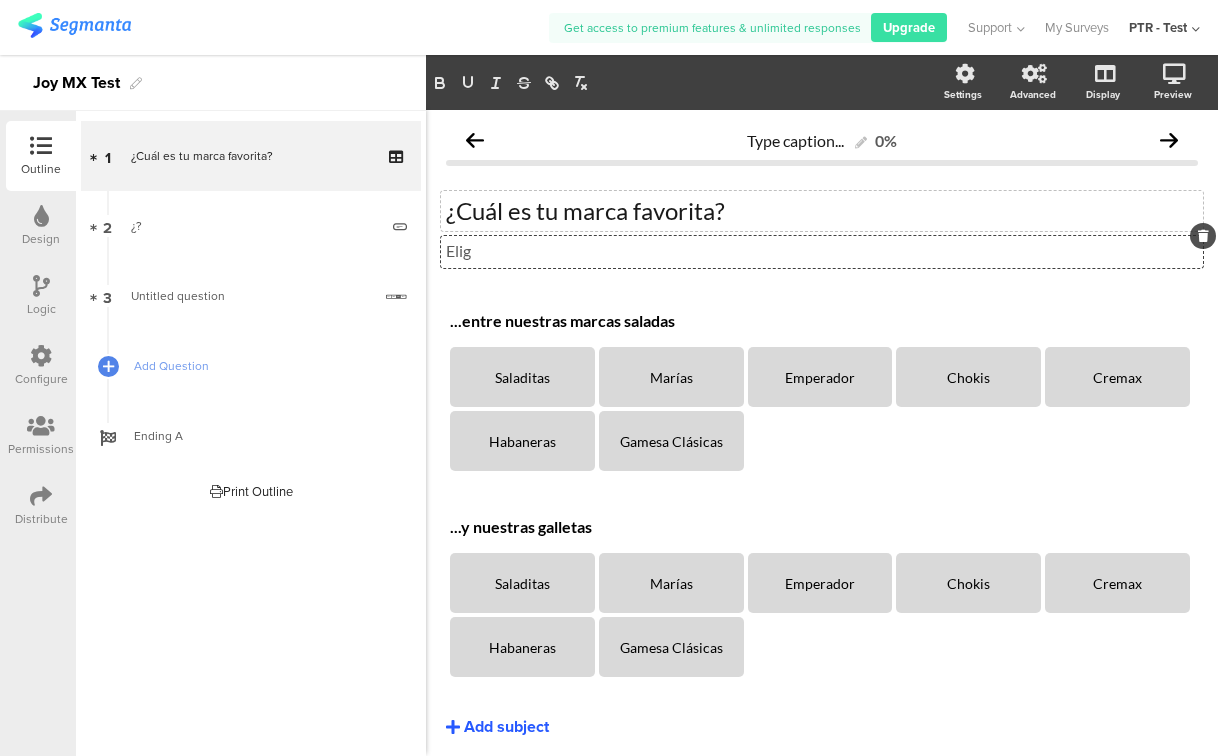 type 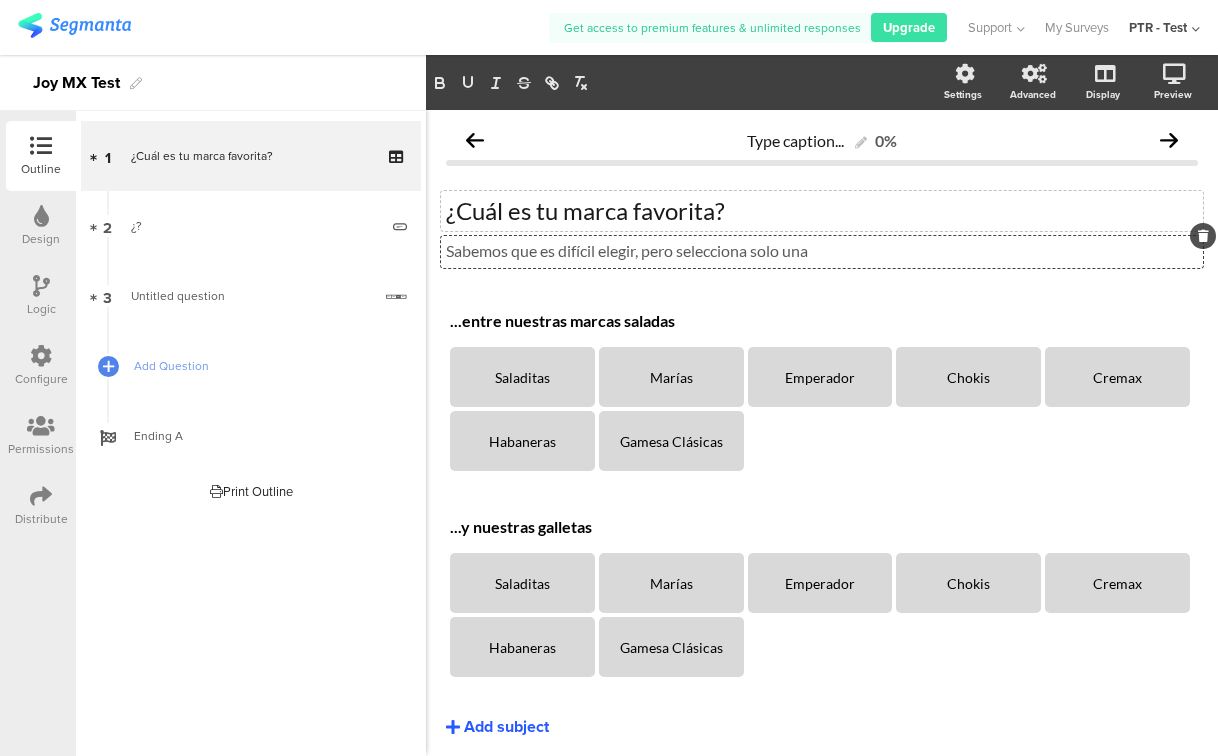 scroll, scrollTop: 62, scrollLeft: 0, axis: vertical 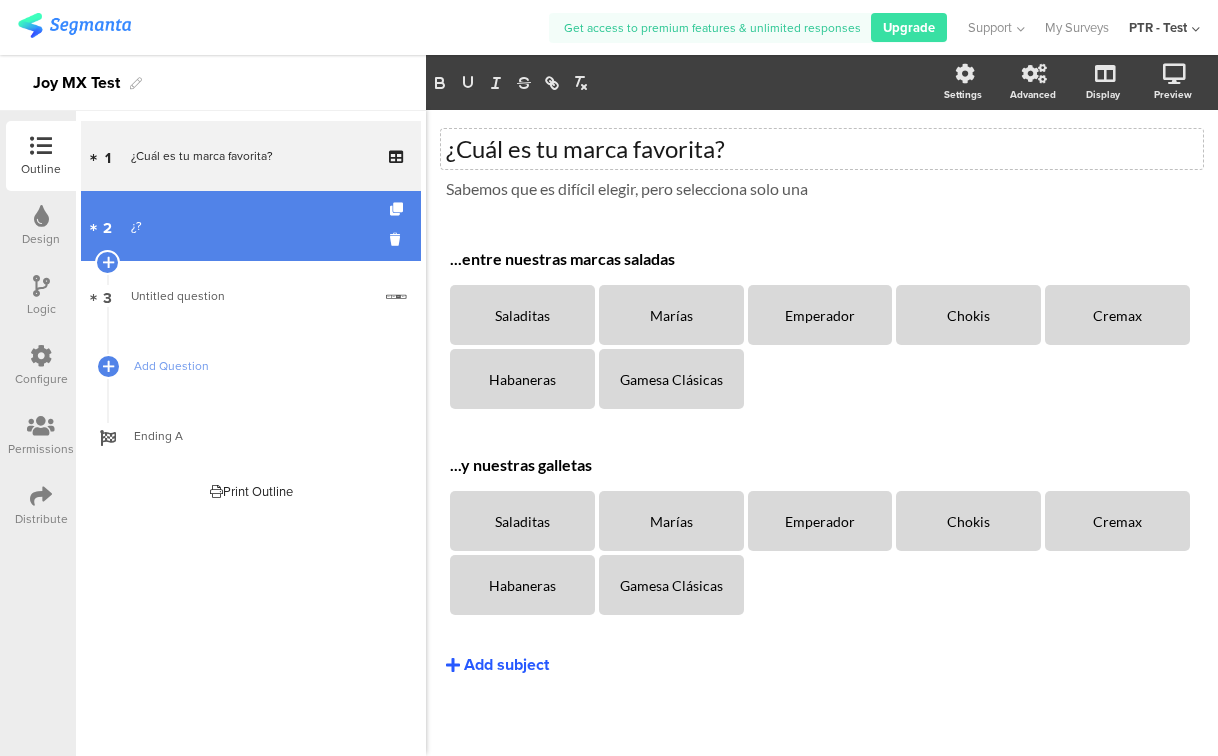 click on "¿?" at bounding box center (254, 226) 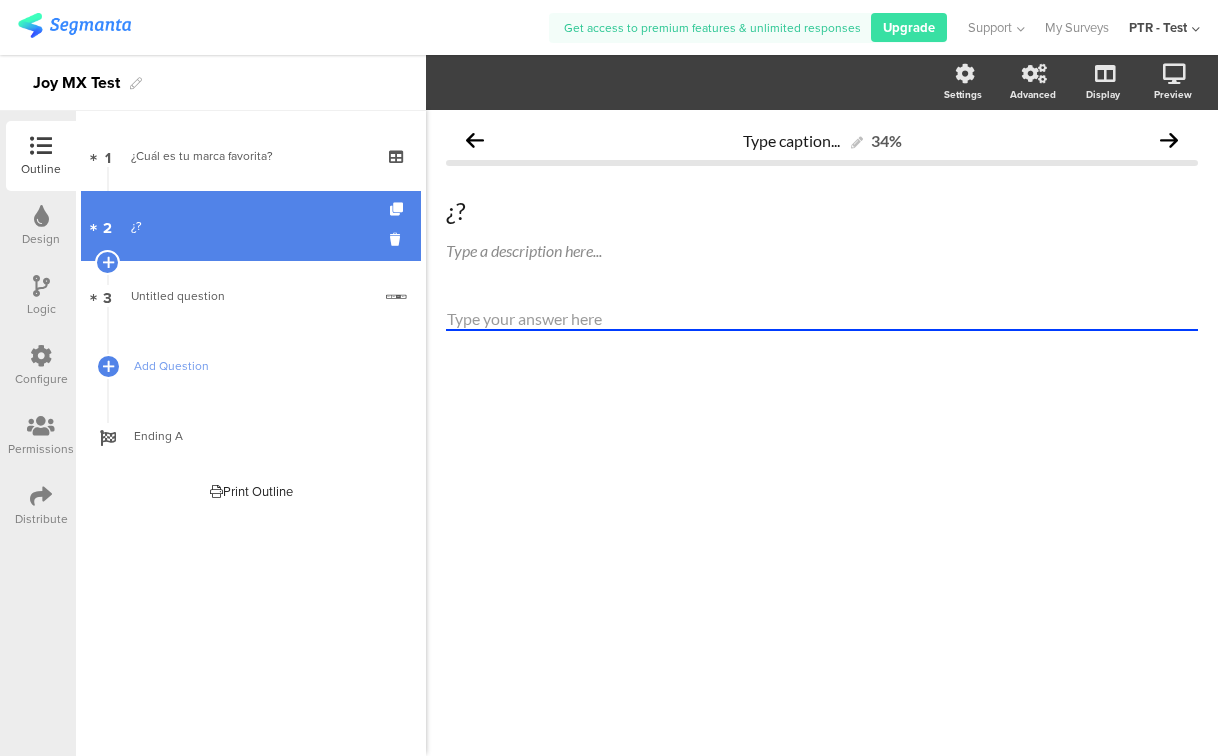 scroll, scrollTop: 0, scrollLeft: 0, axis: both 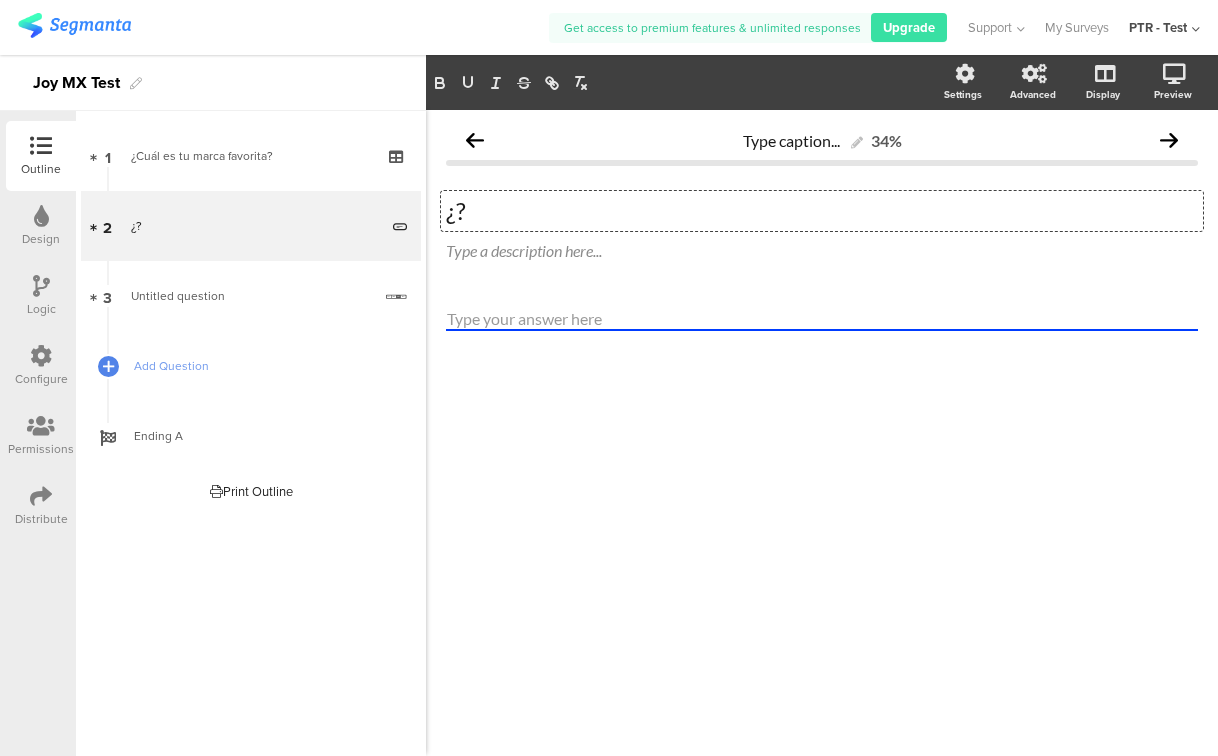 click on "¿?
¿?
¿?" 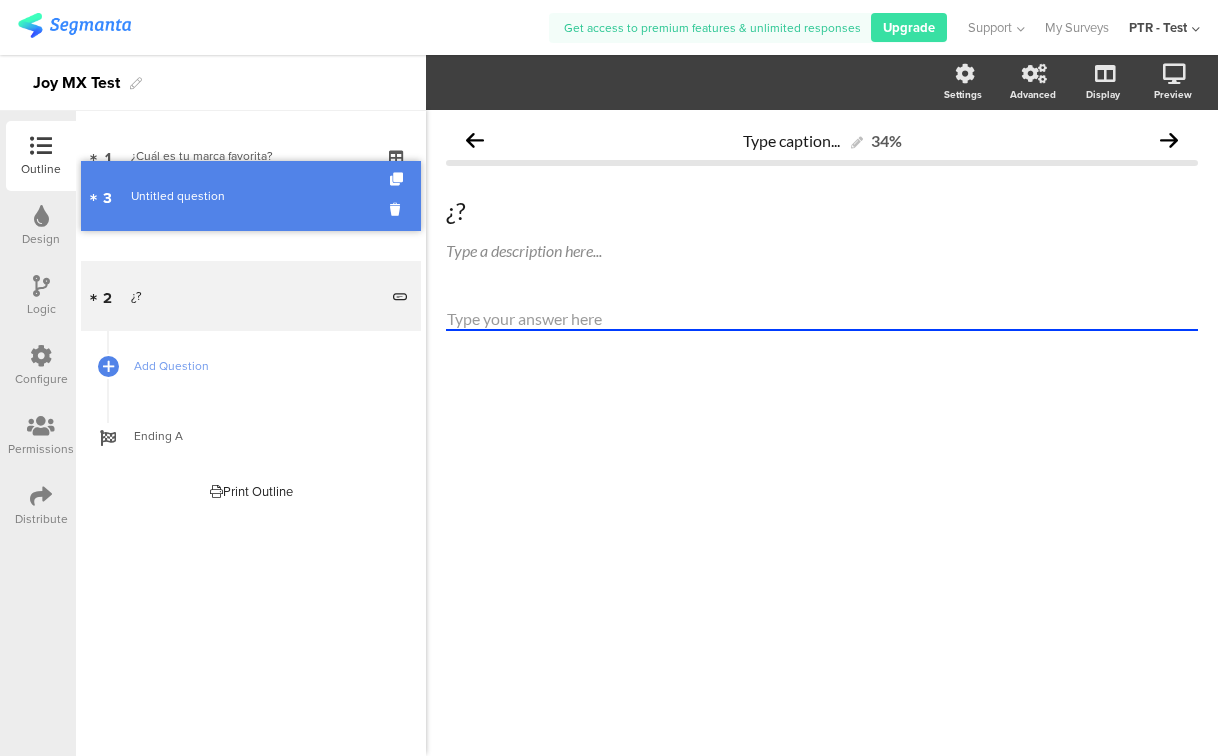 drag, startPoint x: 208, startPoint y: 299, endPoint x: 202, endPoint y: 199, distance: 100.17984 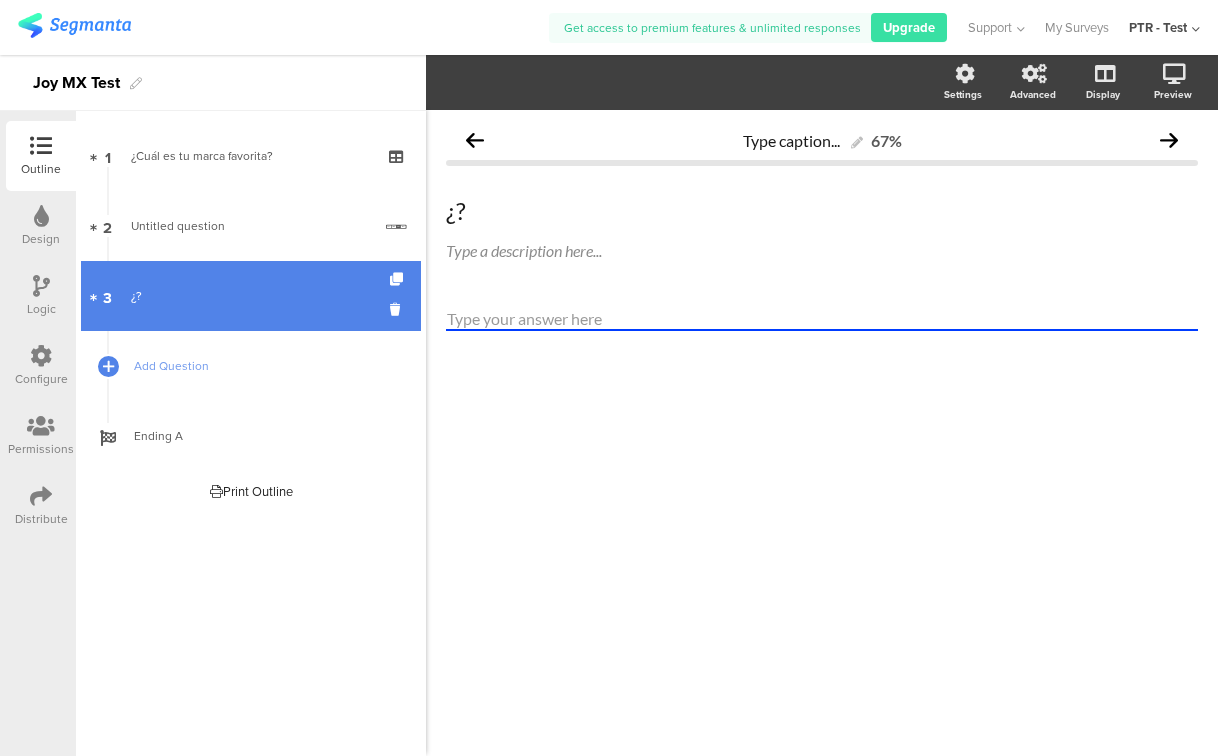 click on "¿?" at bounding box center [254, 296] 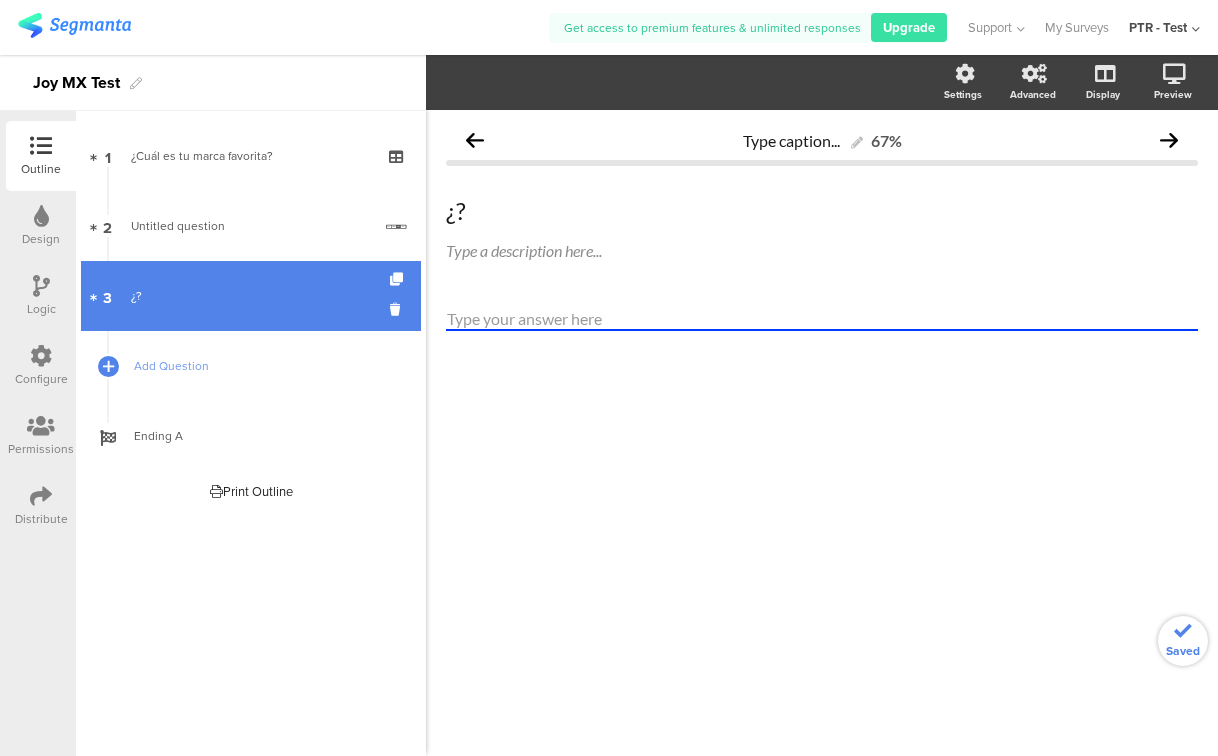 click on "3
¿?" at bounding box center (251, 296) 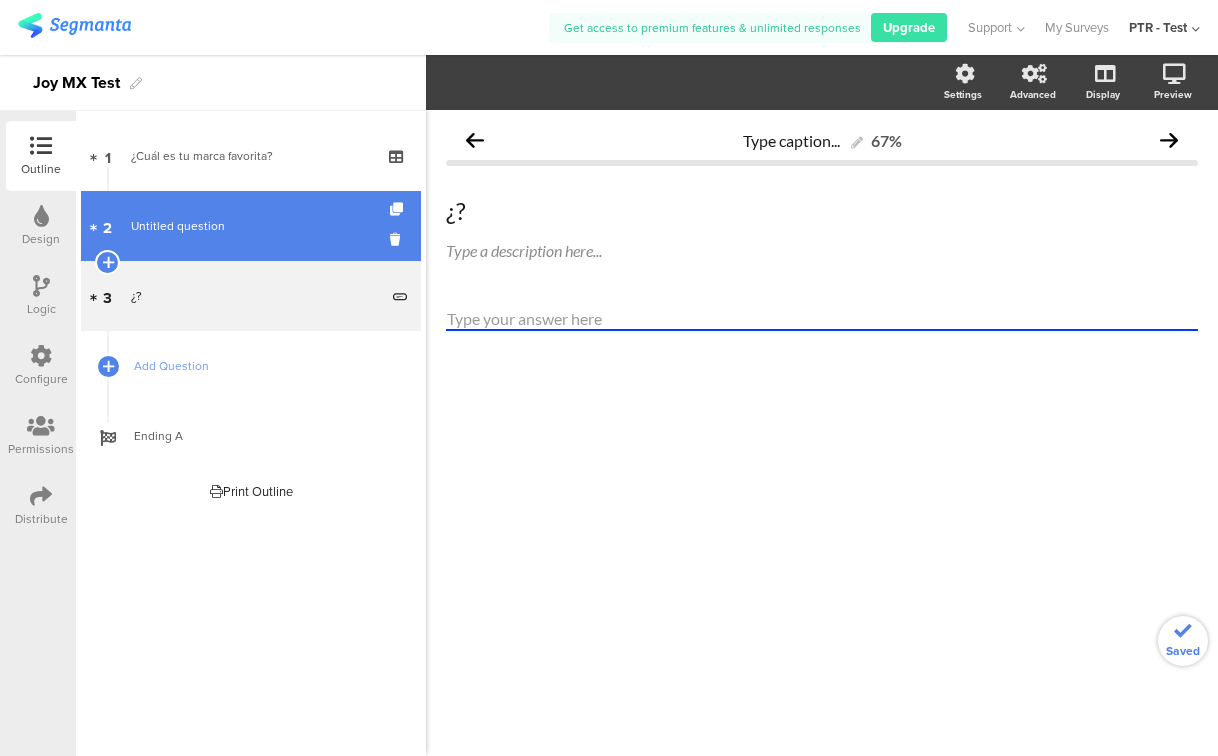 click on "Untitled question" at bounding box center [251, 226] 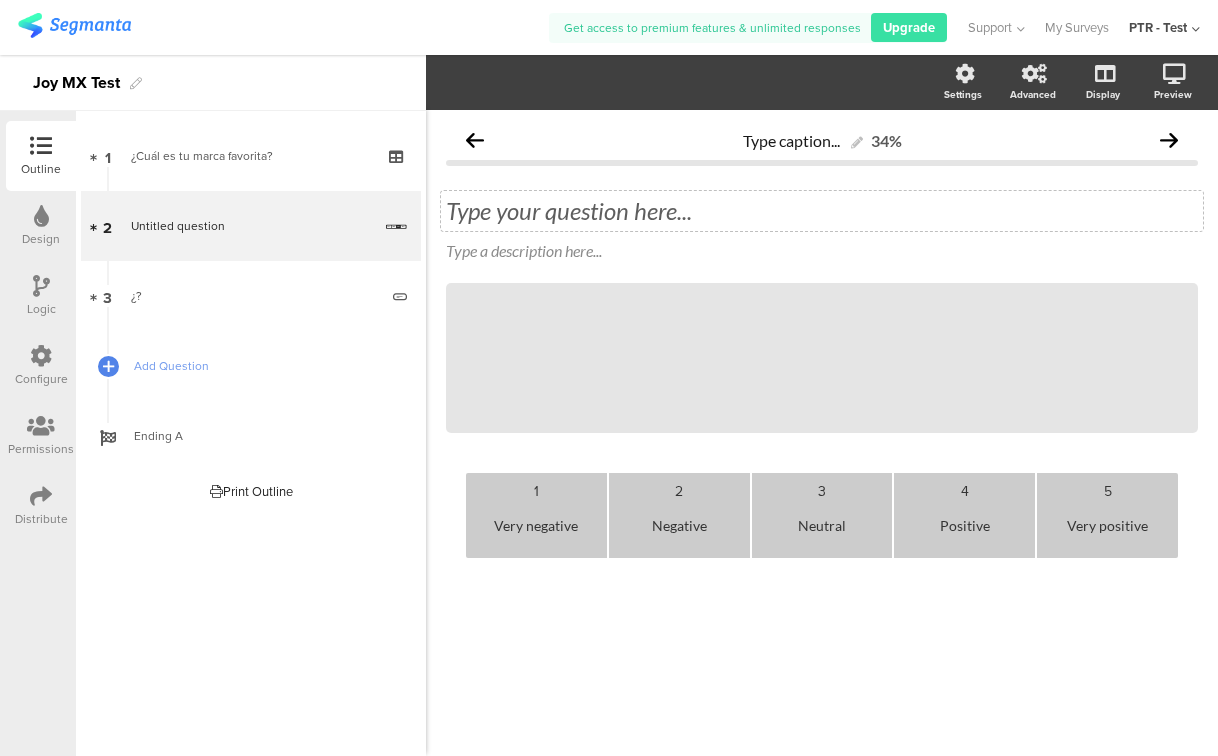 click on "Type your question here..." 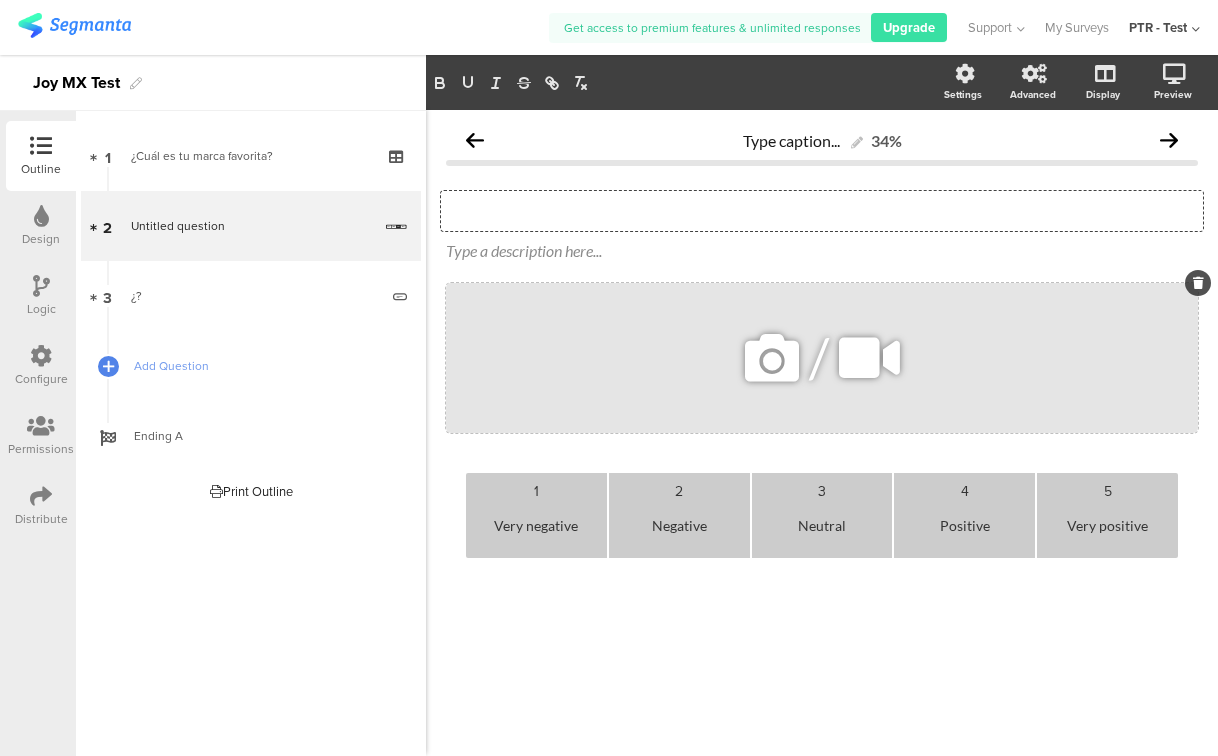click 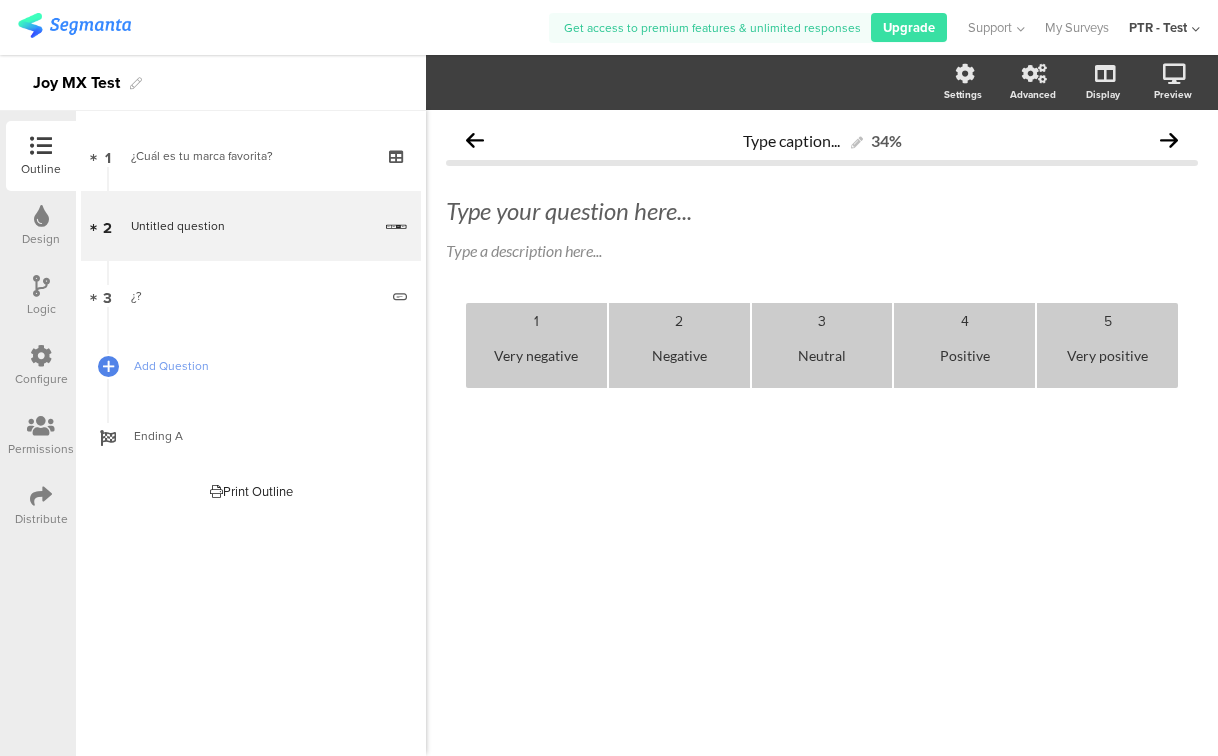 click on "Very negative" 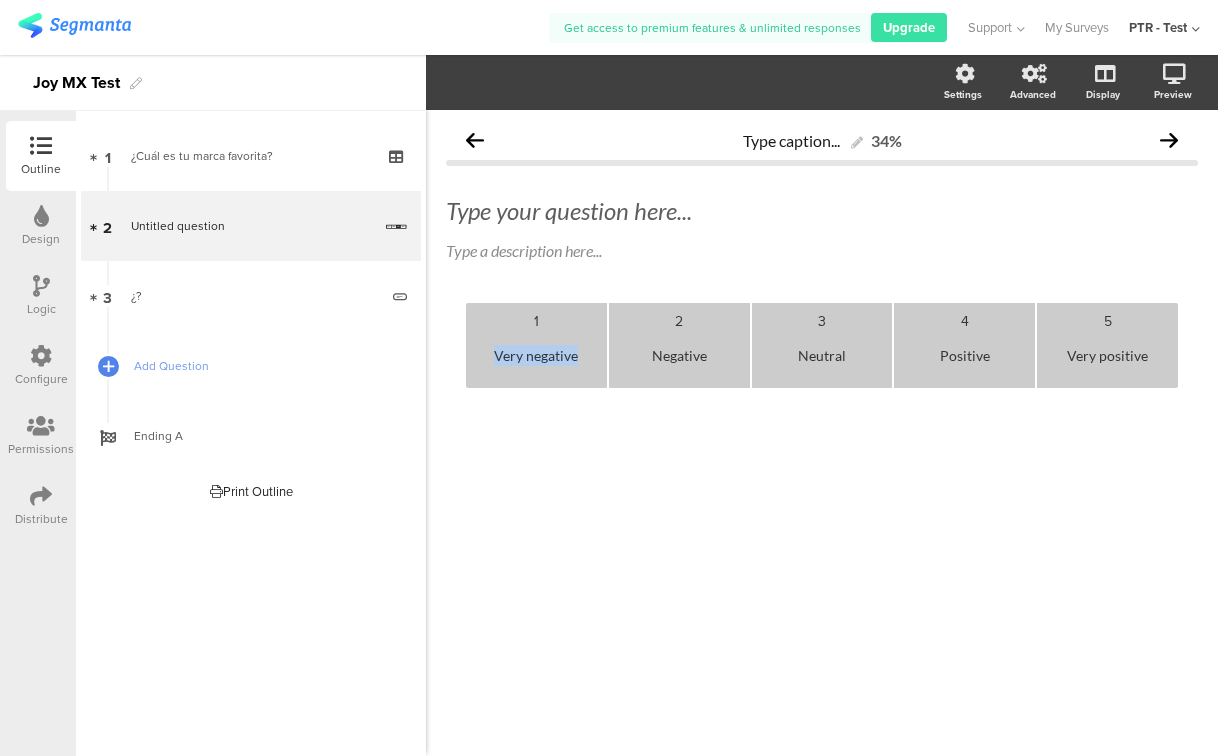 click on "Very negative" 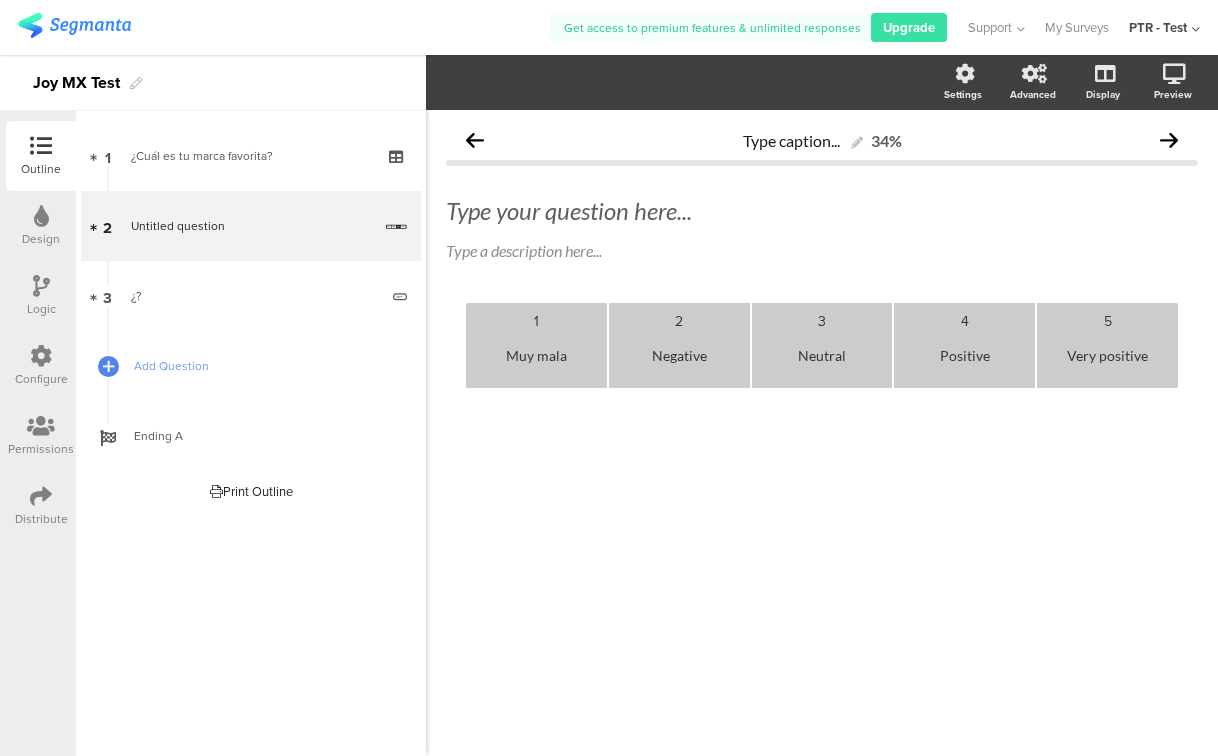 click on "Very positive" 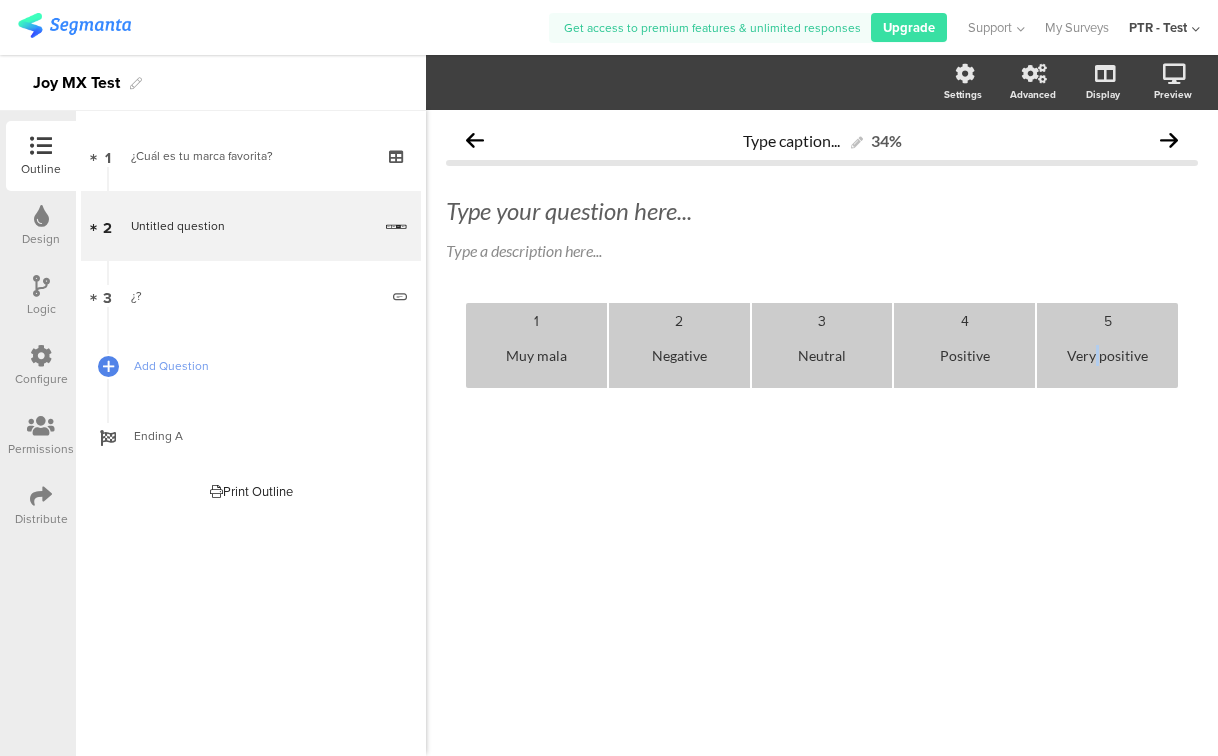click on "Very positive" 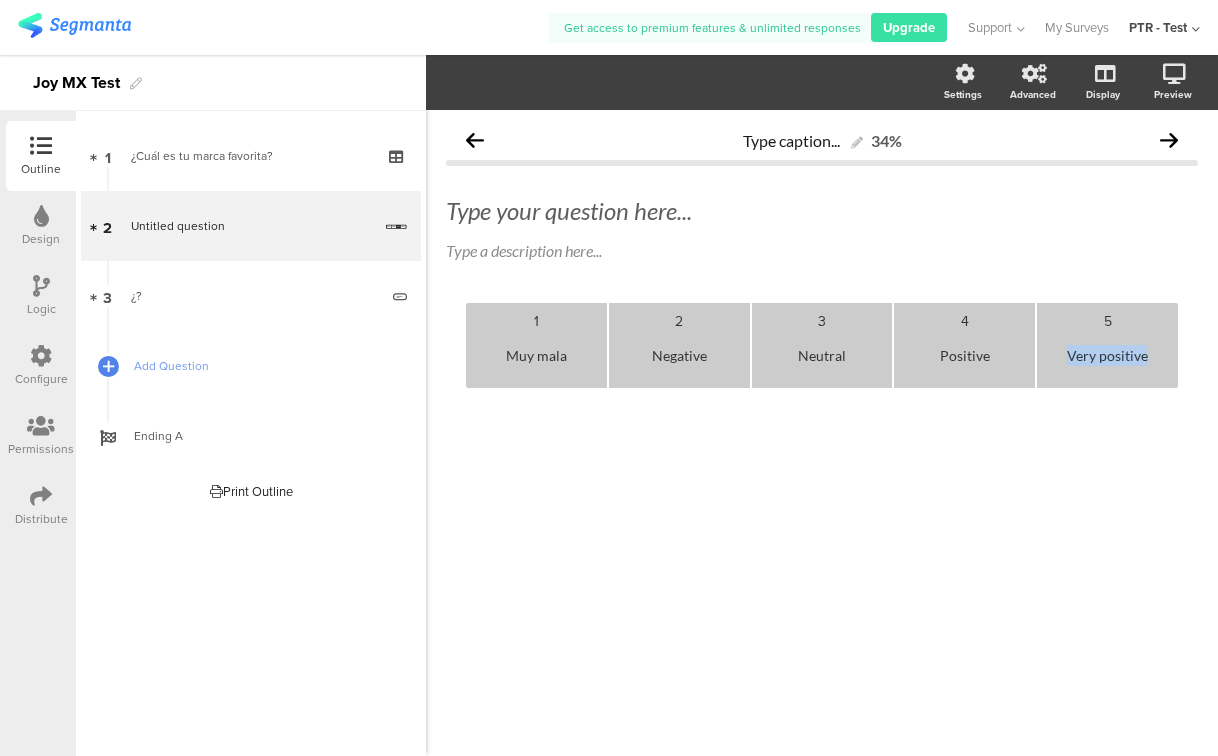 click on "Very positive" 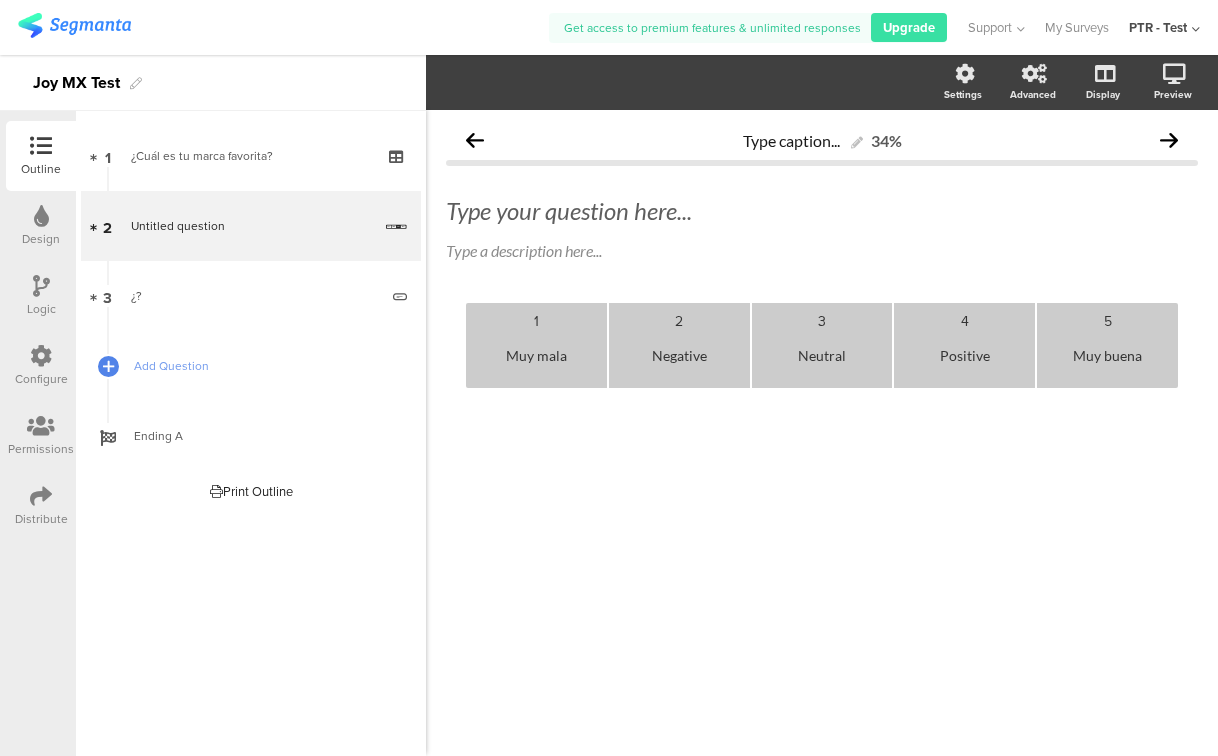 click on "Negative" 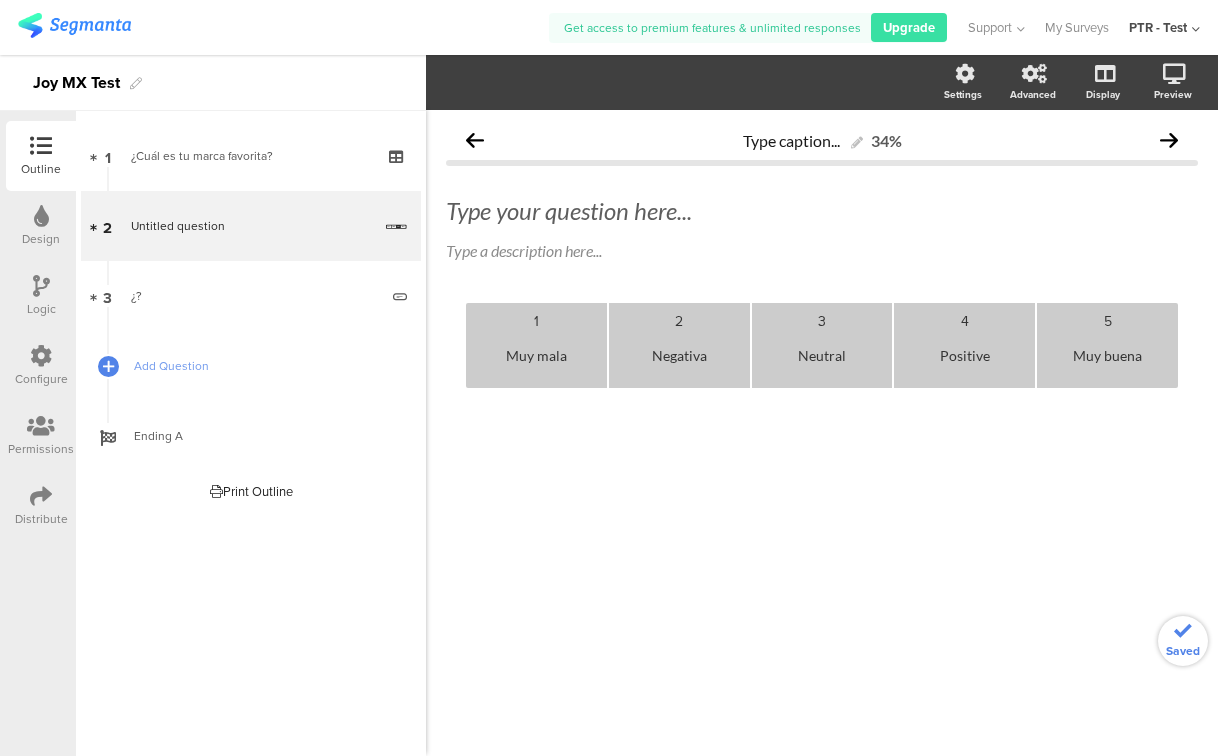 click on "Positive" 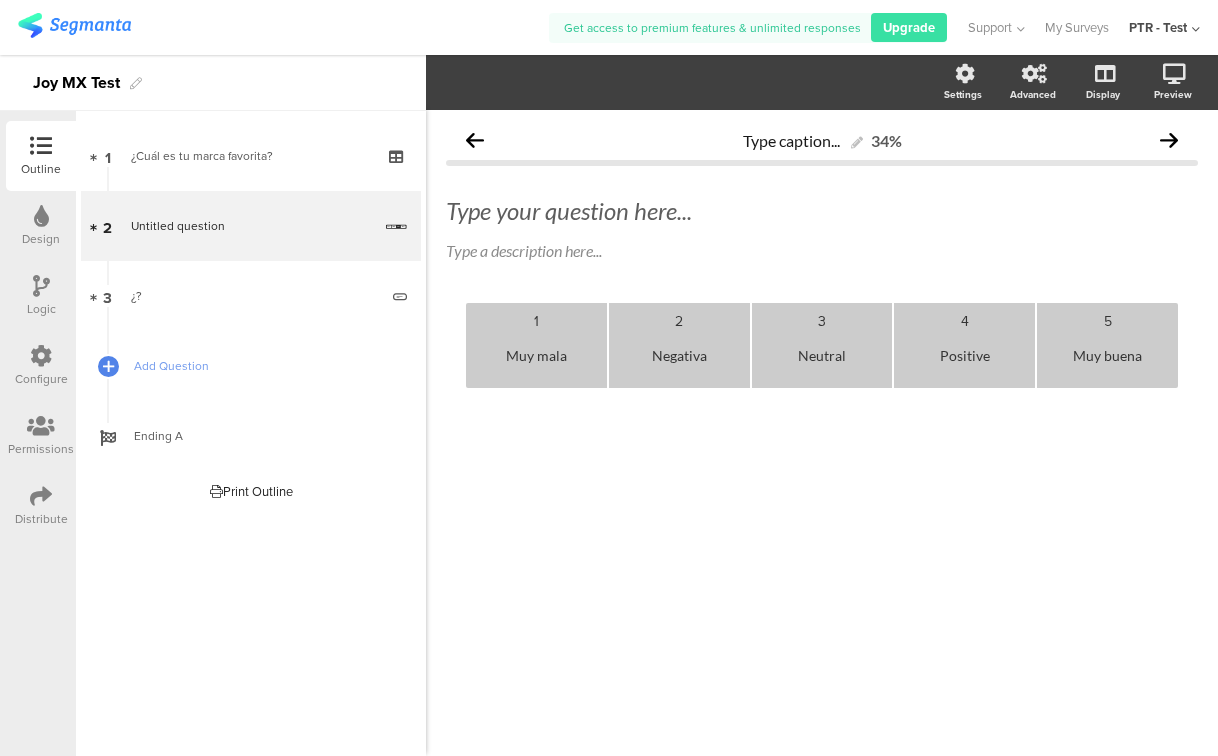 type 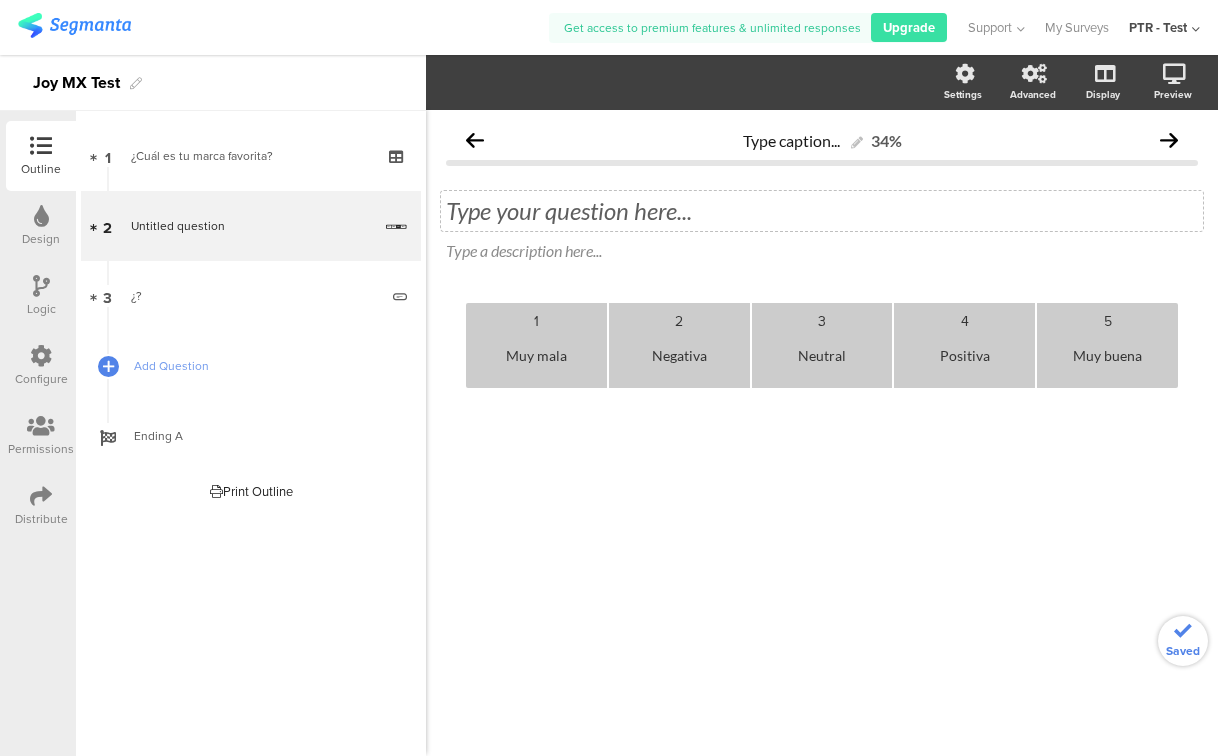click on "Type your question here..." 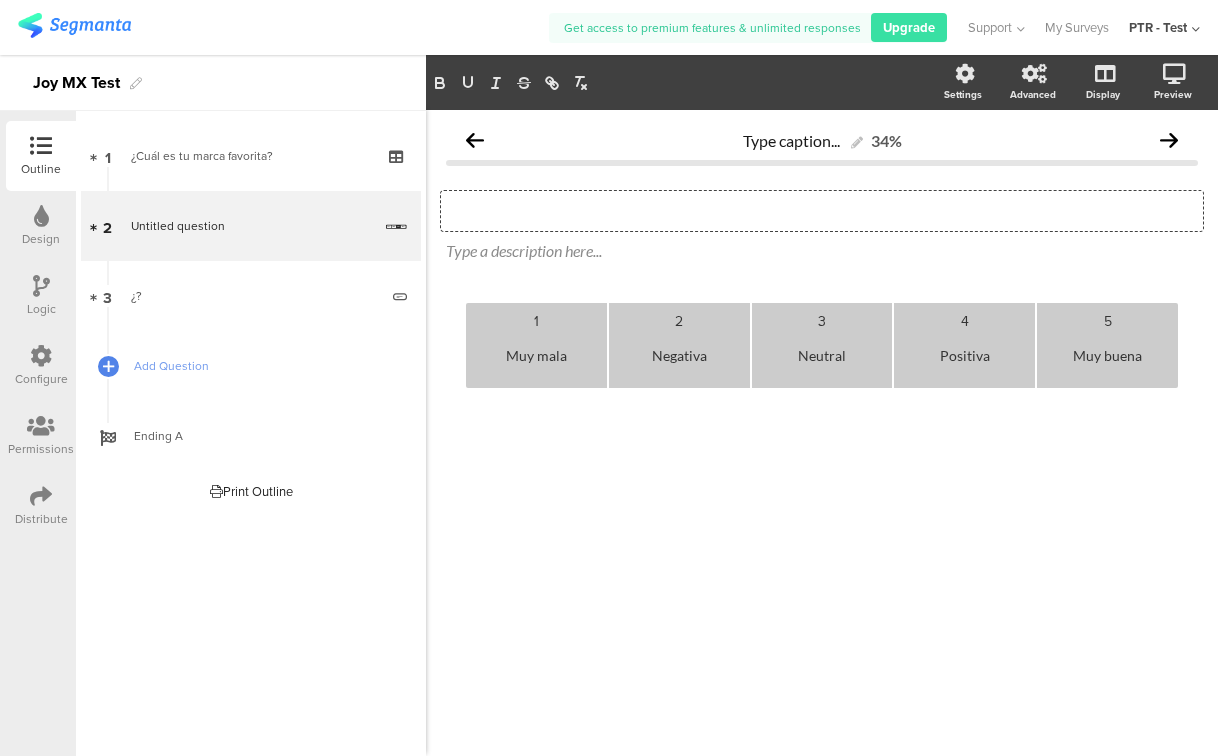 type 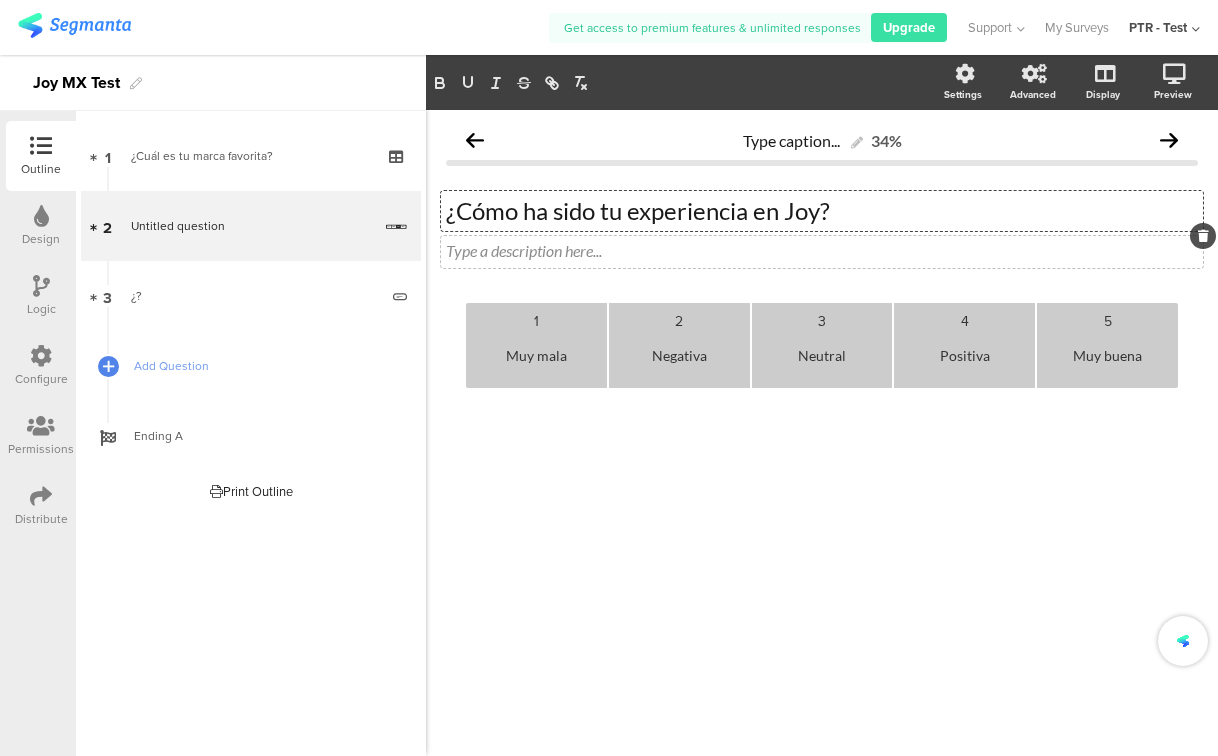 click on "Type a description here..." 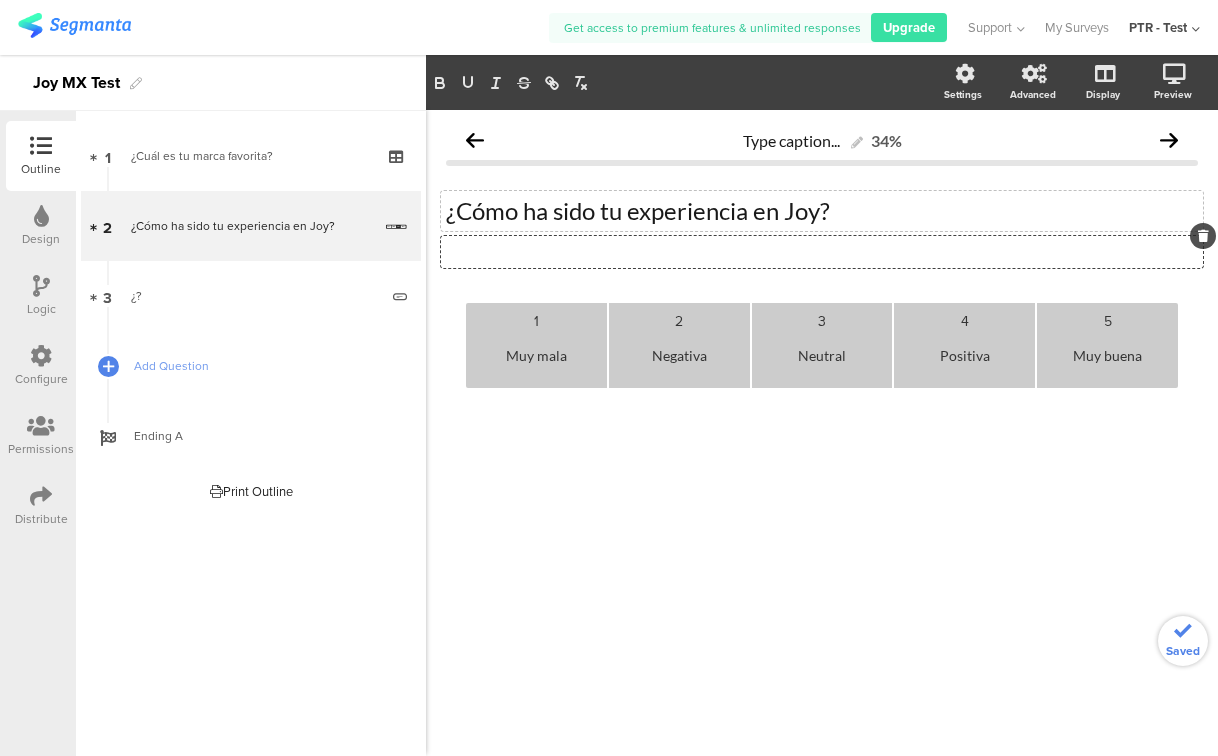 type 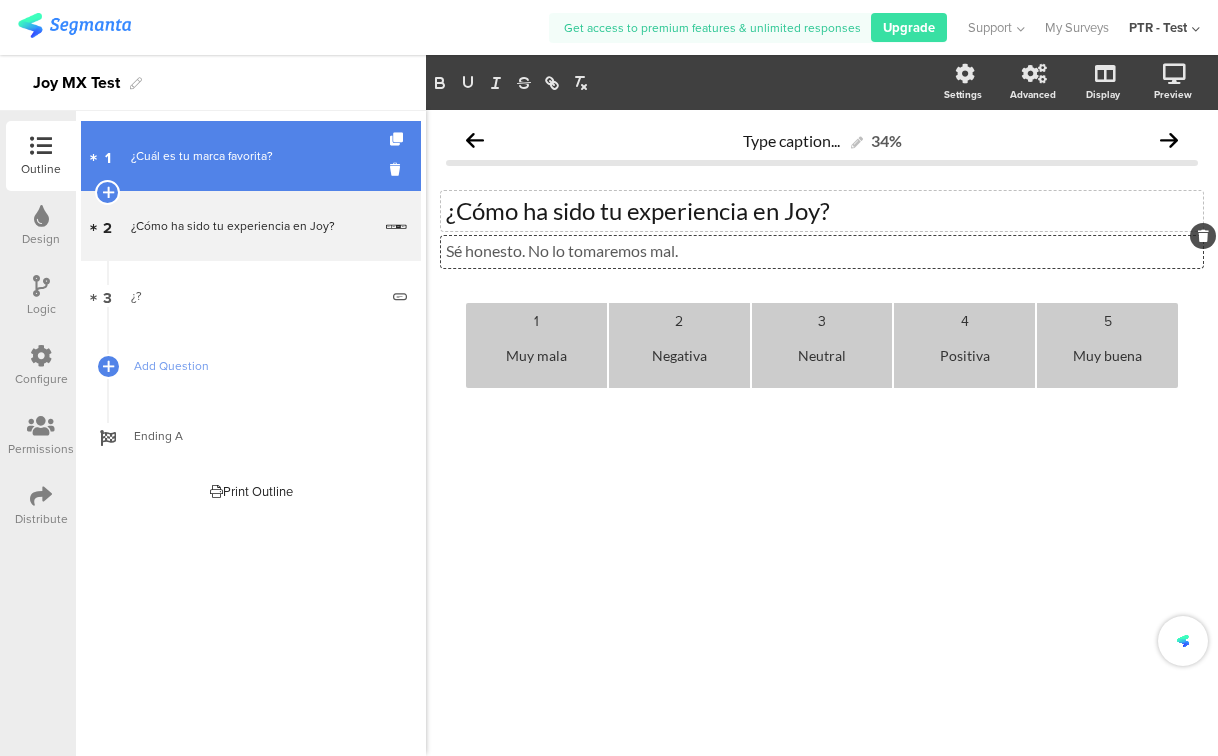 click on "¿Cuál es tu marca favorita?" at bounding box center (250, 156) 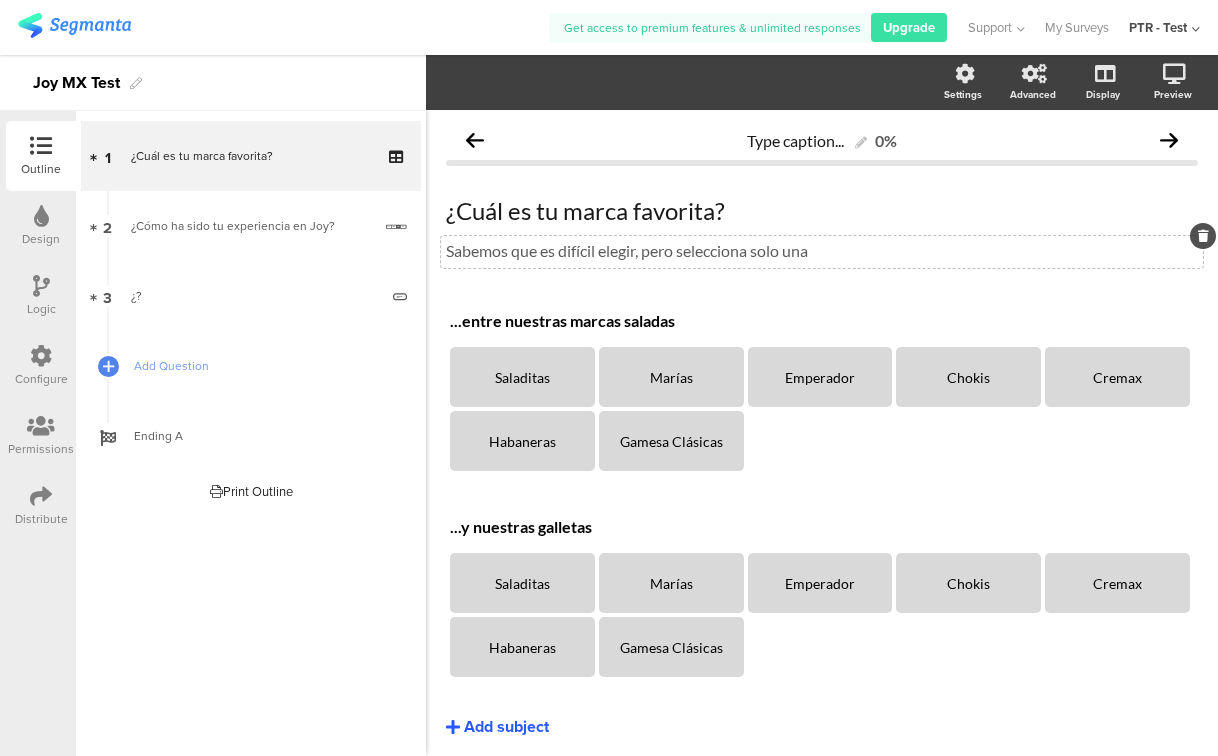 click on "Sabemos que es difícil elegir, pero selecciona solo una" 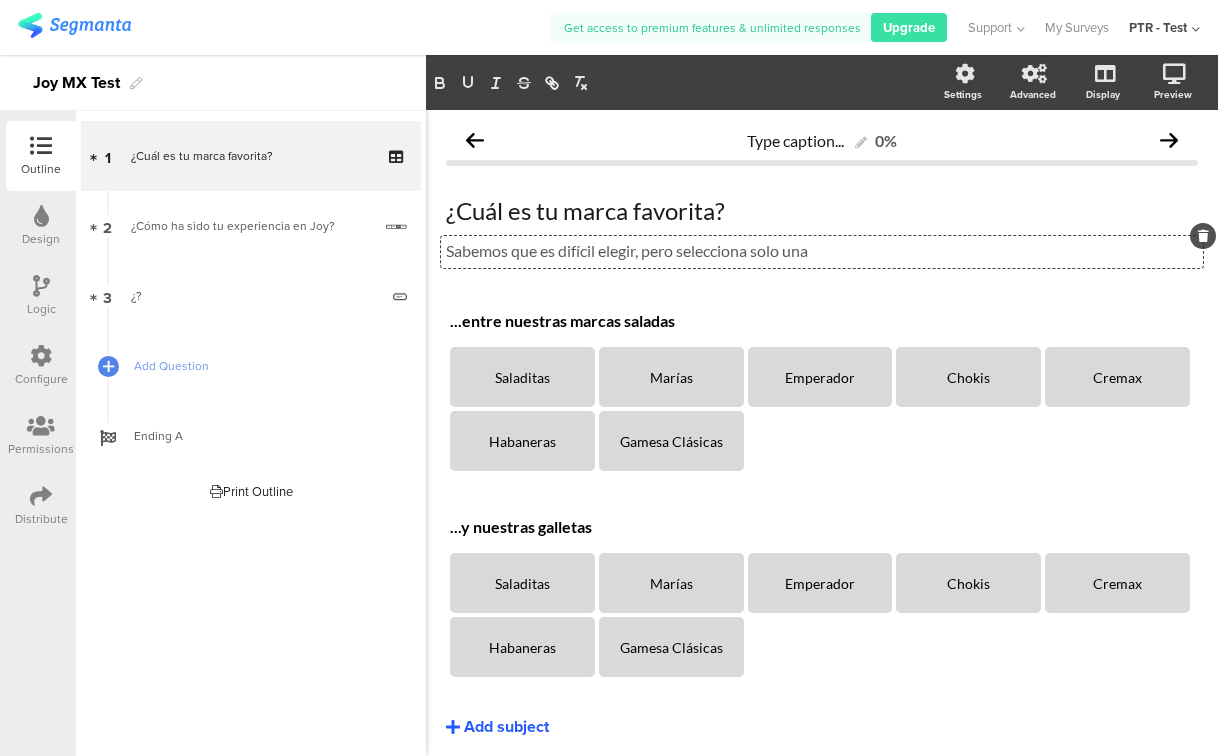 type 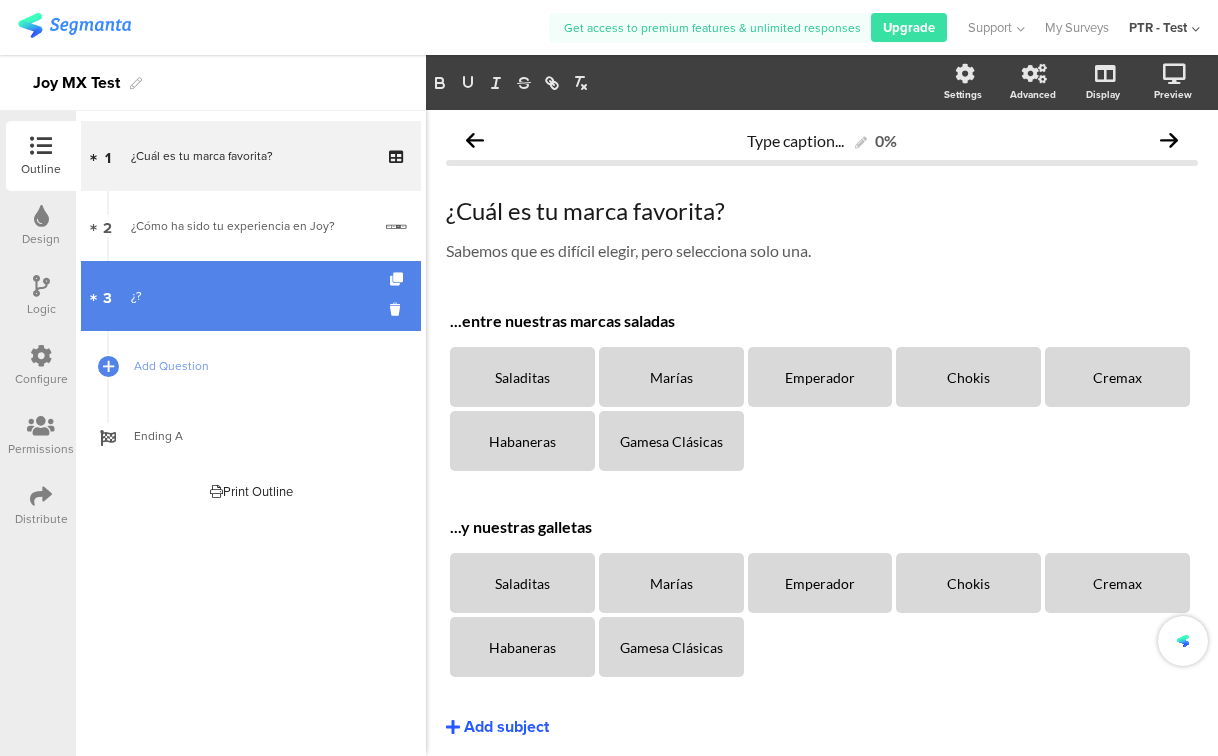 click on "¿?" at bounding box center [254, 296] 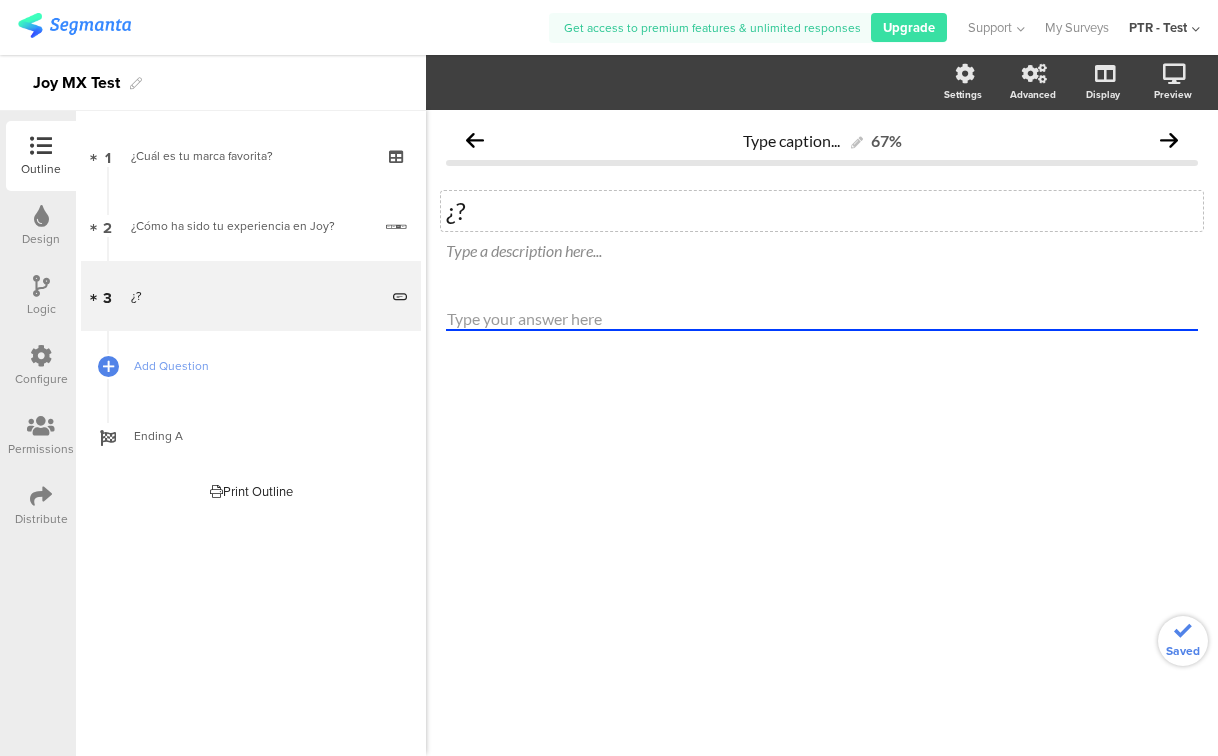 click on "¿?
¿?" 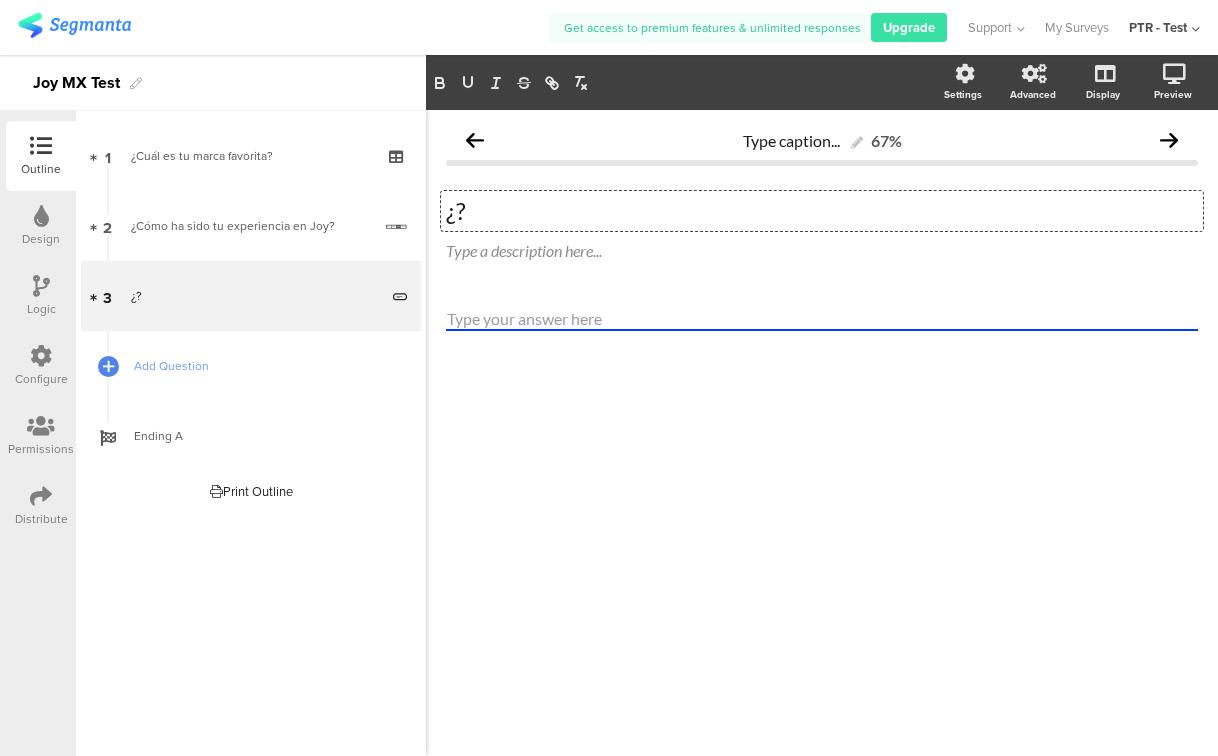 type 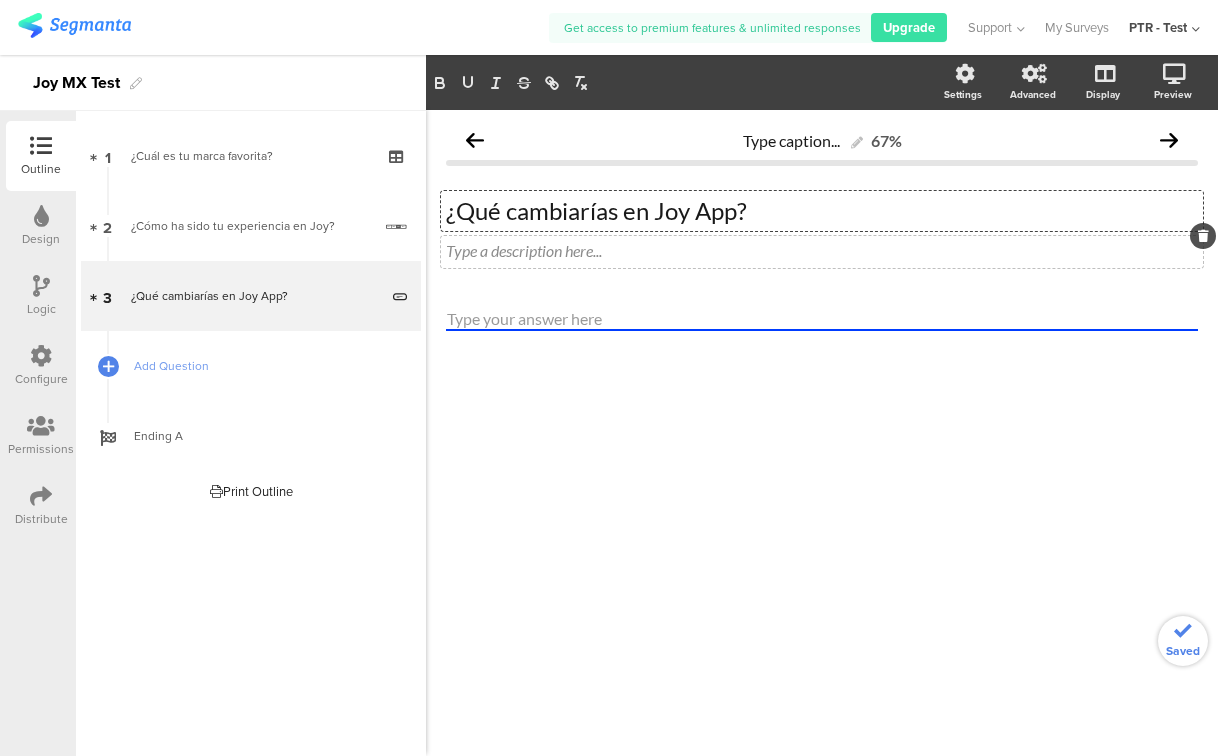click on "Type a description here..." 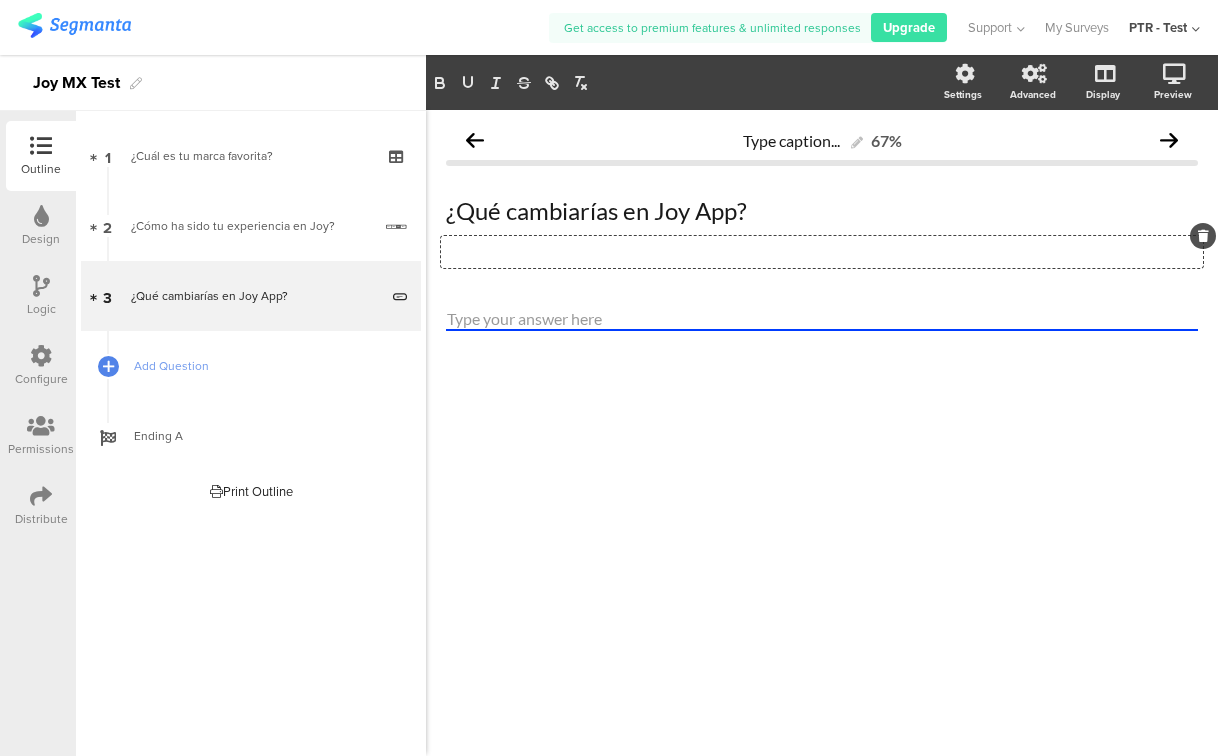 type 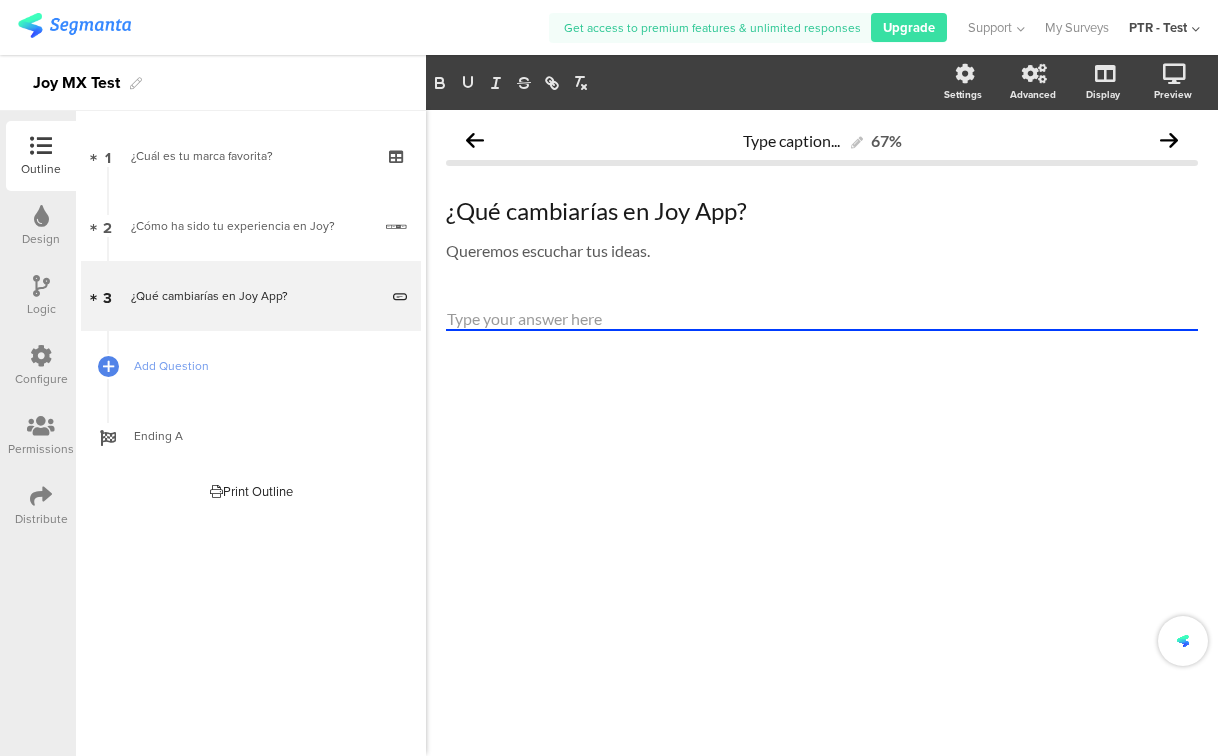 click 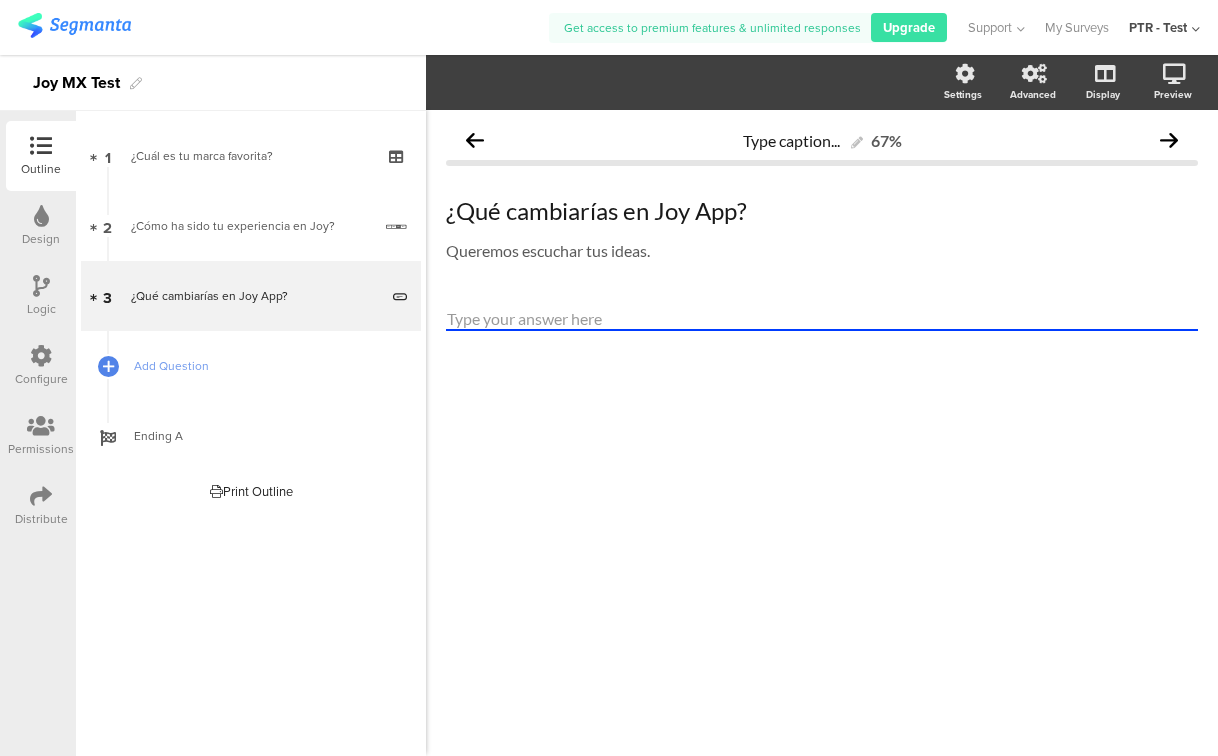 click on "Type caption...
67%
¿Qué cambiarías en Joy App?
¿Qué cambiarías en Joy App?
Queremos escuchar tus ideas.
Queremos escuchar tus ideas." 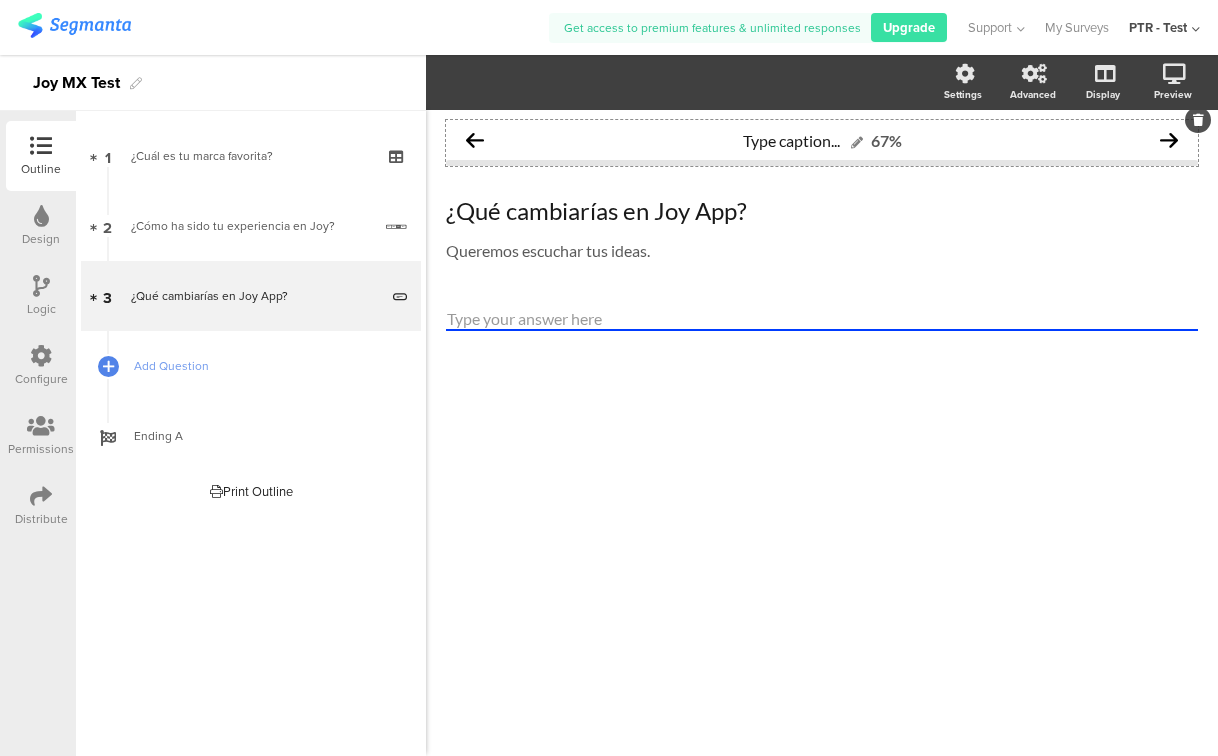 type 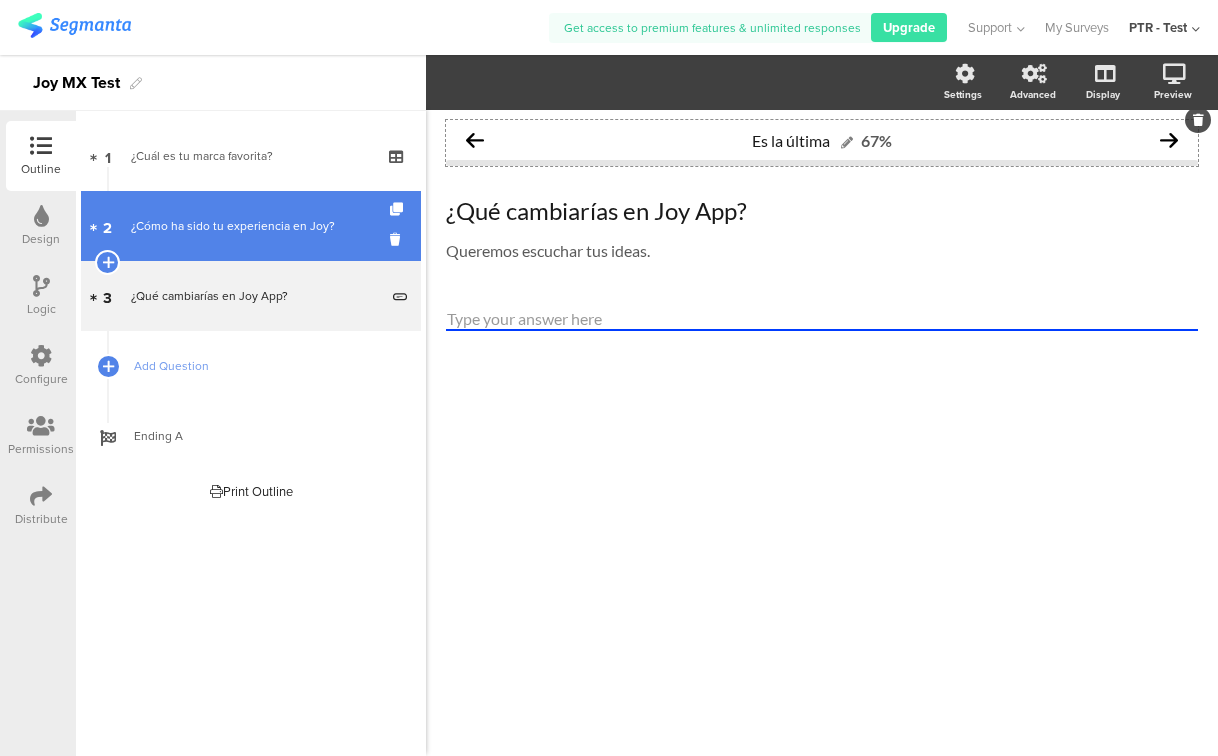 click on "2
¿Cómo ha sido tu experiencia en Joy?" at bounding box center [251, 226] 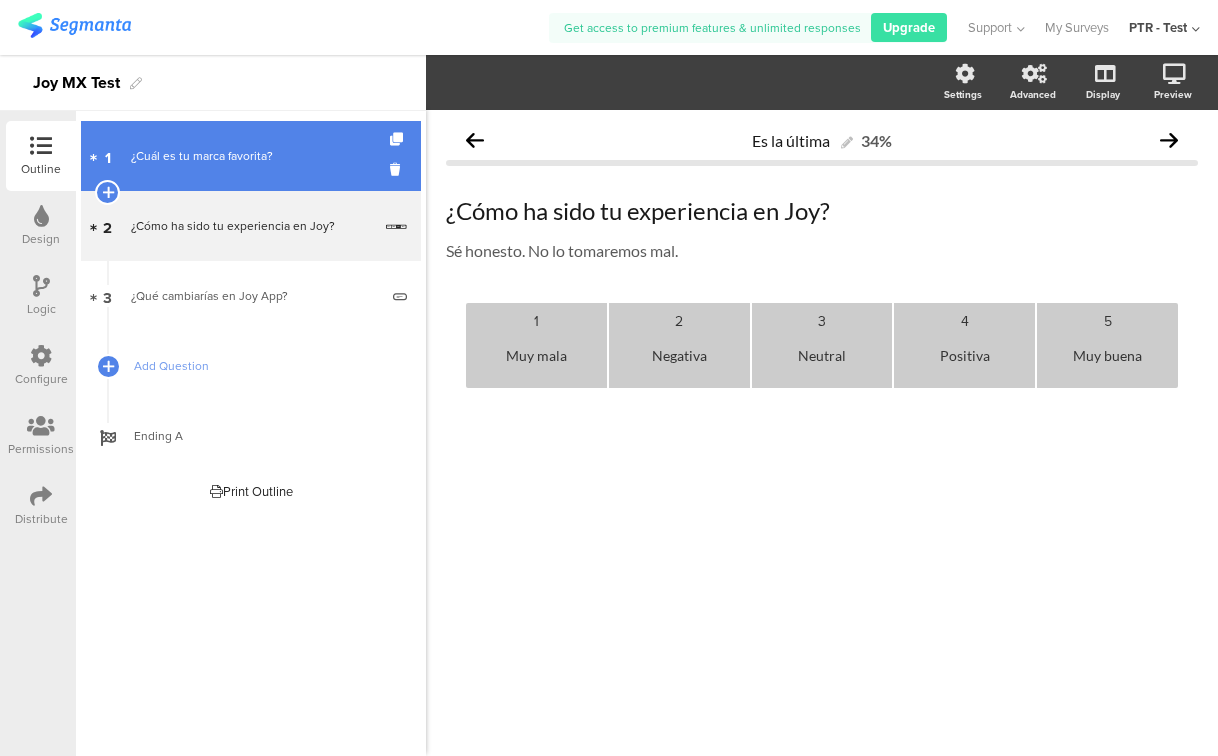 click on "¿Cuál es tu marca favorita?" at bounding box center [250, 156] 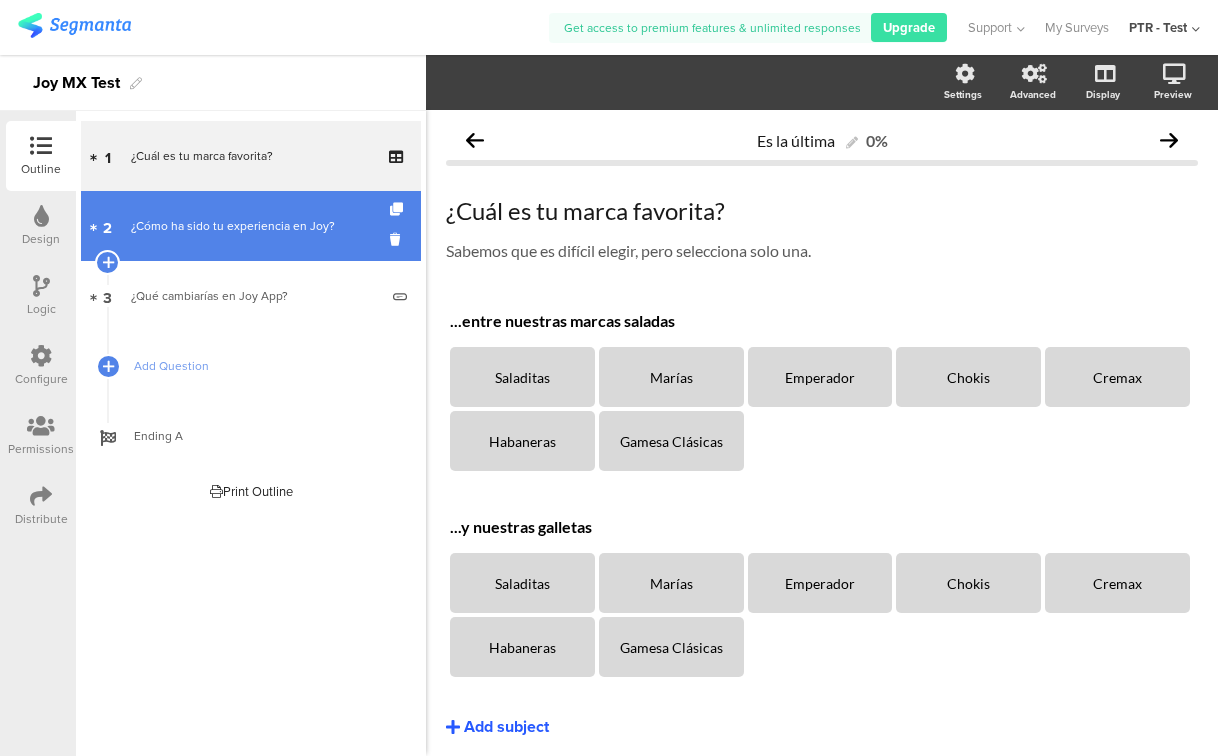 click on "2
¿Cómo ha sido tu experiencia en Joy?" at bounding box center (251, 226) 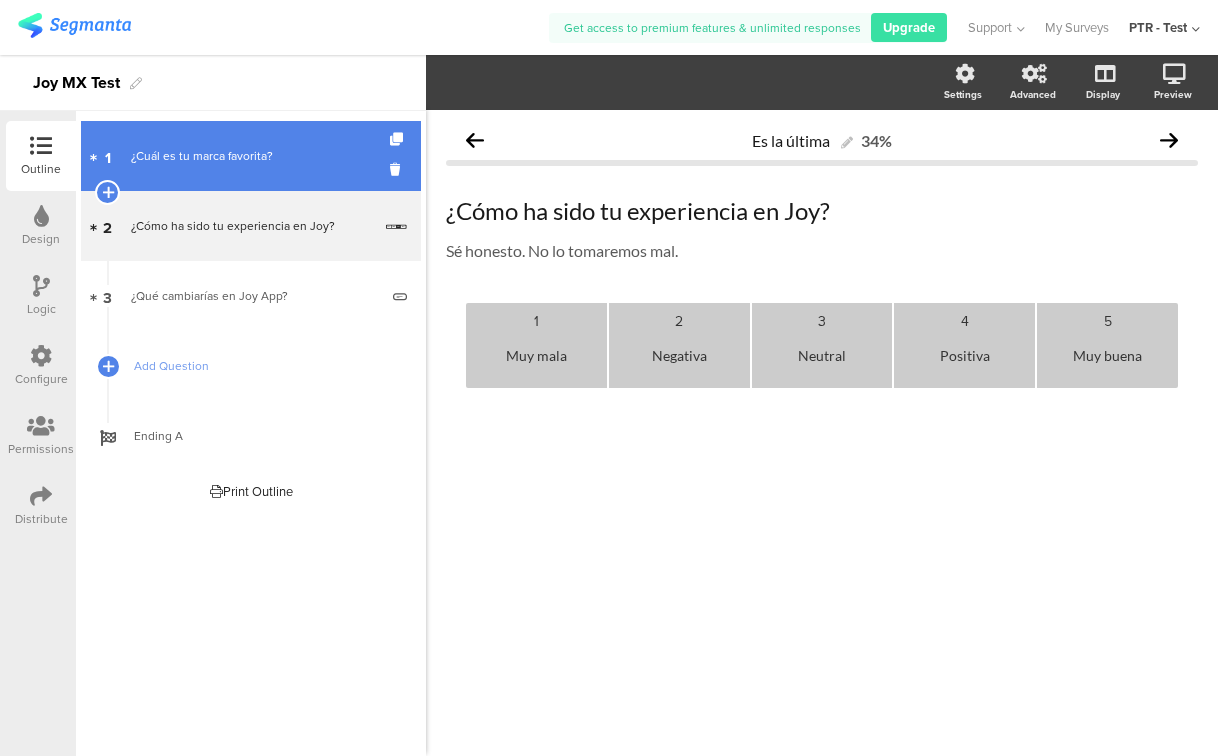 click on "1
¿Cuál es tu marca favorita?" at bounding box center [251, 156] 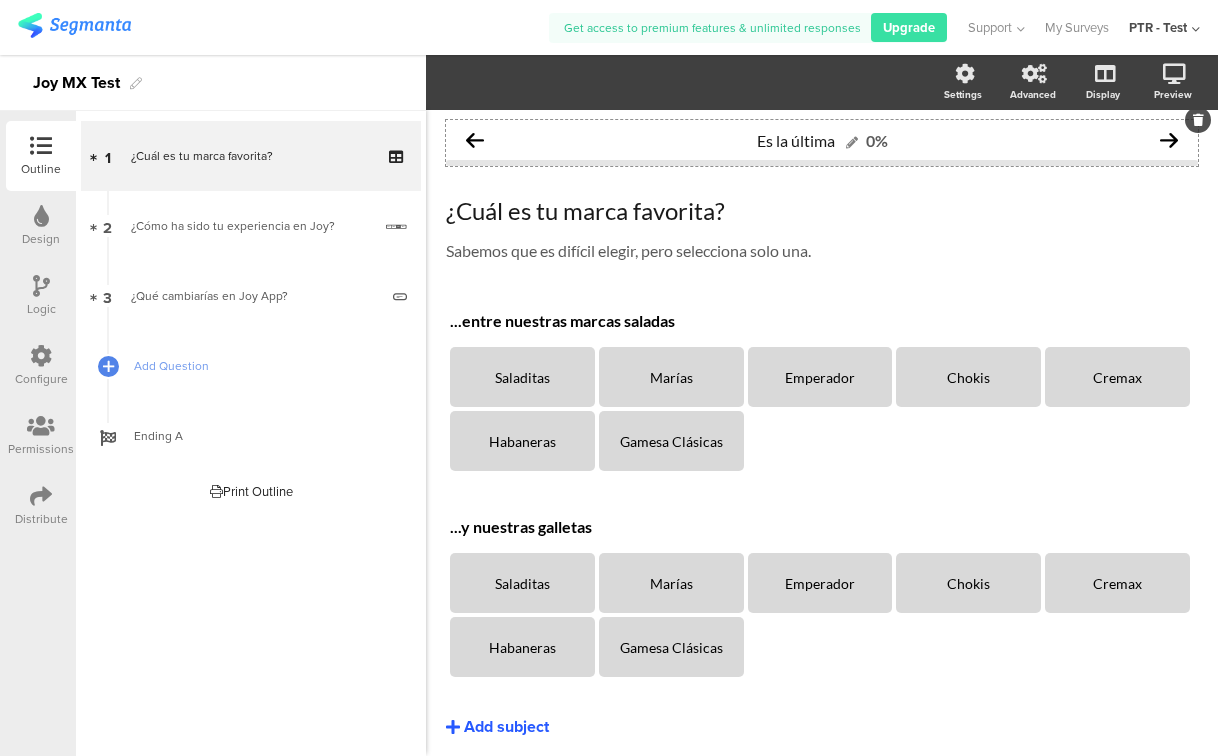 click on "Es la última" 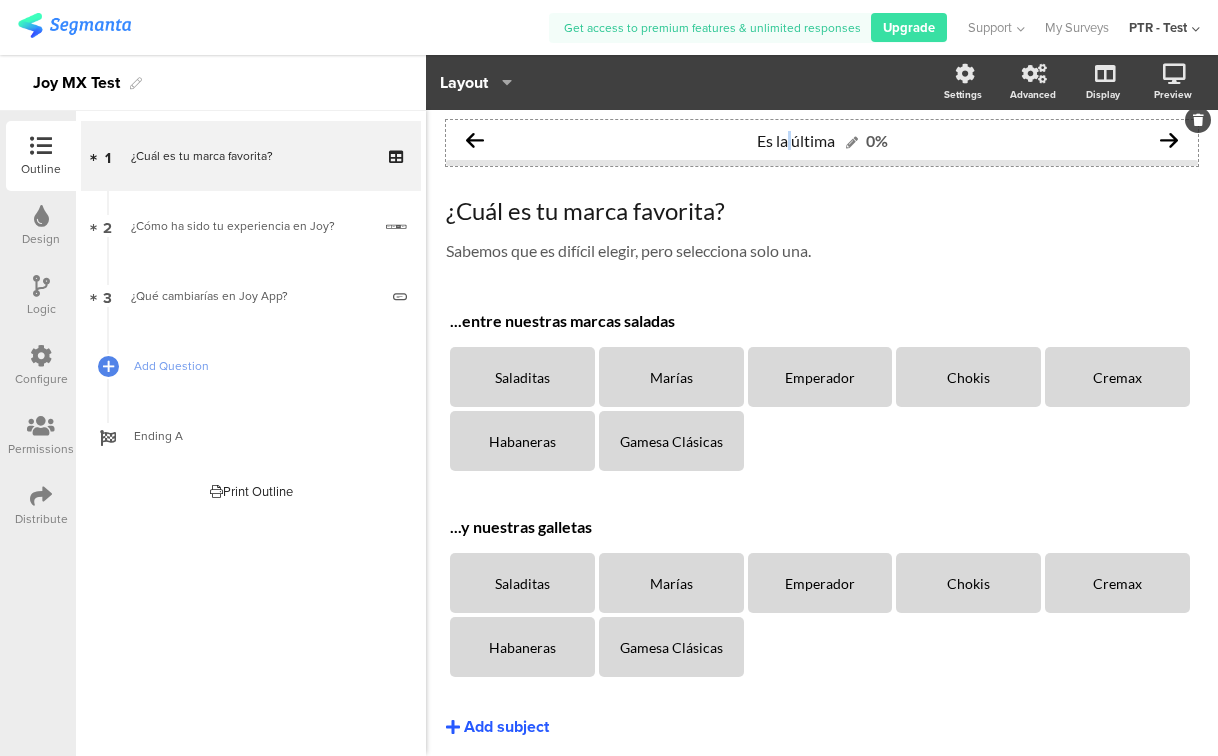 click on "Es la última" 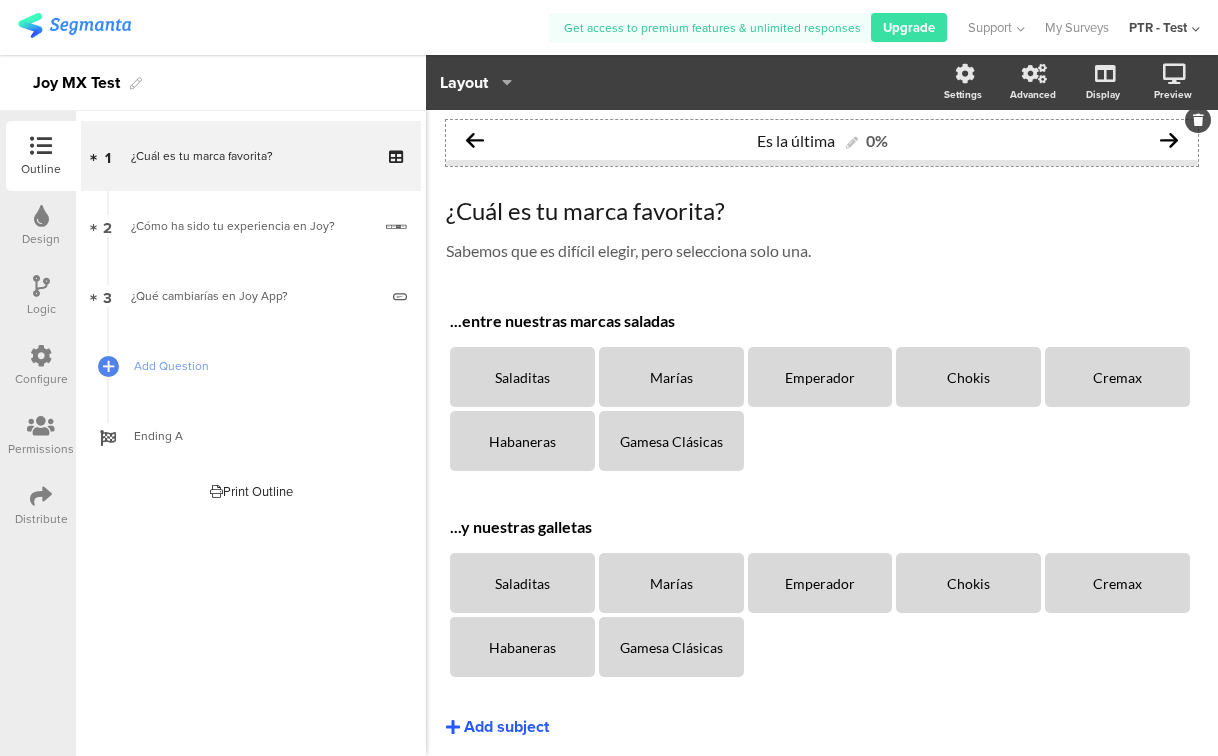click on "Es la última
0%" 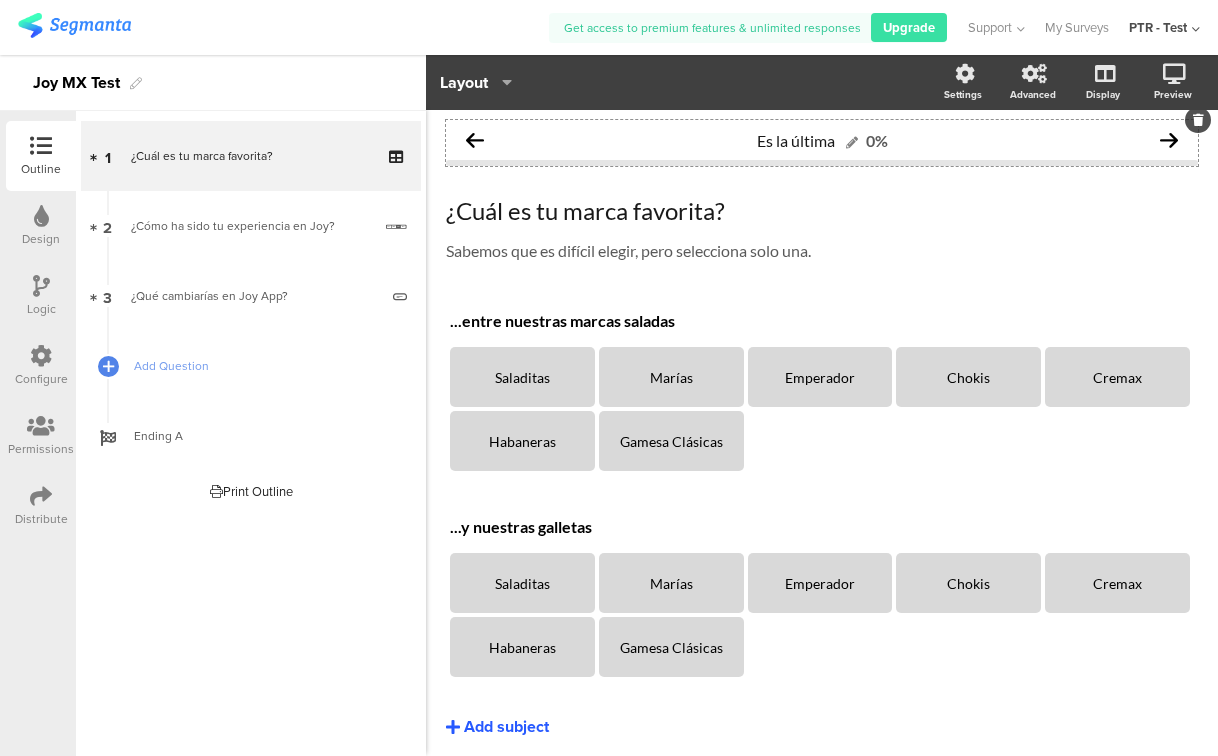 click on "Es la última" 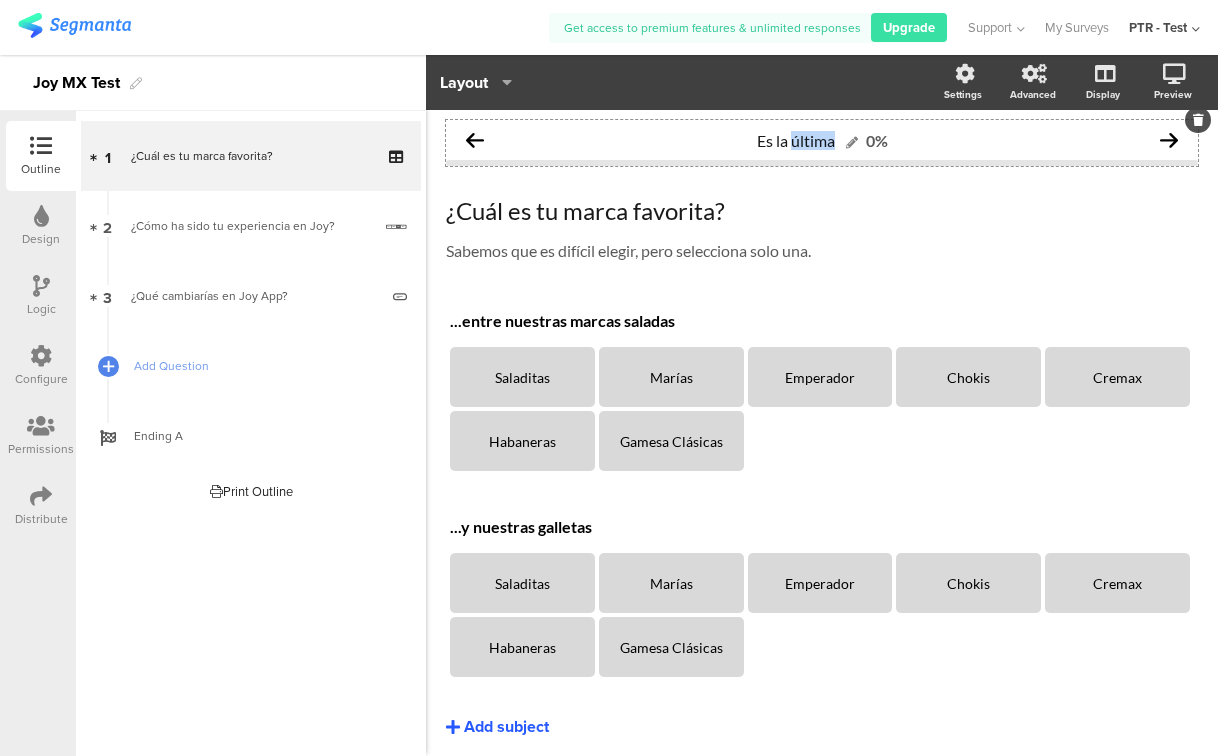 click on "Es la última" 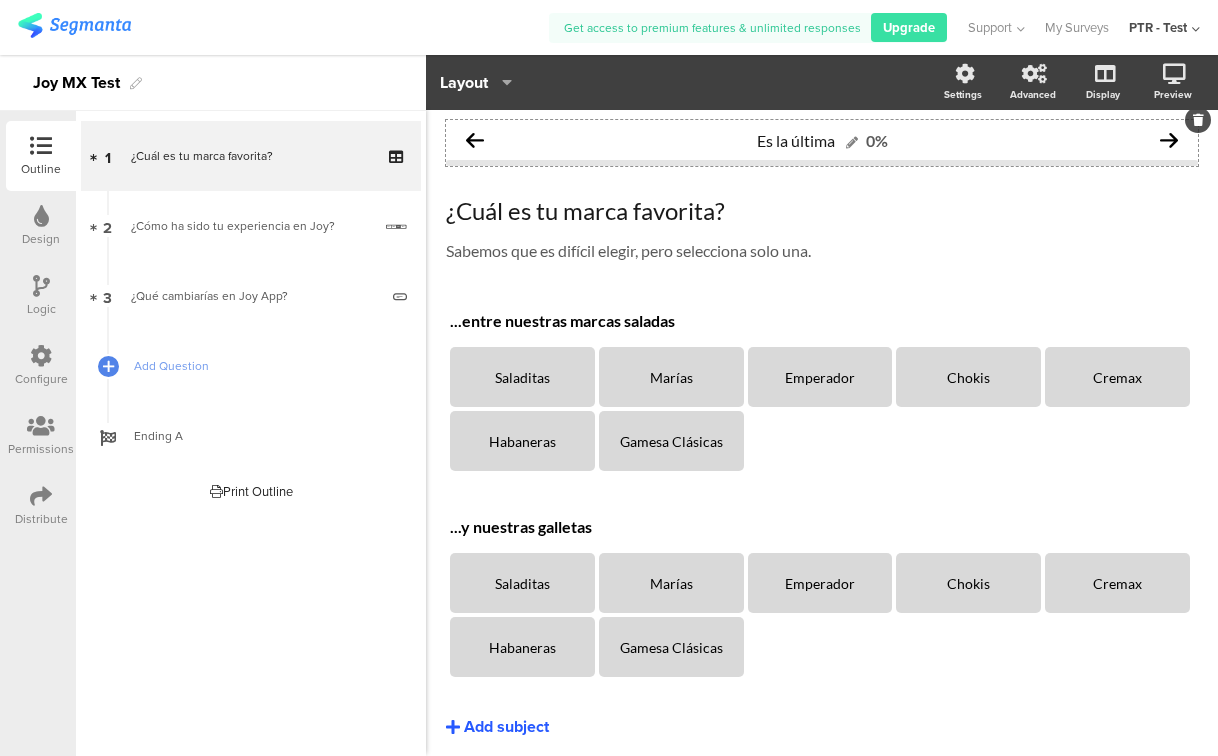click on "Es la última" 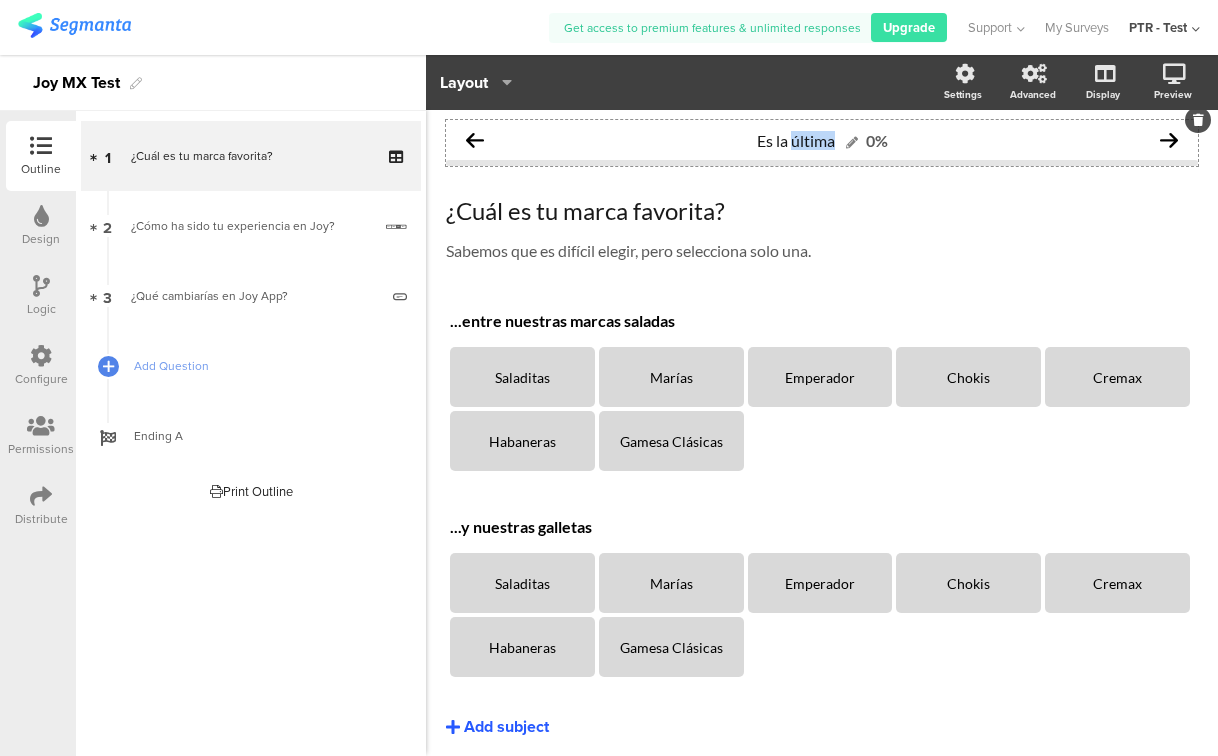 click on "Es la última" 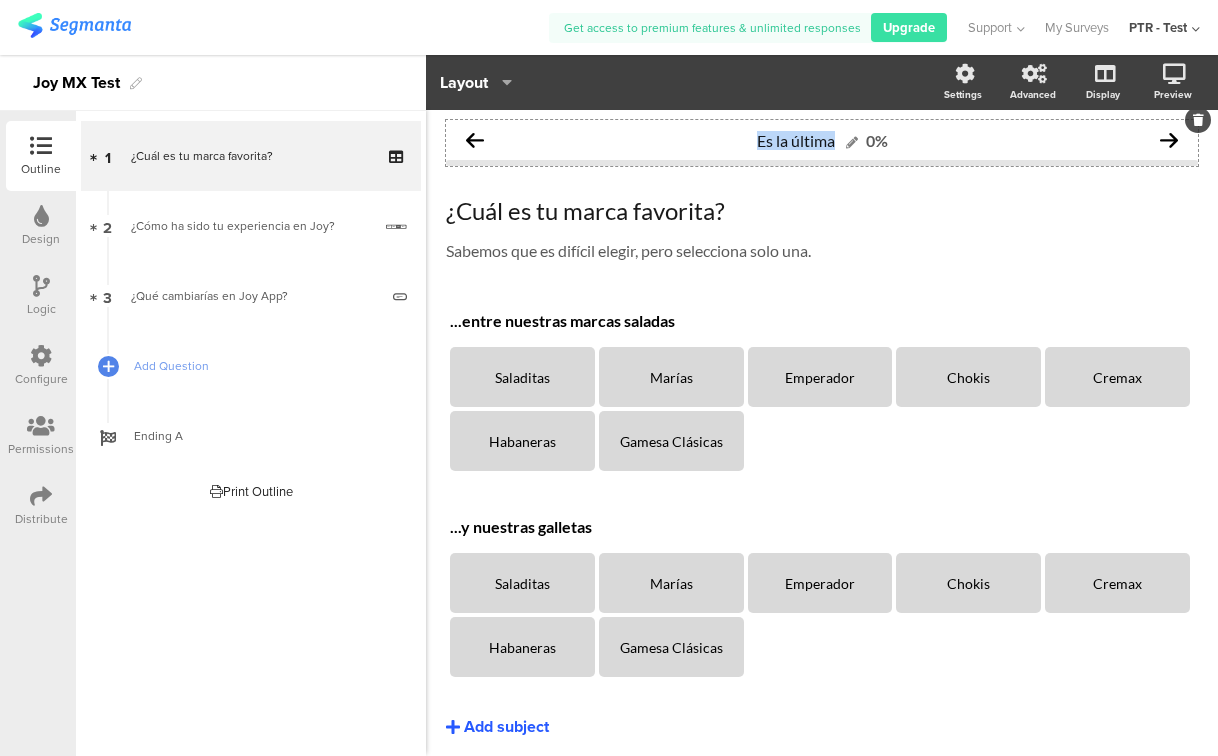 click on "Es la última" 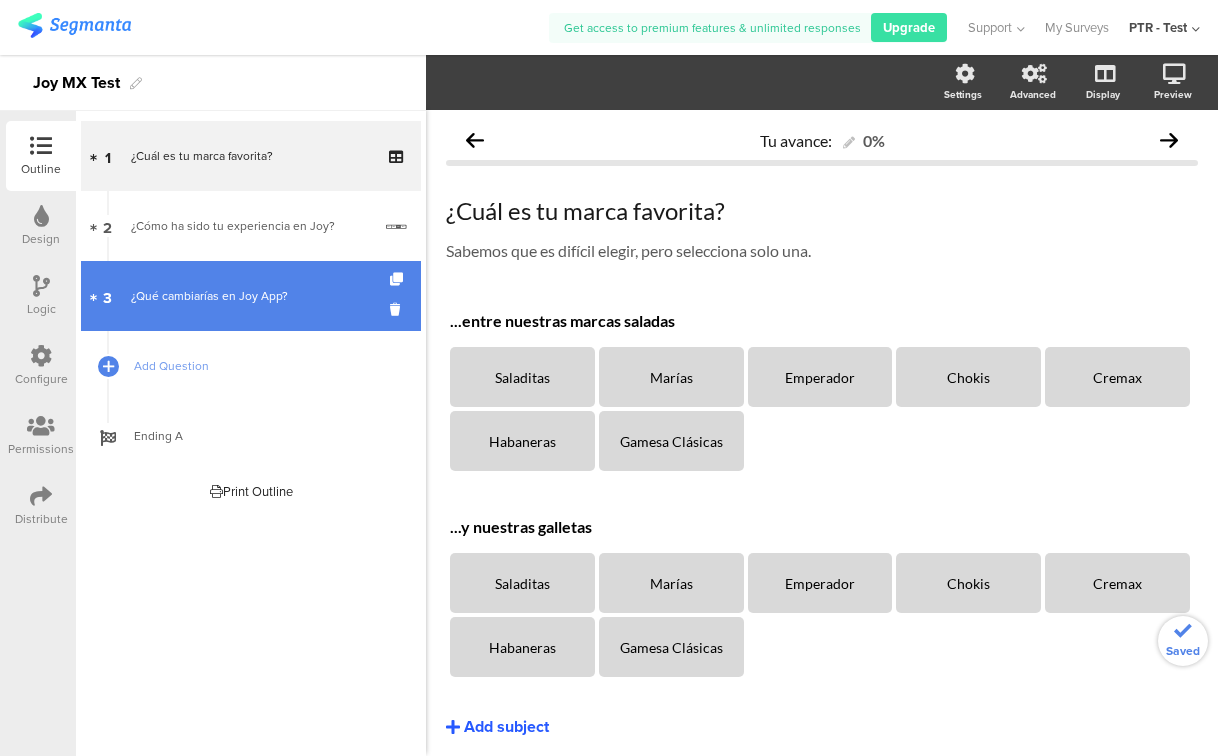 click on "¿Qué cambiarías en Joy App?" at bounding box center [254, 296] 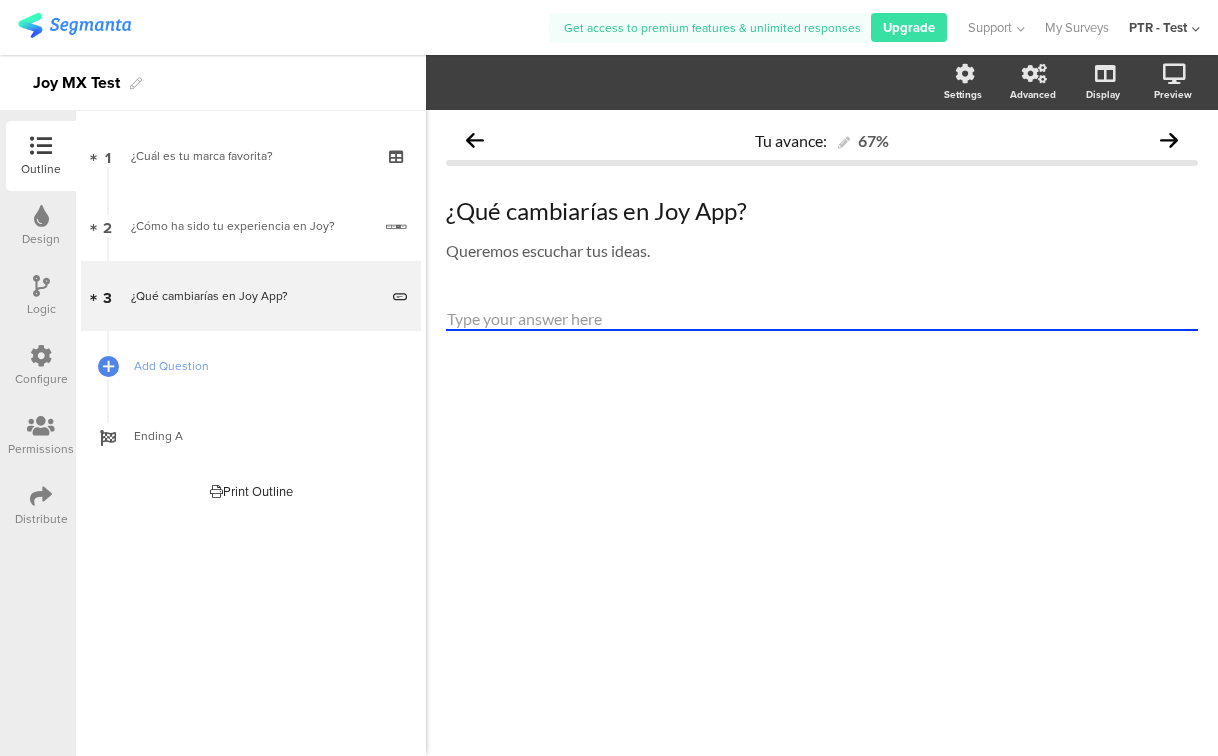 click 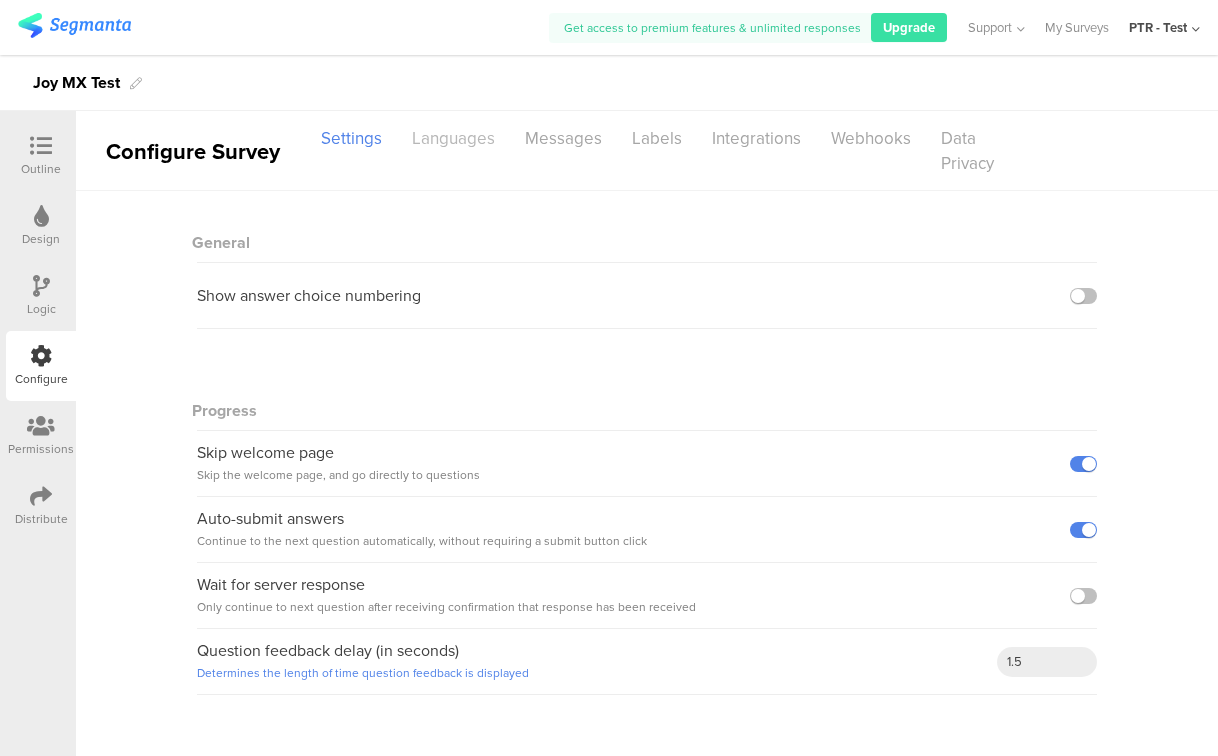 click on "Languages" at bounding box center [453, 138] 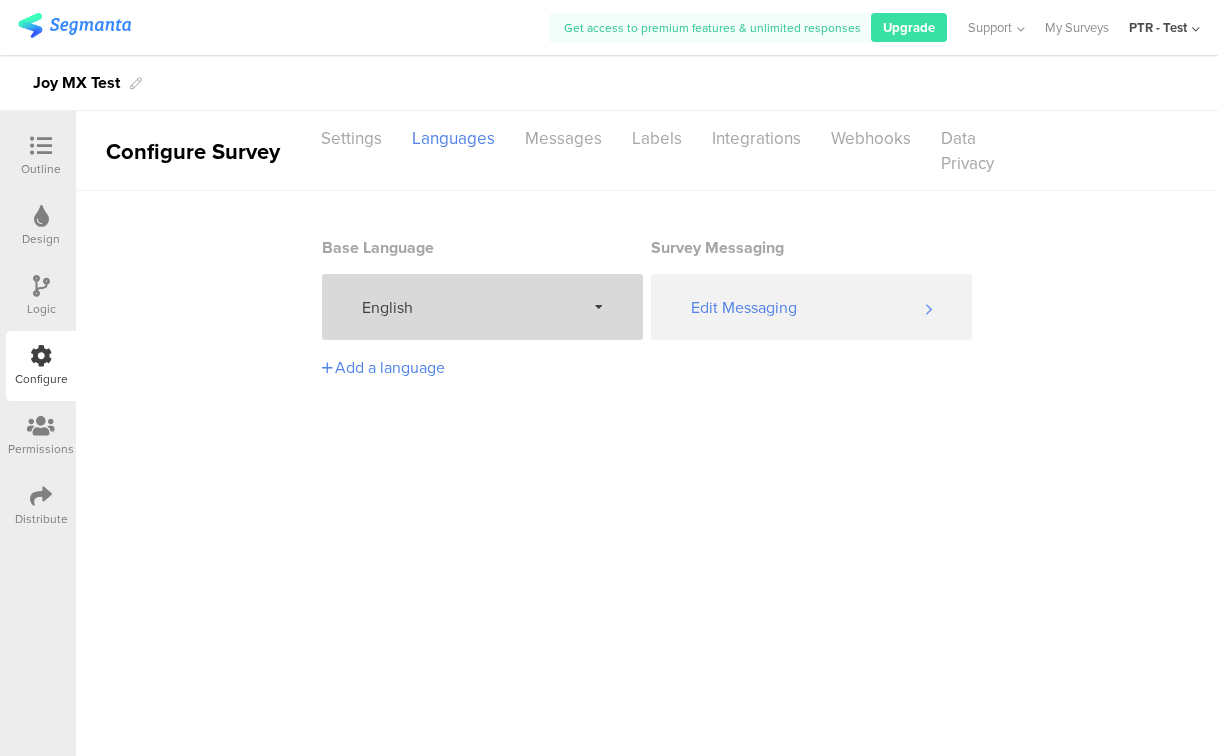 click on "English" at bounding box center (482, 307) 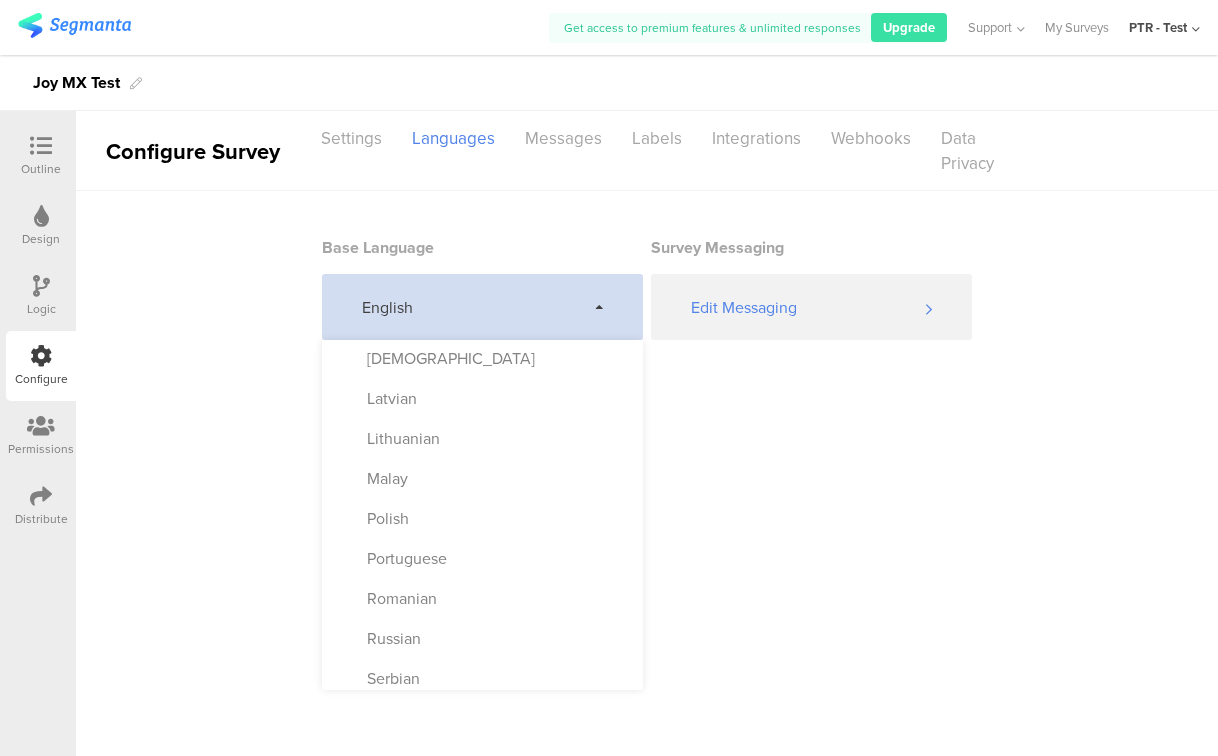 scroll, scrollTop: 1050, scrollLeft: 0, axis: vertical 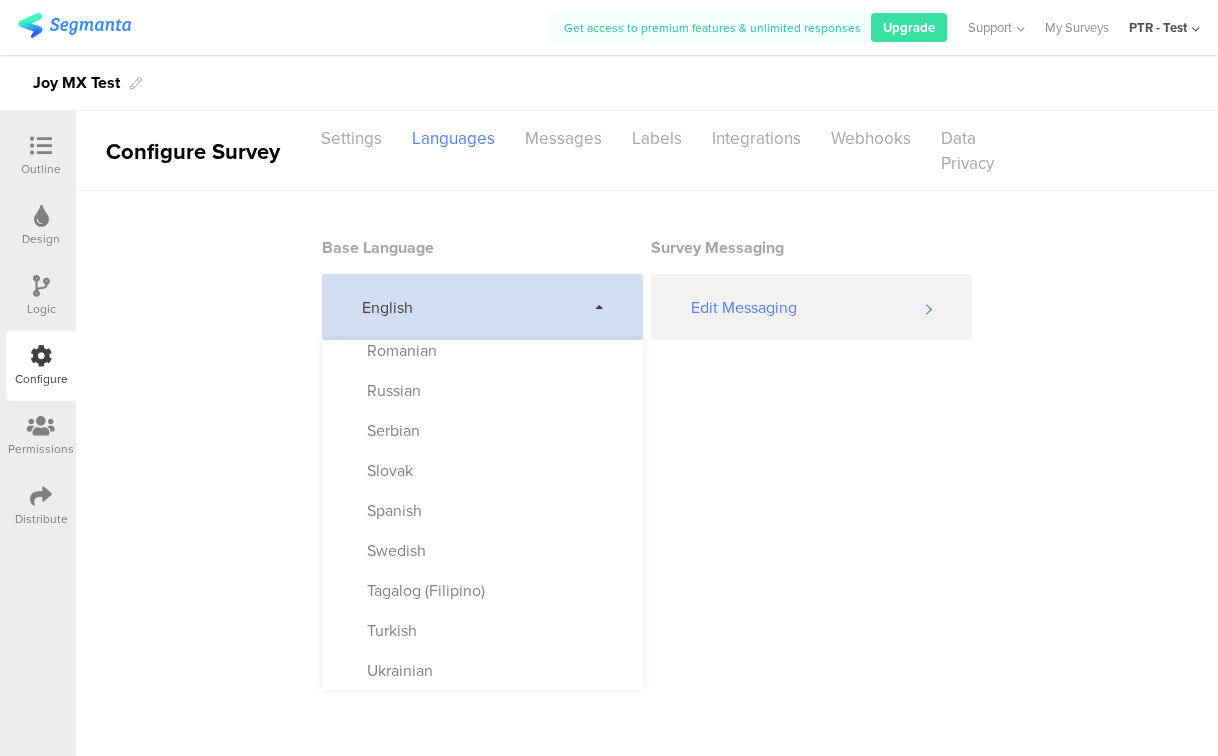 click on "Spanish" at bounding box center [482, 510] 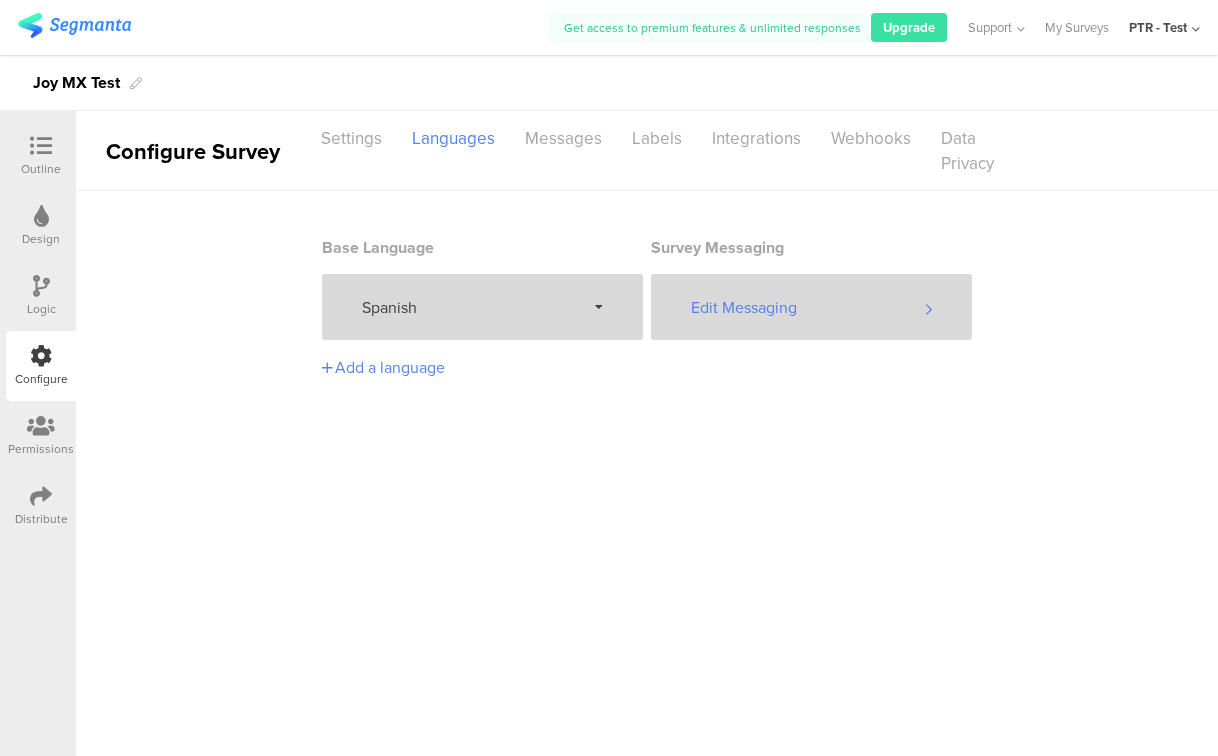 click on "Edit Messaging" at bounding box center (811, 307) 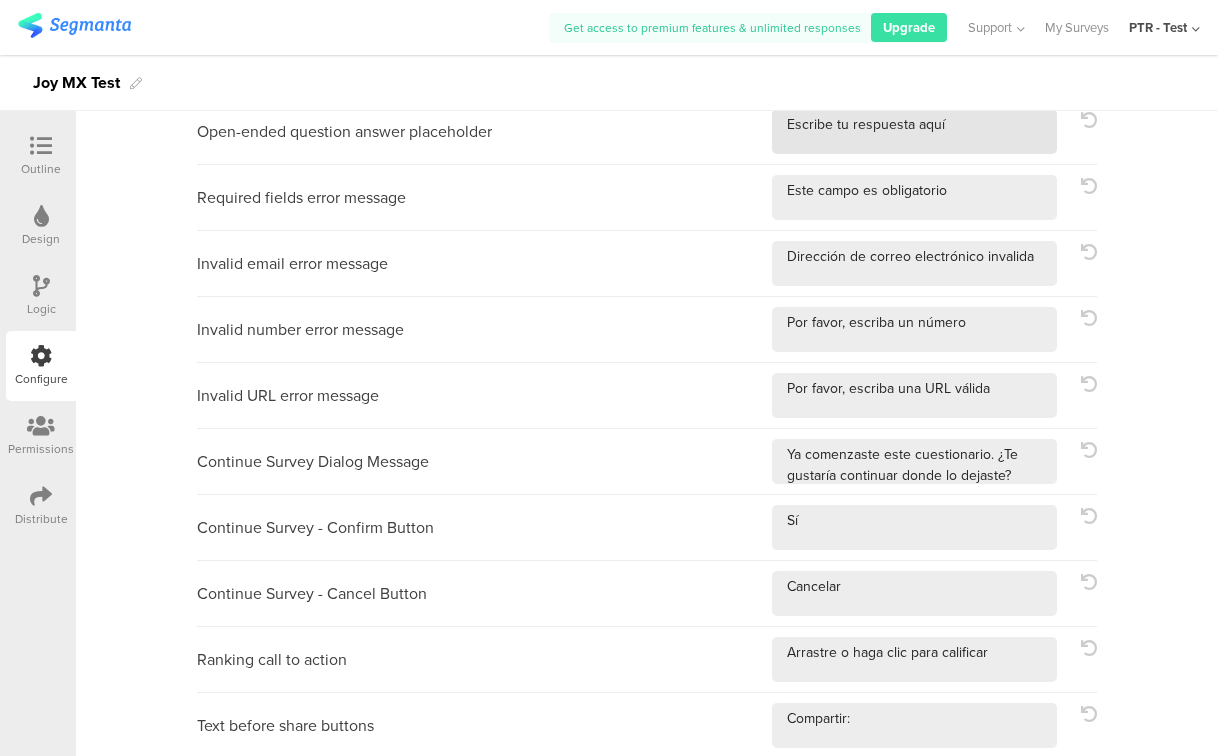 scroll, scrollTop: 0, scrollLeft: 0, axis: both 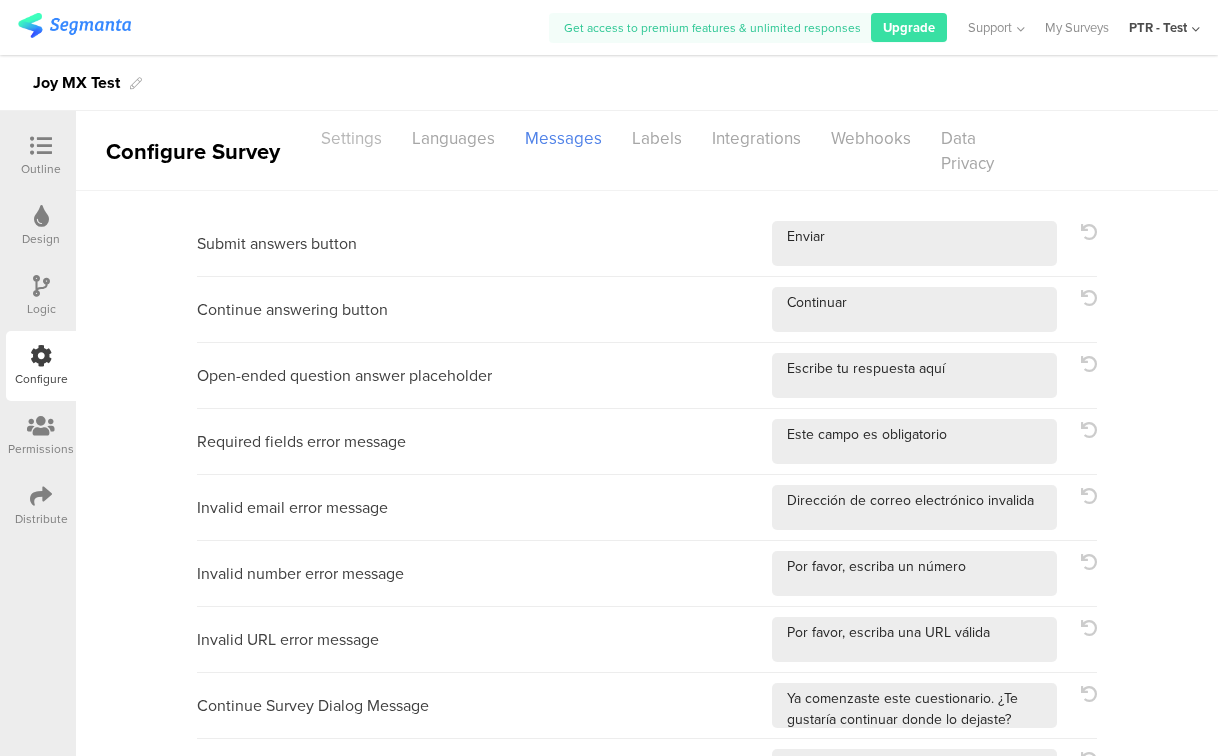 click on "Settings" at bounding box center (351, 138) 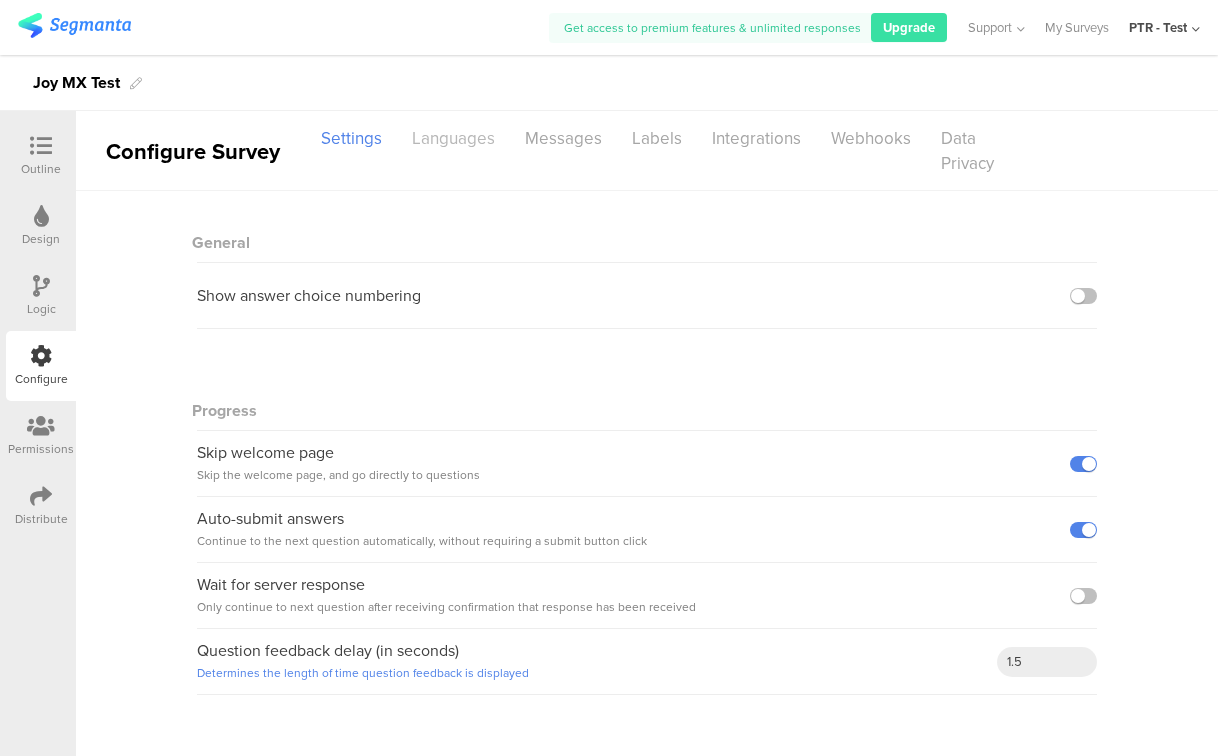 click on "Languages" at bounding box center [453, 138] 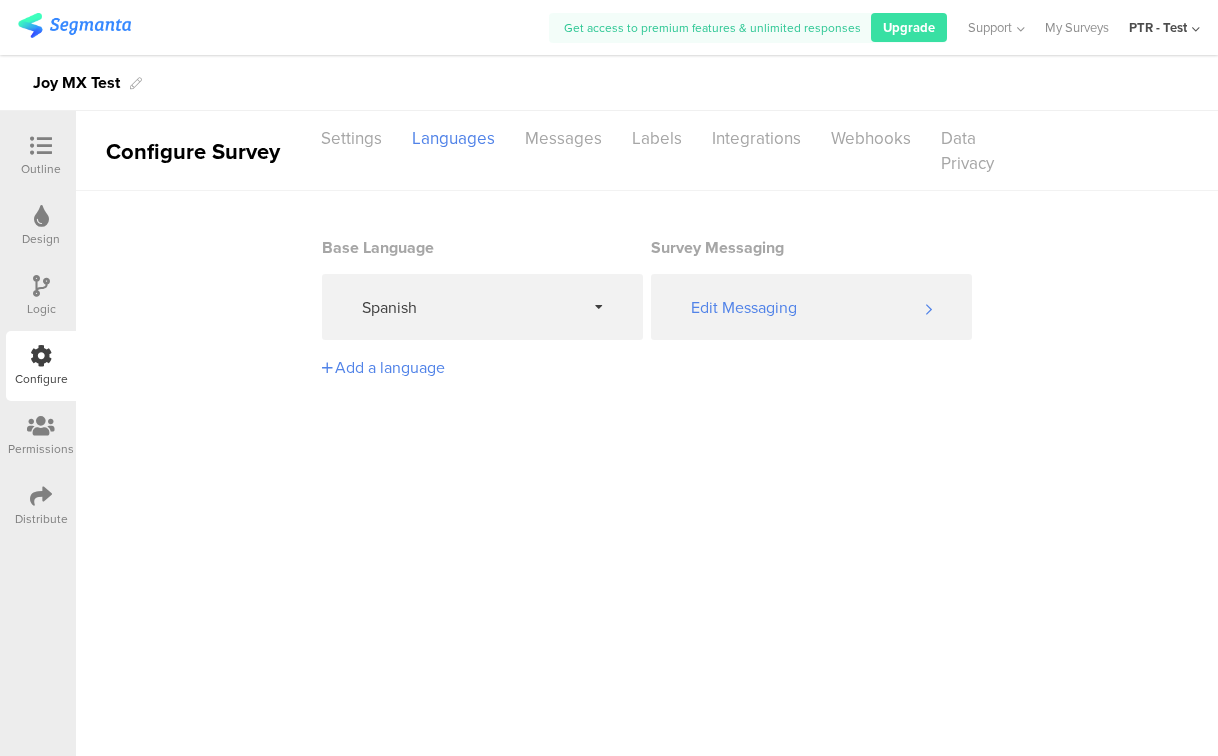 click on "Logic" at bounding box center [41, 296] 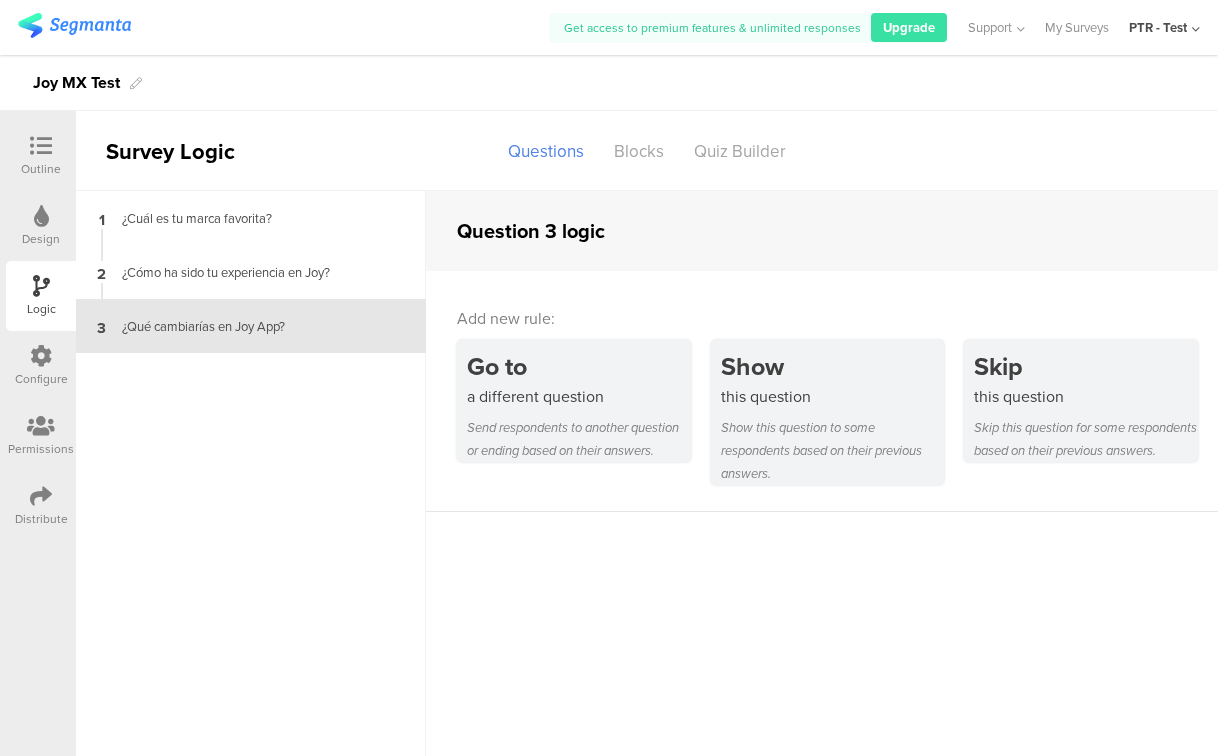 click at bounding box center (41, 216) 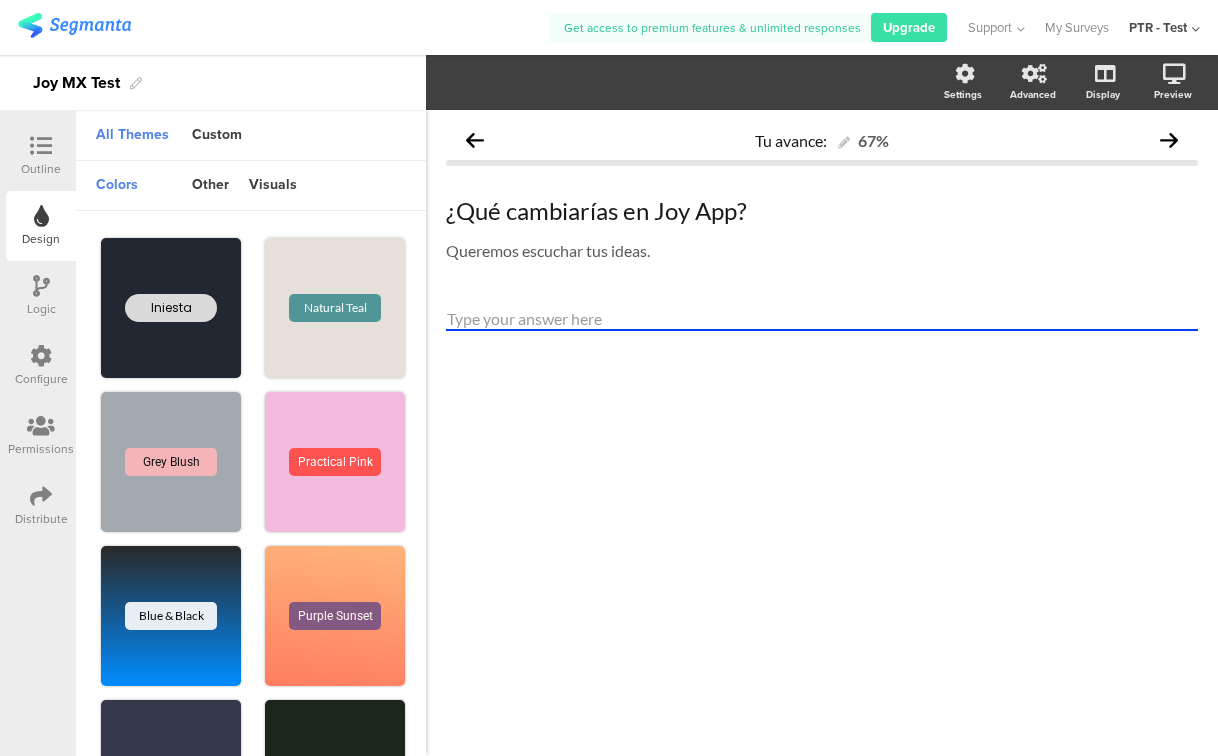 click on "Outline" at bounding box center (41, 169) 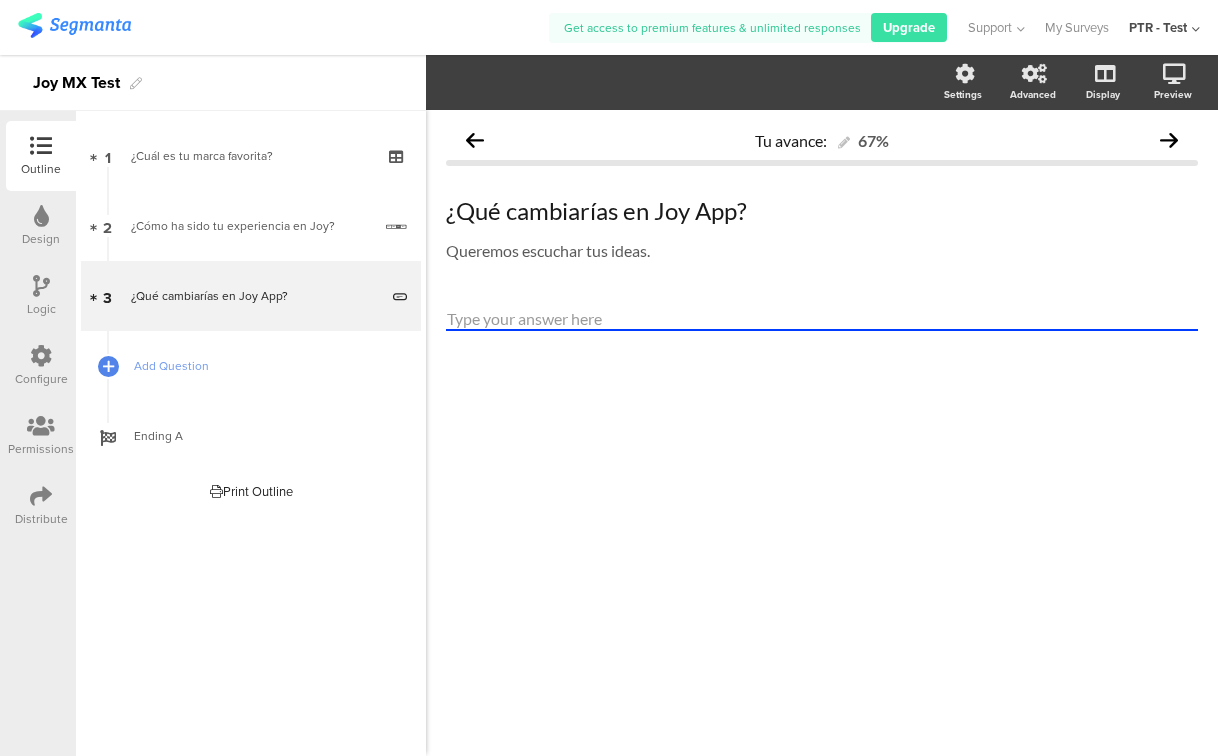 click at bounding box center (41, 146) 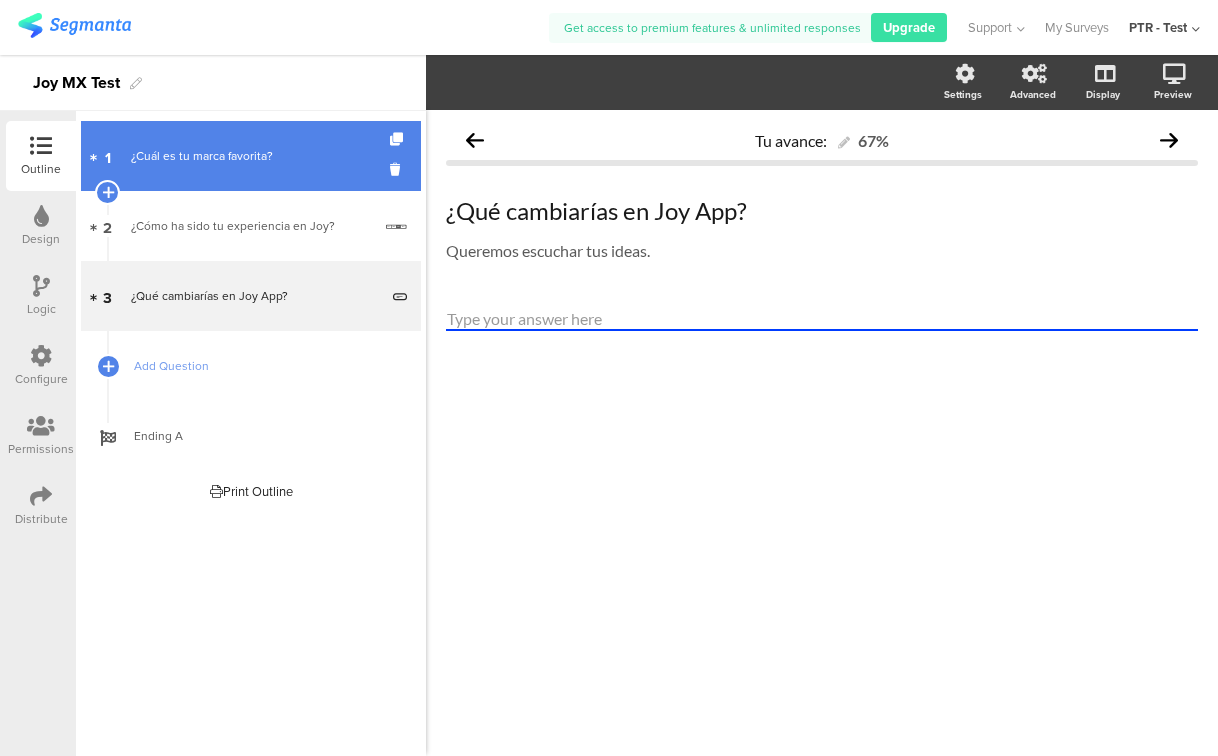 click on "1
¿Cuál es tu marca favorita?" at bounding box center (251, 156) 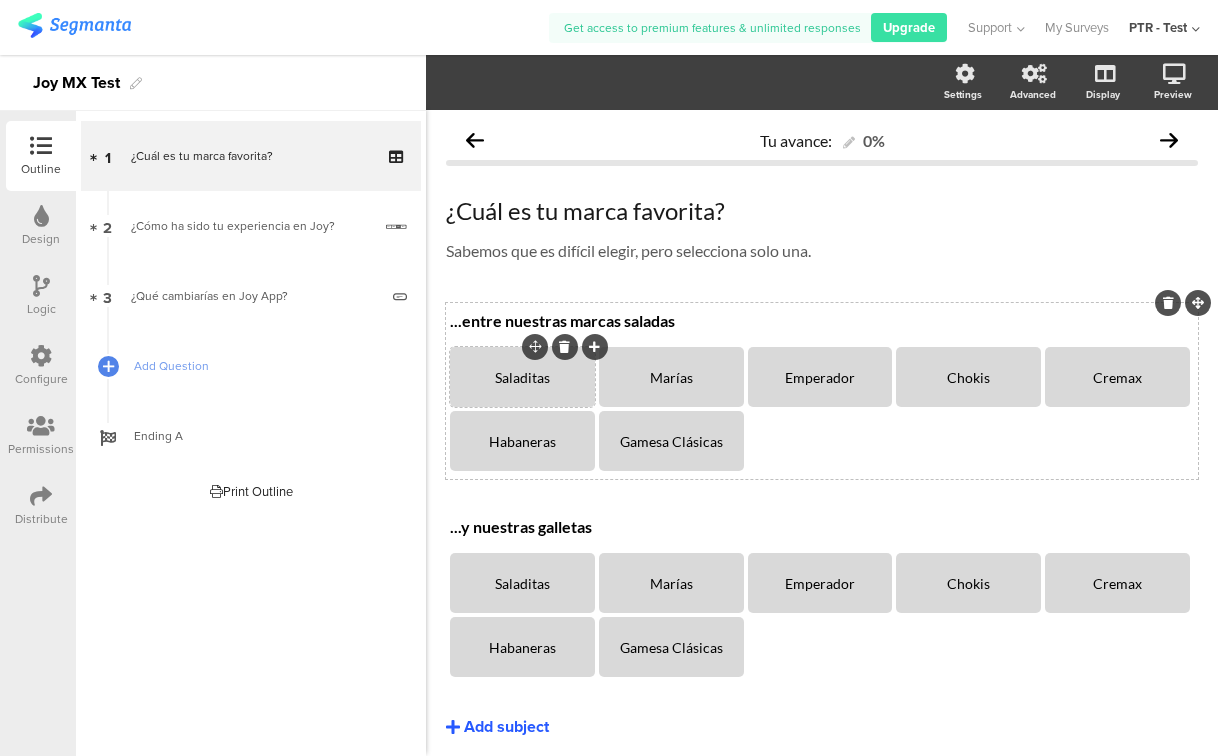 click on "Saladitas" 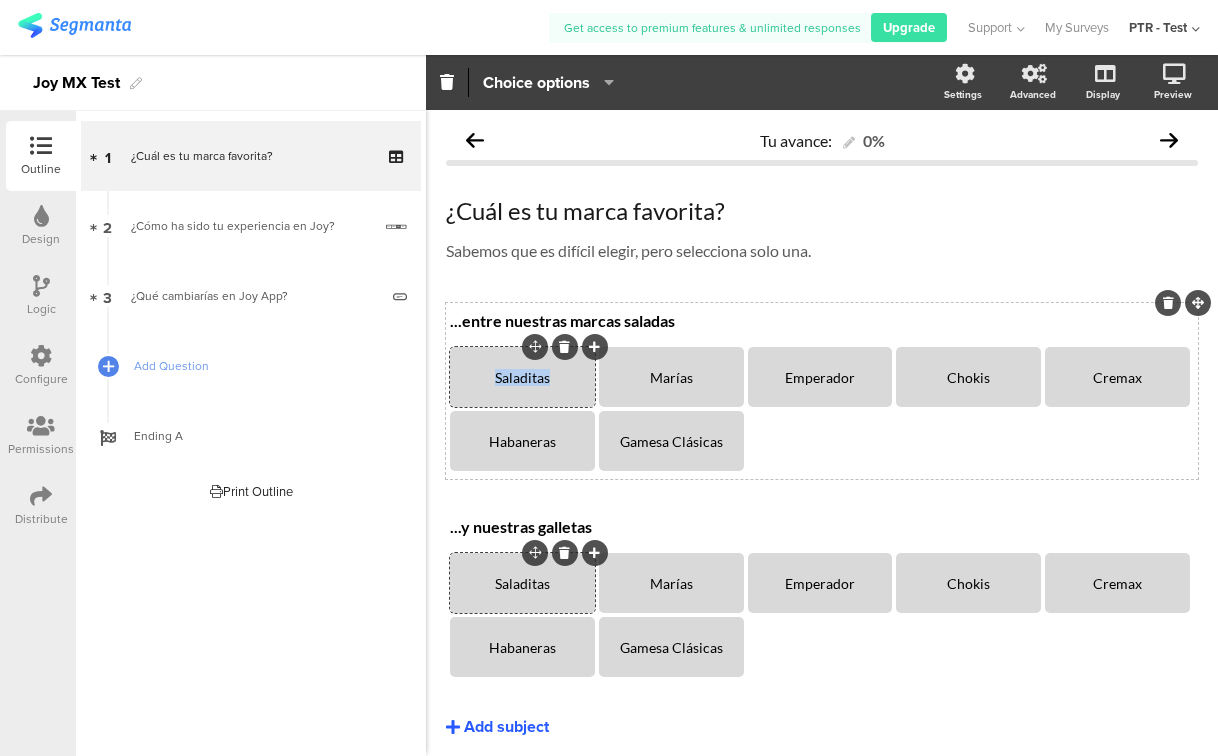 click on "Saladitas" 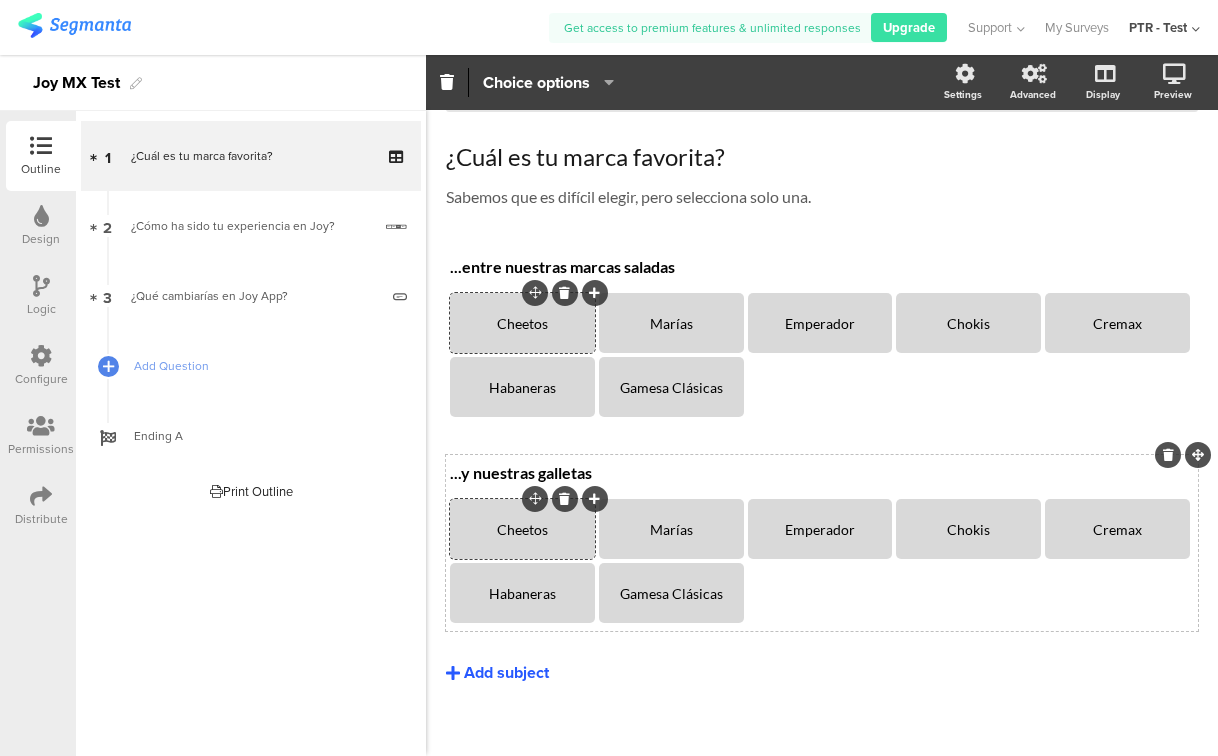 scroll, scrollTop: 55, scrollLeft: 0, axis: vertical 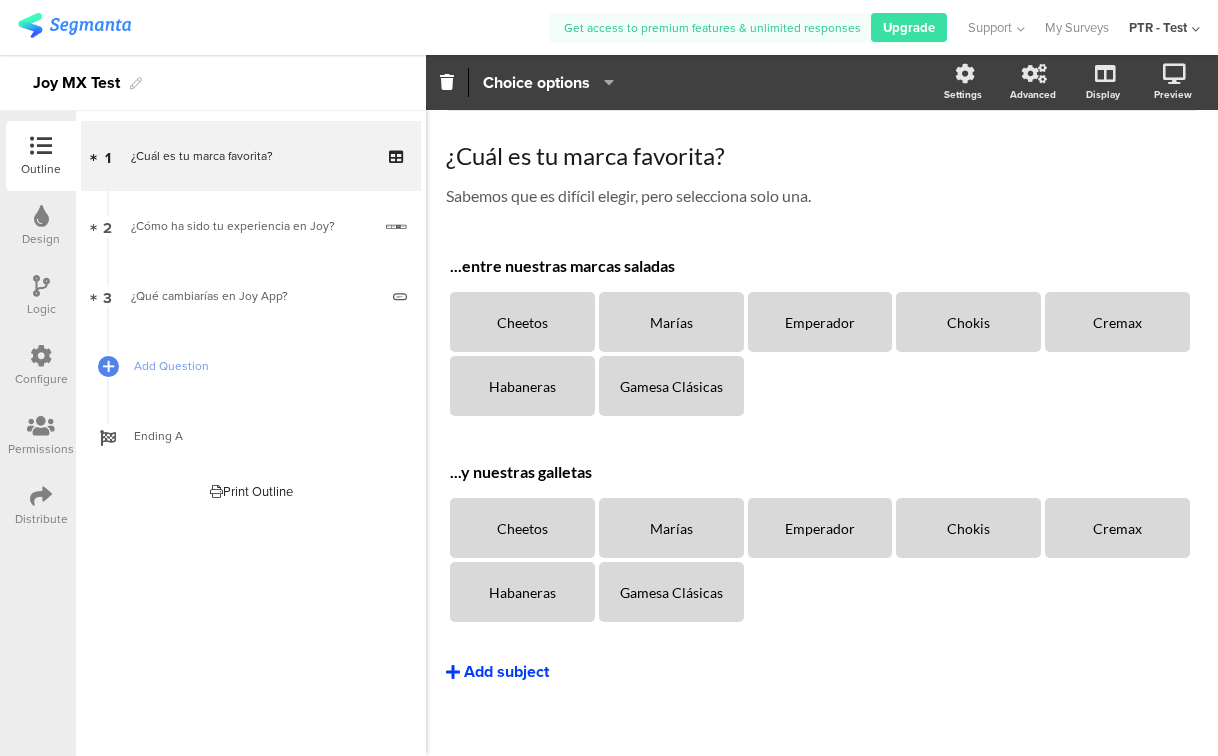 click on "Add subject" 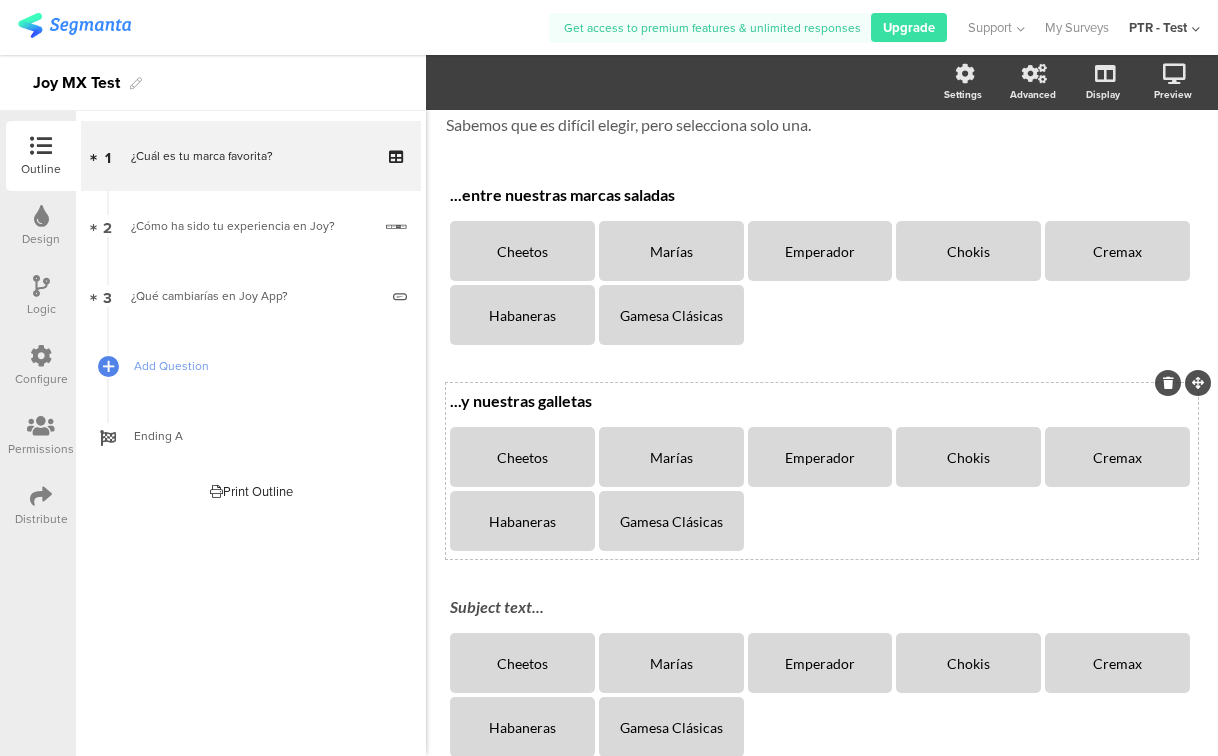 scroll, scrollTop: 128, scrollLeft: 0, axis: vertical 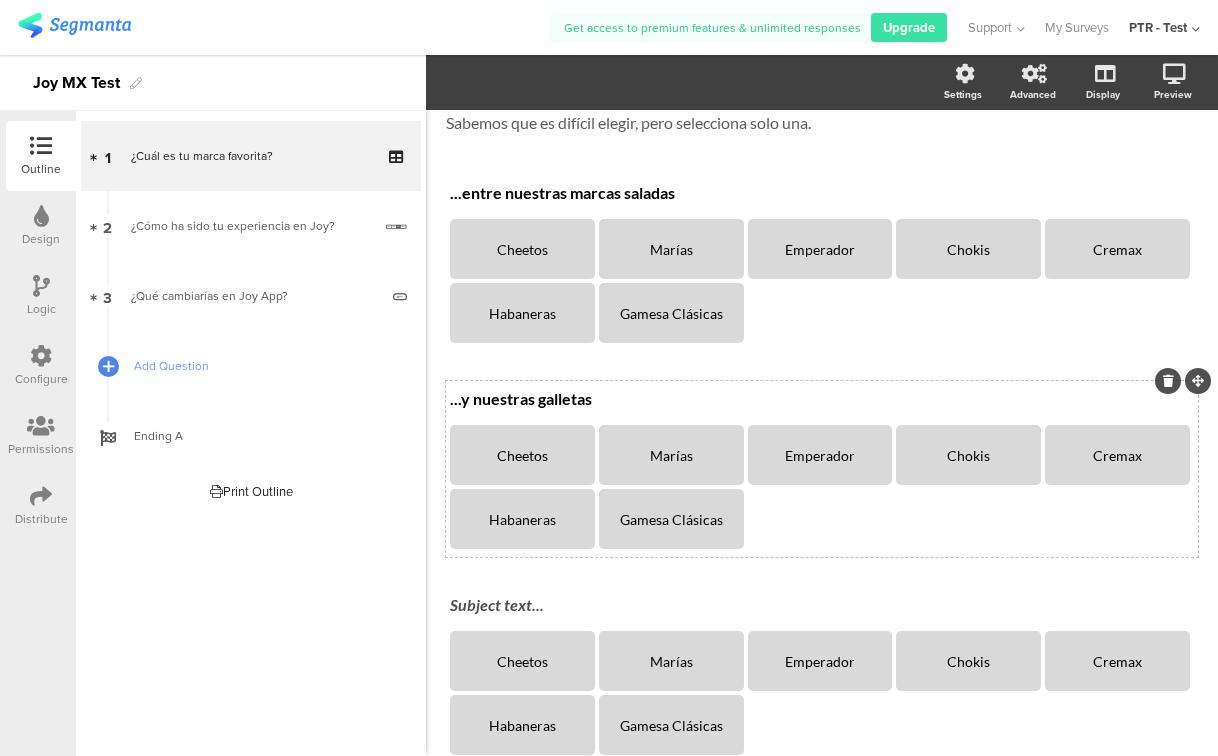 click 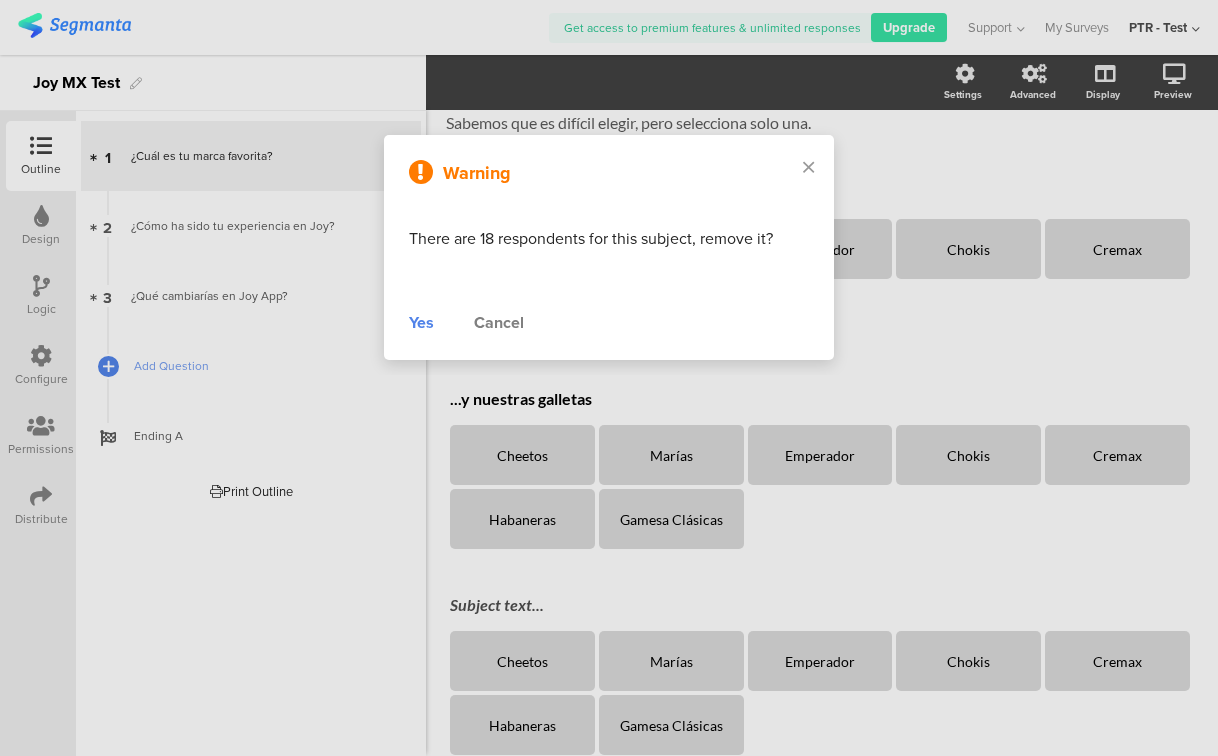 click on "Yes" at bounding box center (421, 323) 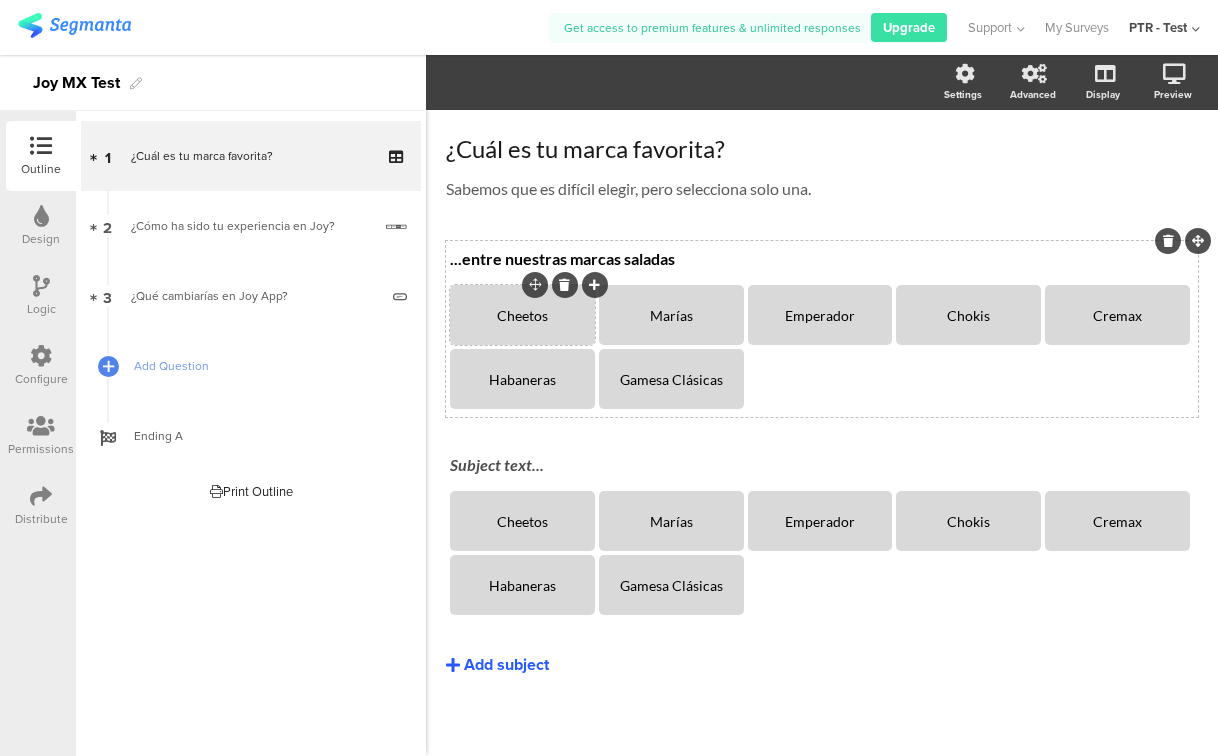 click on "Cheetos" 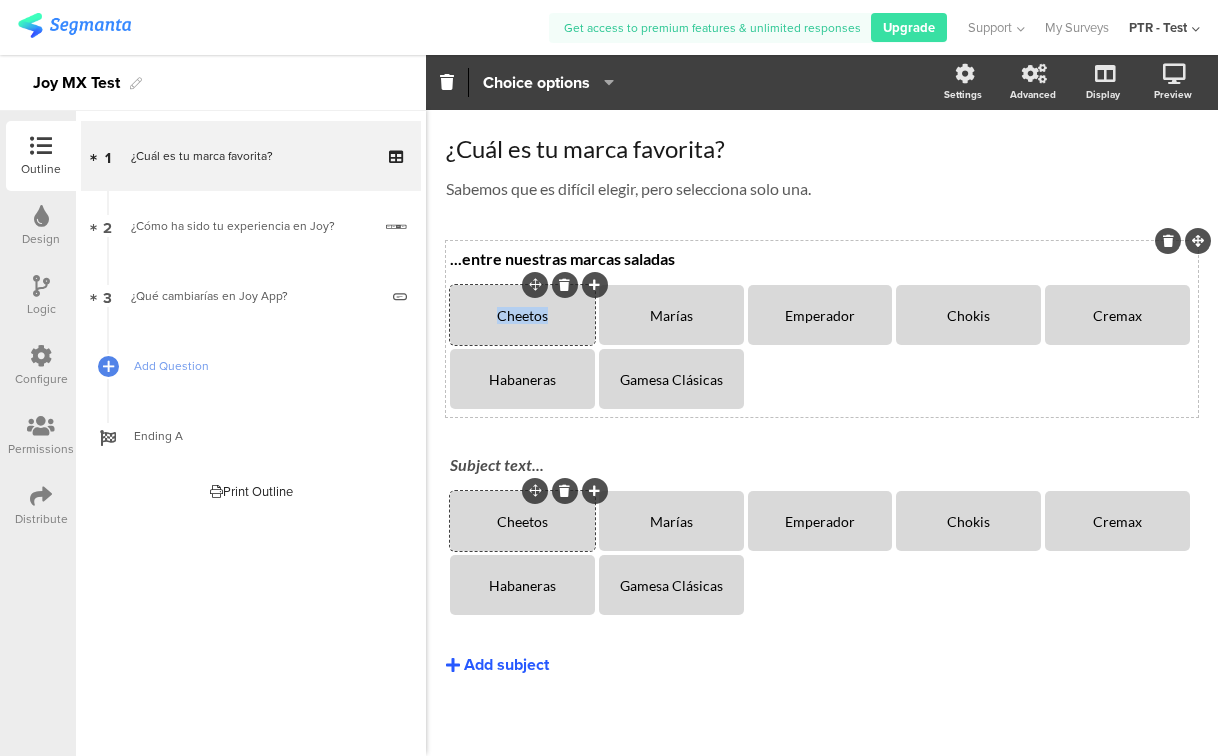 click on "Cheetos" 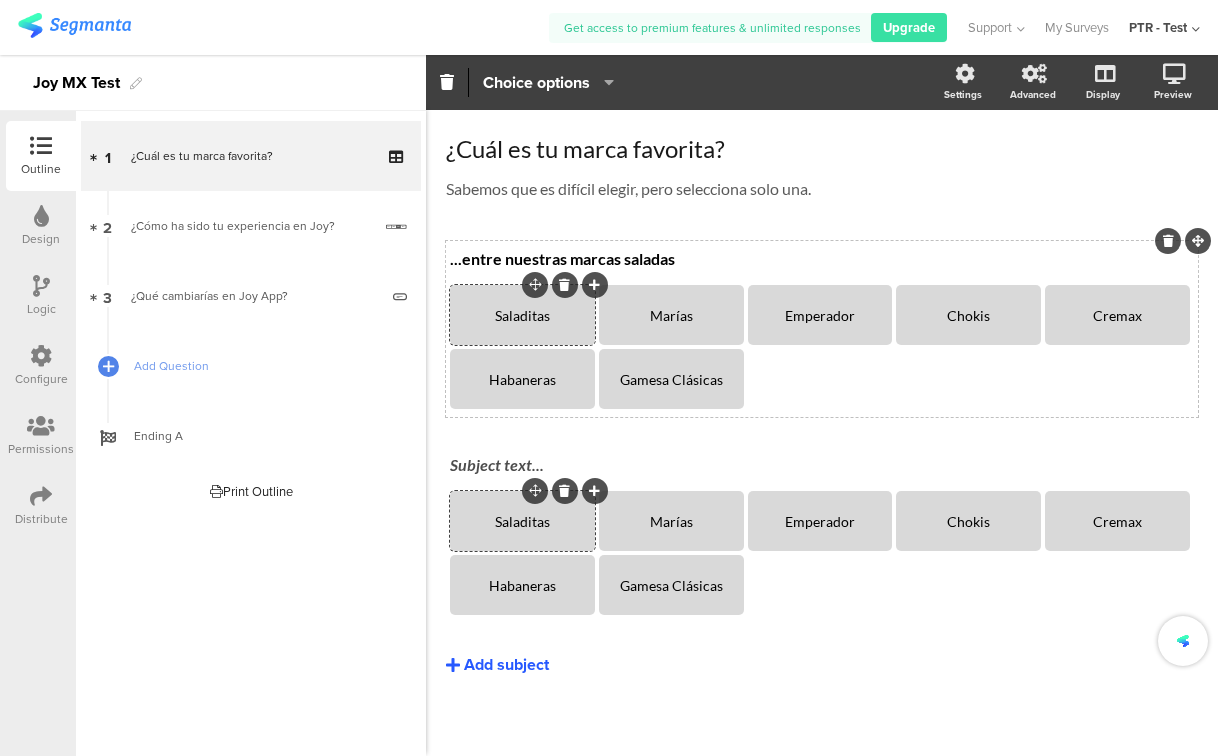 click on "Tu avance:
0%
¿Cuál es tu marca favorita?
¿Cuál es tu marca favorita?
Sabemos que es difícil elegir, pero selecciona solo una.
Sabemos que es difícil elegir, pero selecciona solo una.
...entre nuestras marcas saladas
...entre nuestras marcas saladas" 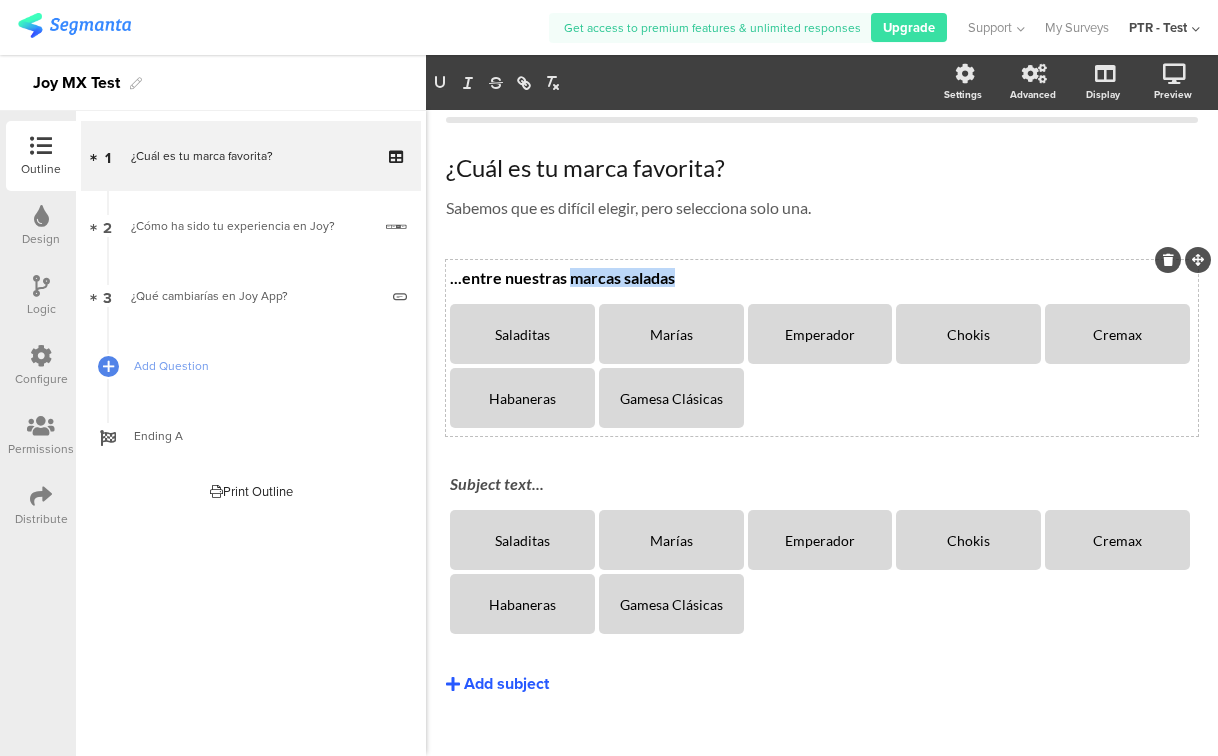 drag, startPoint x: 567, startPoint y: 278, endPoint x: 728, endPoint y: 278, distance: 161 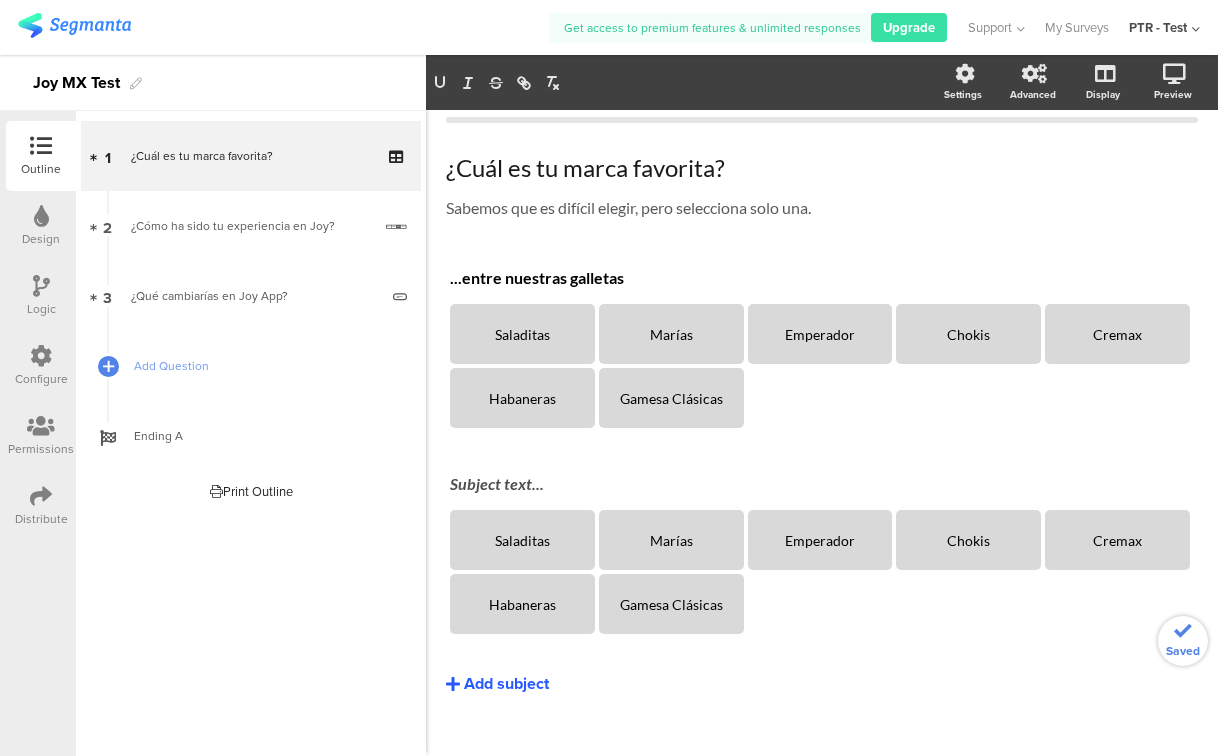 click on "...entre nuestras galletas
...entre nuestras galletas
...entre nuestras galletas
Saladitas
[PERSON_NAME]
Chokis
Cremax
[GEOGRAPHIC_DATA]
Gamesa Clásicas
Subject text...
Saladitas
Marías" 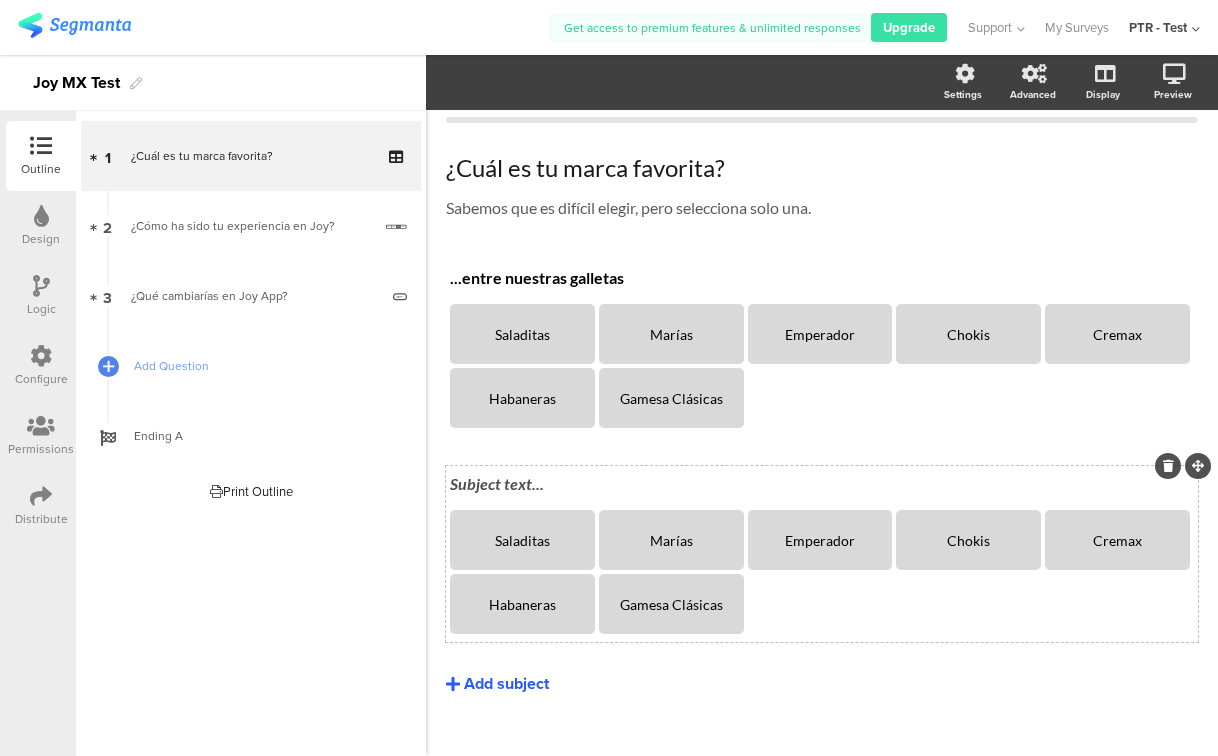 click 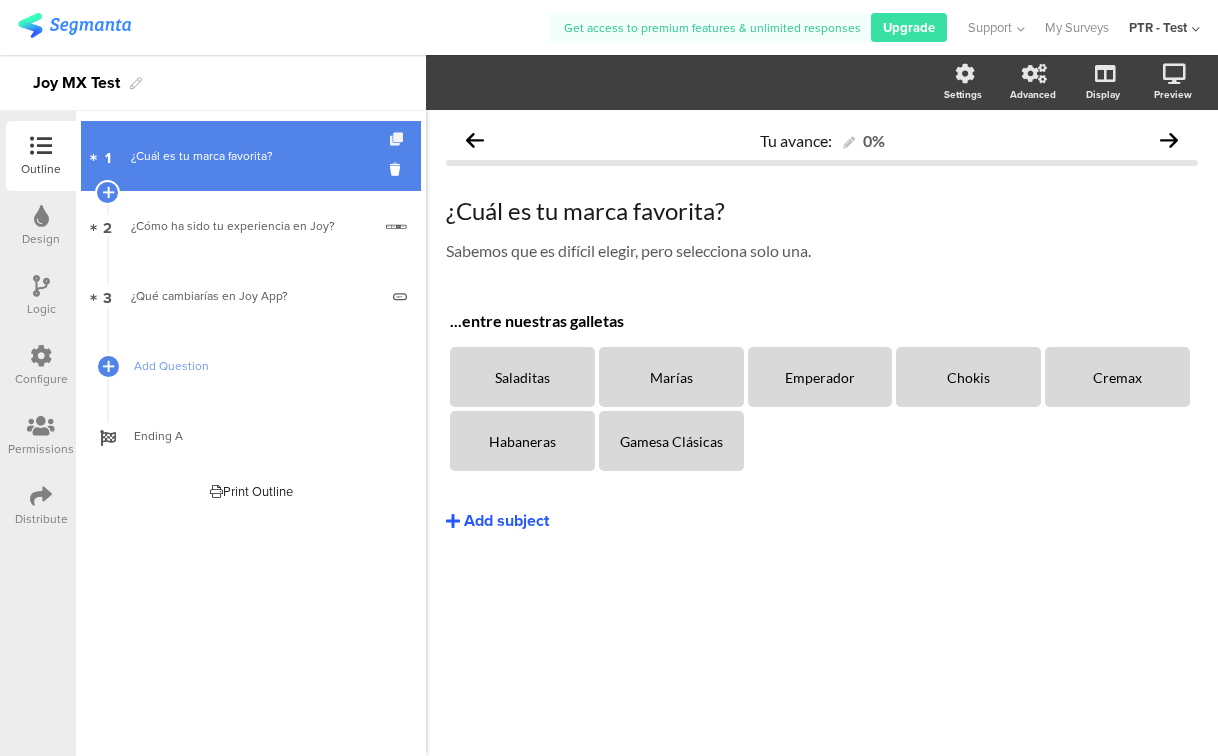 click at bounding box center [398, 139] 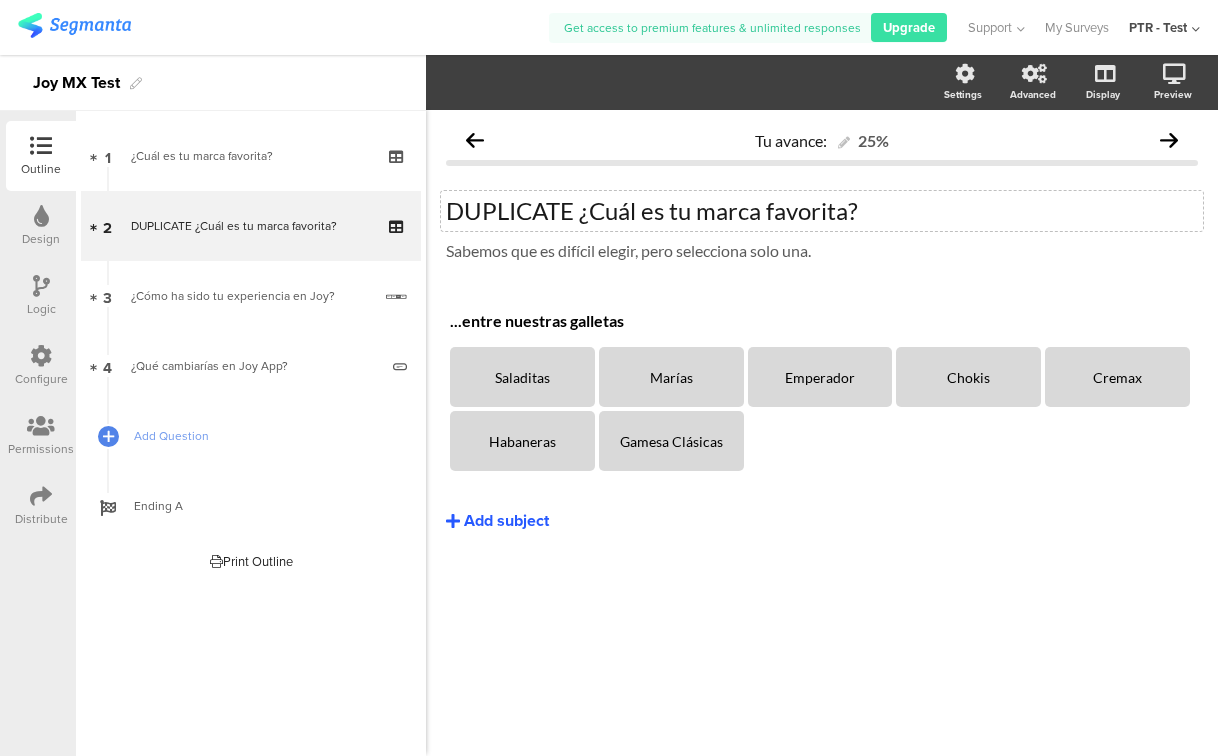 click on "DUPLICATE ¿Cuál es tu marca favorita?
DUPLICATE ¿Cuál es tu marca favorita?" 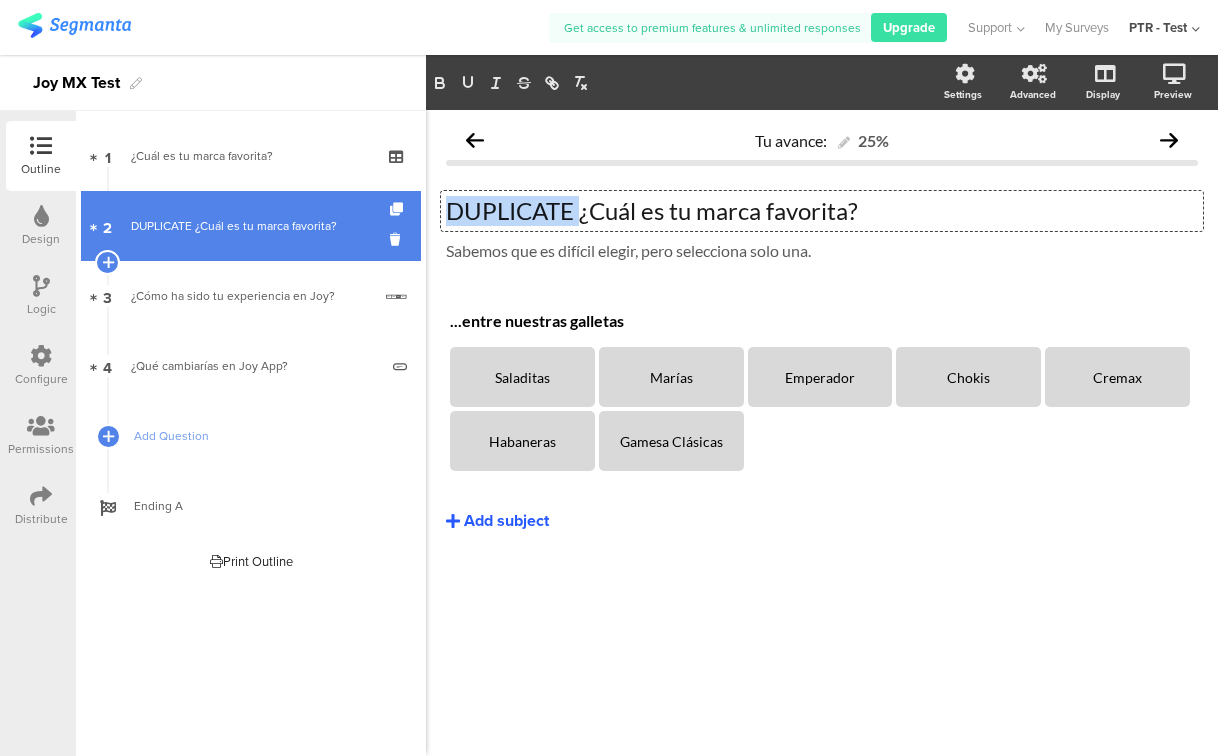 drag, startPoint x: 583, startPoint y: 217, endPoint x: 340, endPoint y: 215, distance: 243.00822 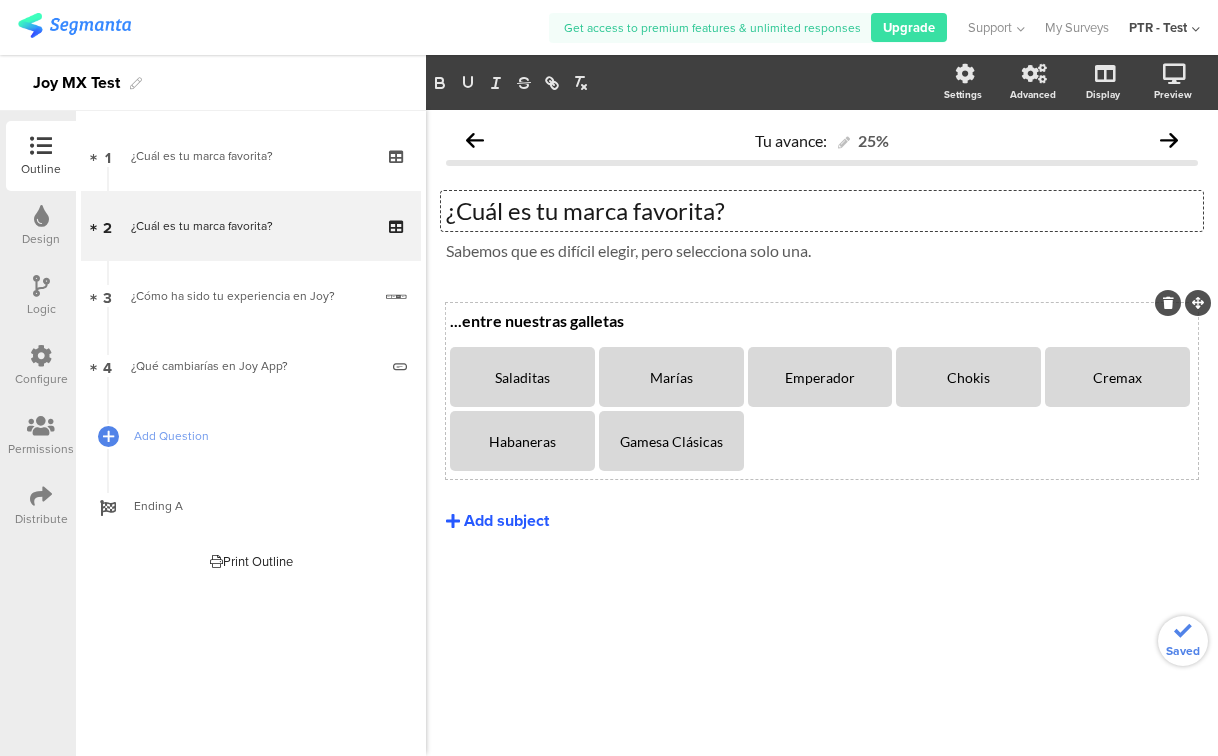 click on "...entre nuestras galletas
...entre nuestras galletas" at bounding box center [822, 322] 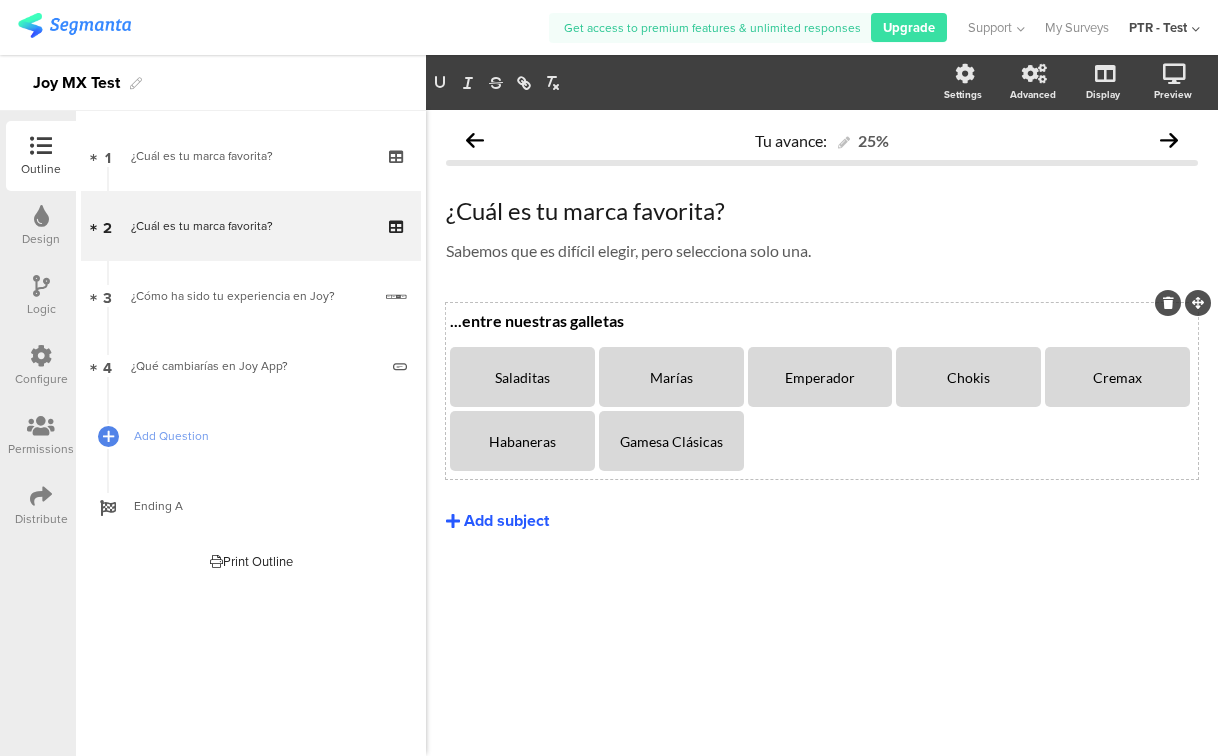 click on "...entre nuestras galletas" at bounding box center [822, 320] 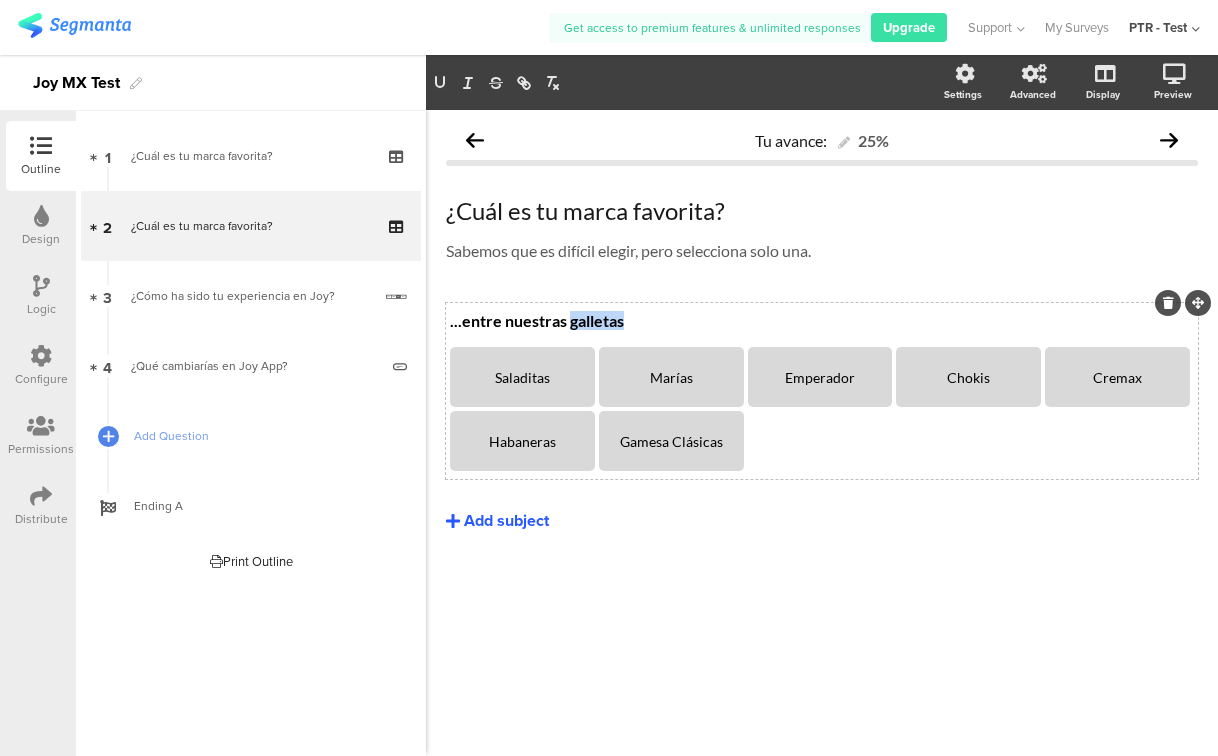 click on "...entre nuestras galletas" at bounding box center (822, 320) 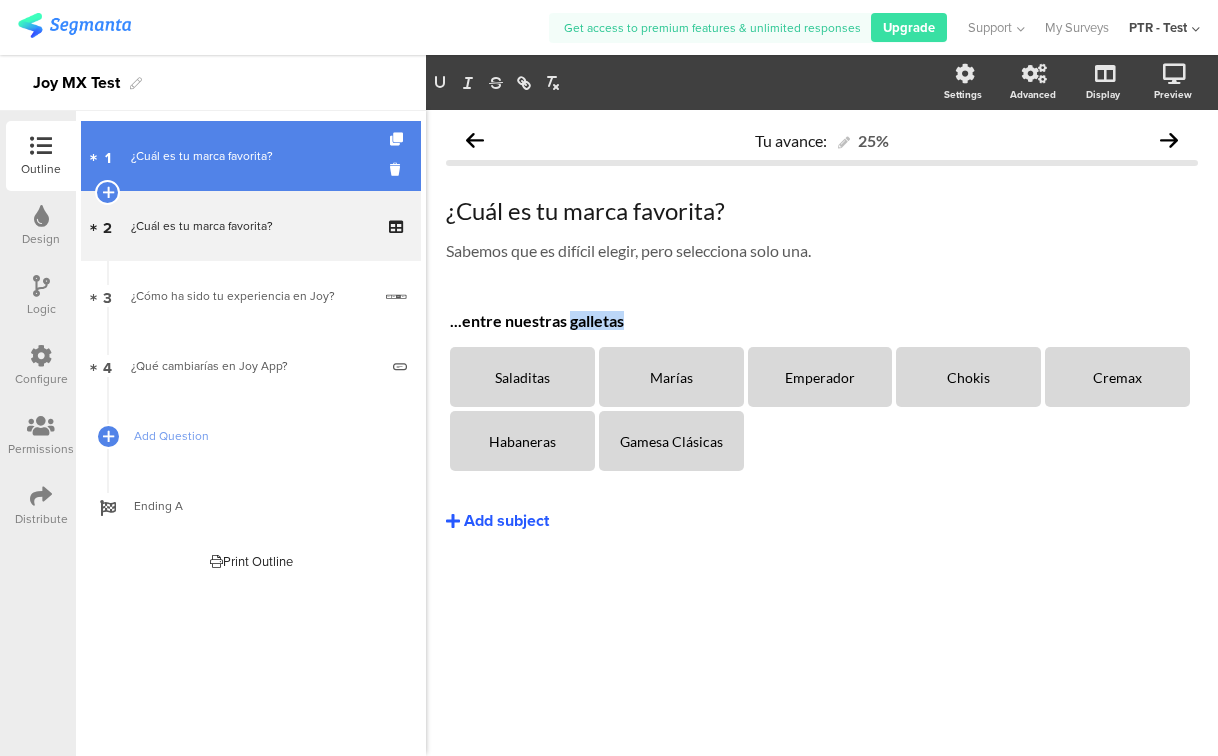click on "¿Cuál es tu marca favorita?" at bounding box center [250, 156] 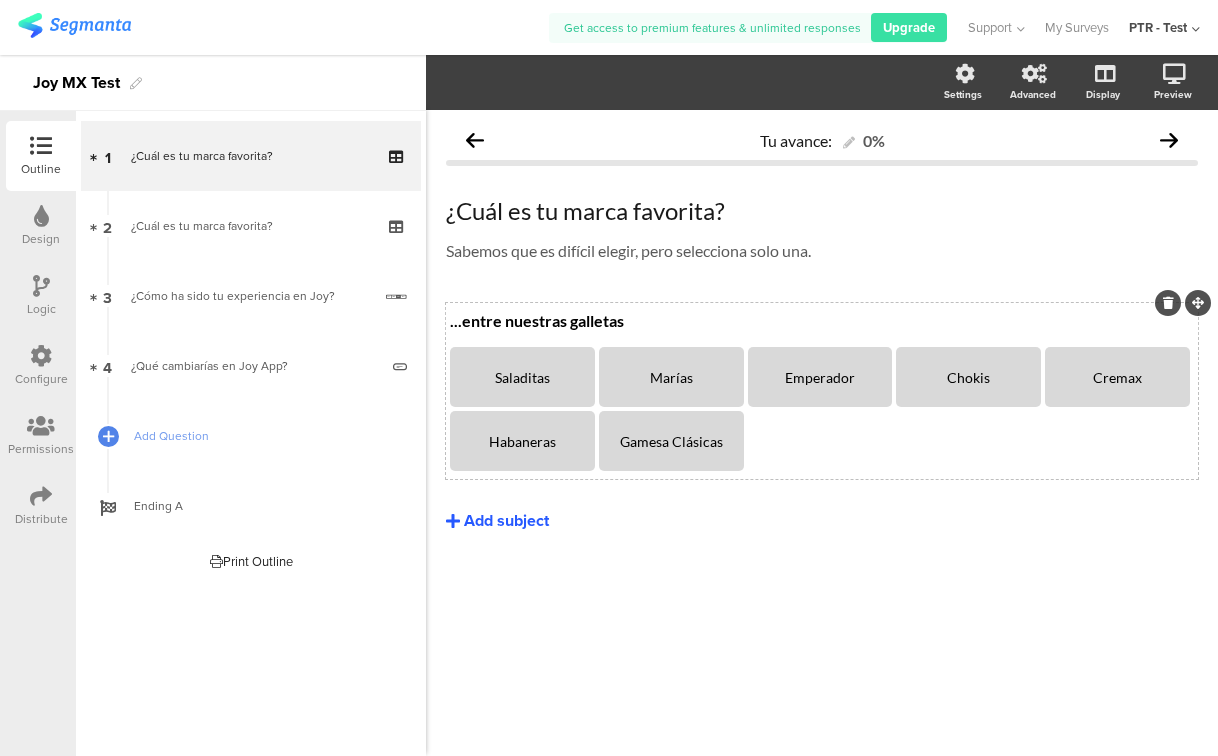 click on "...entre nuestras galletas" at bounding box center [822, 320] 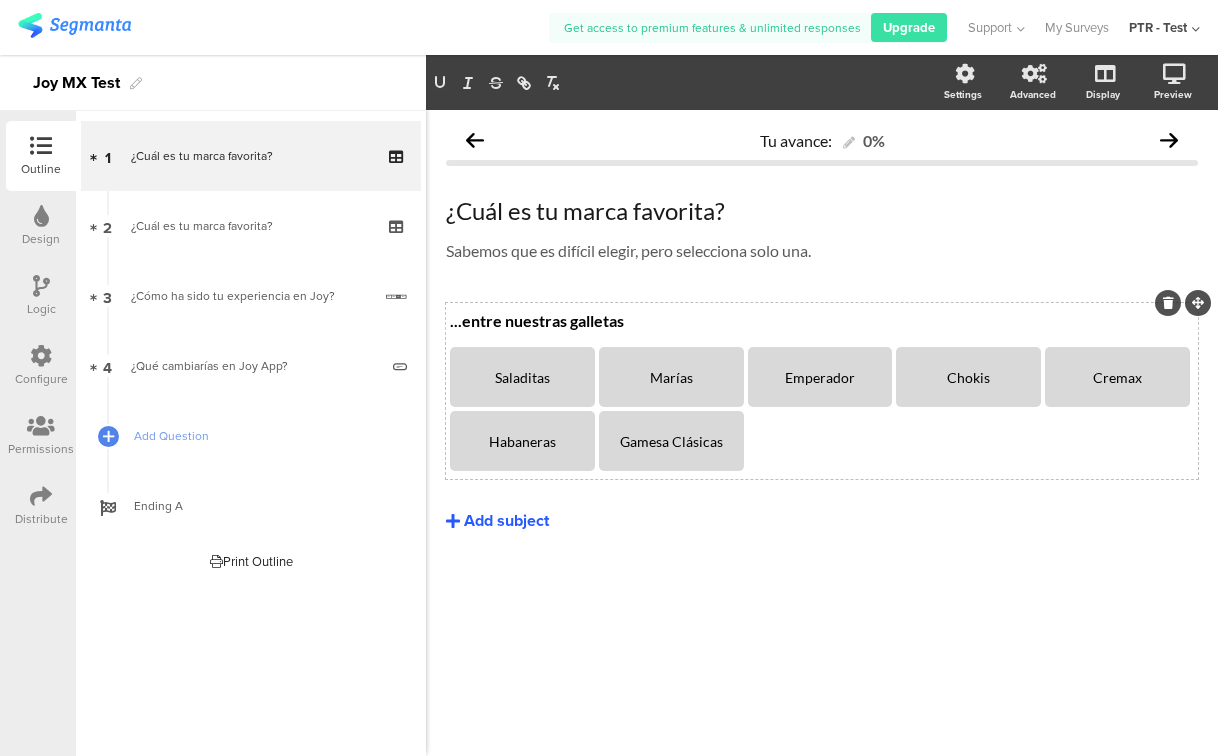 click on "...entre nuestras galletas" at bounding box center (822, 320) 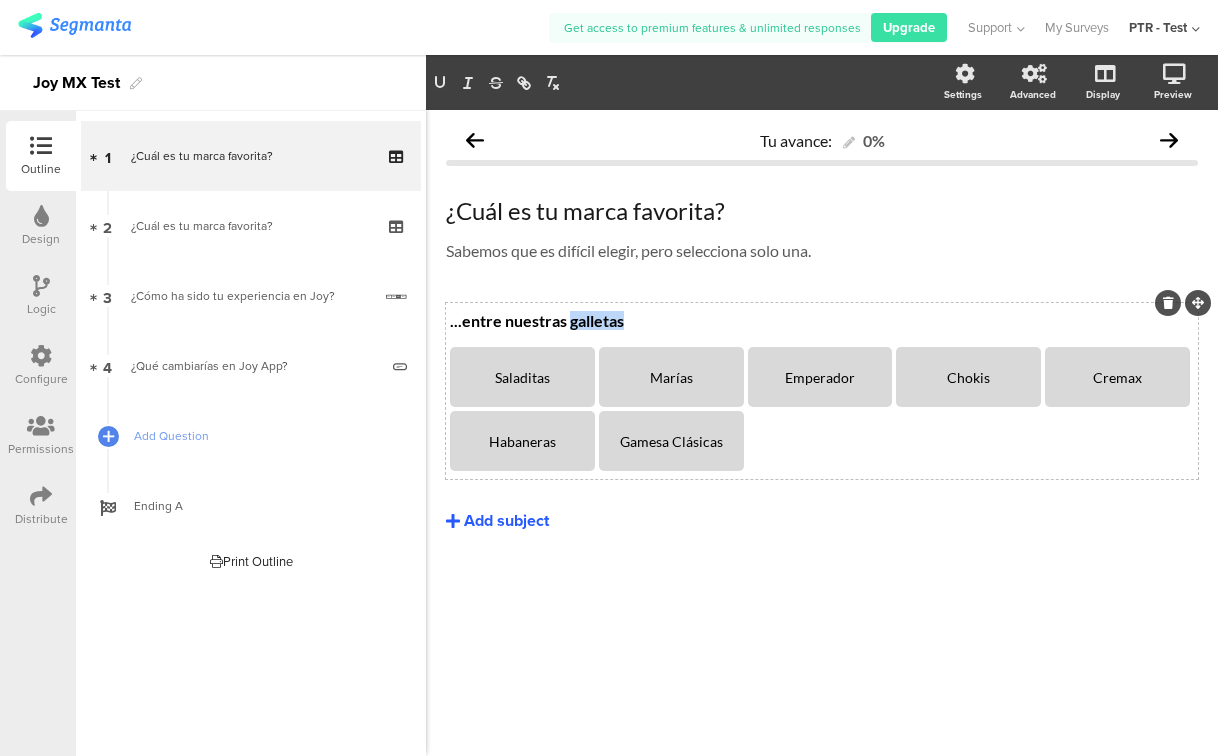 click on "...entre nuestras galletas" at bounding box center (822, 320) 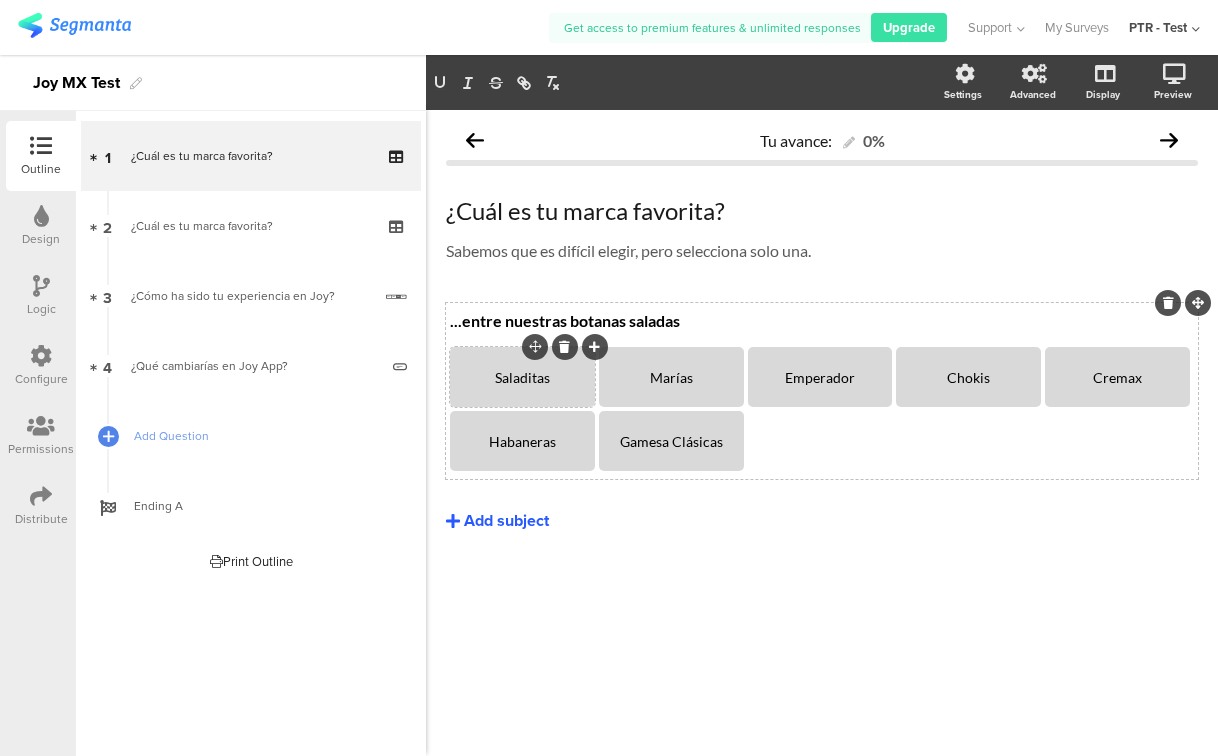 click on "Saladitas" 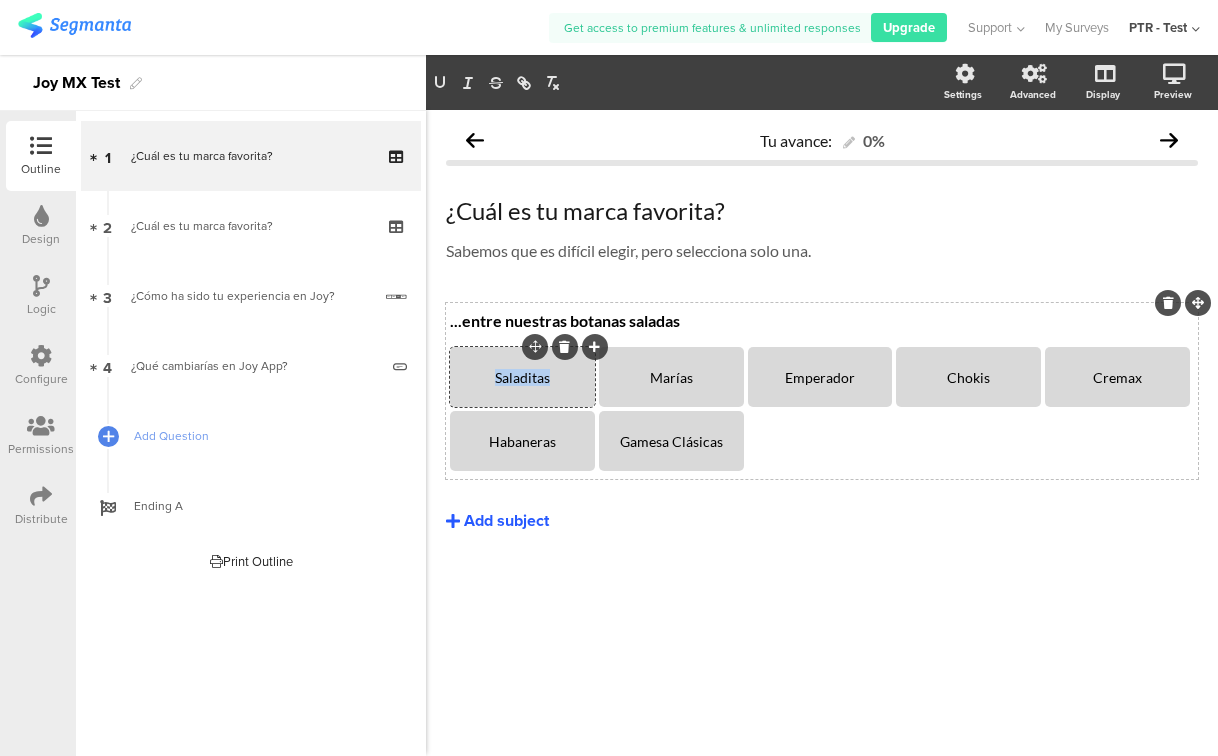 click on "Saladitas" 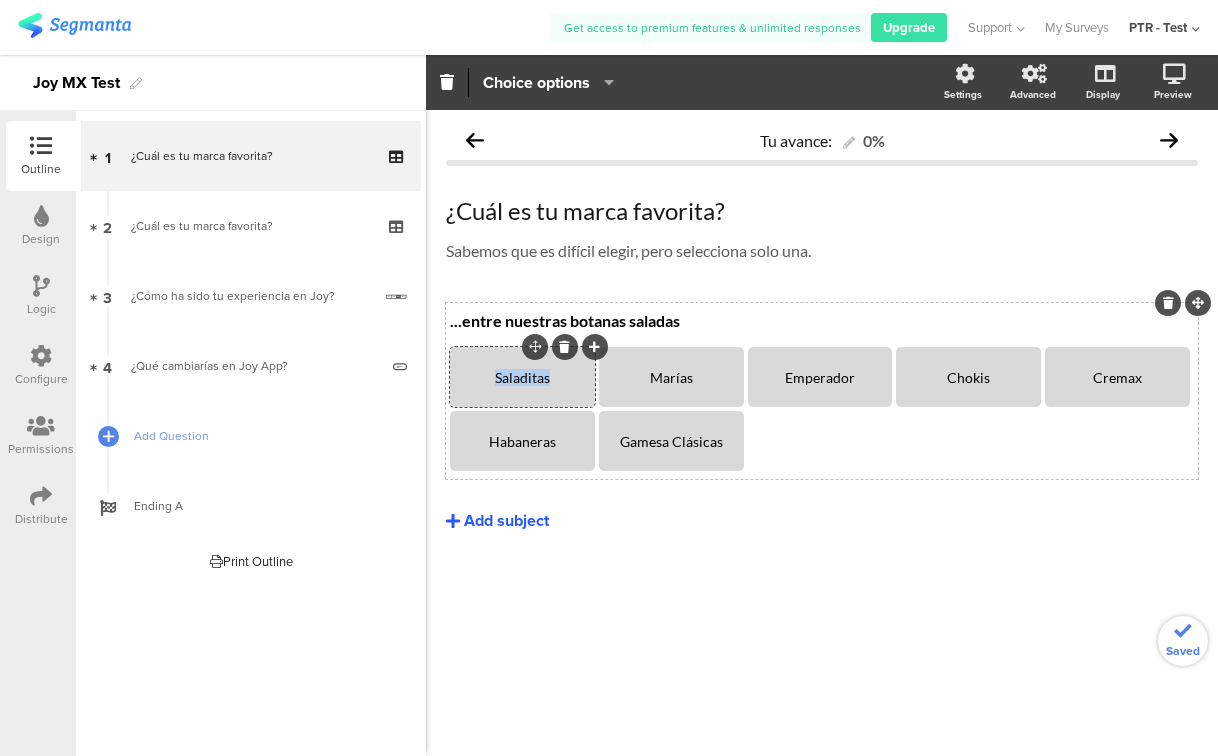 type 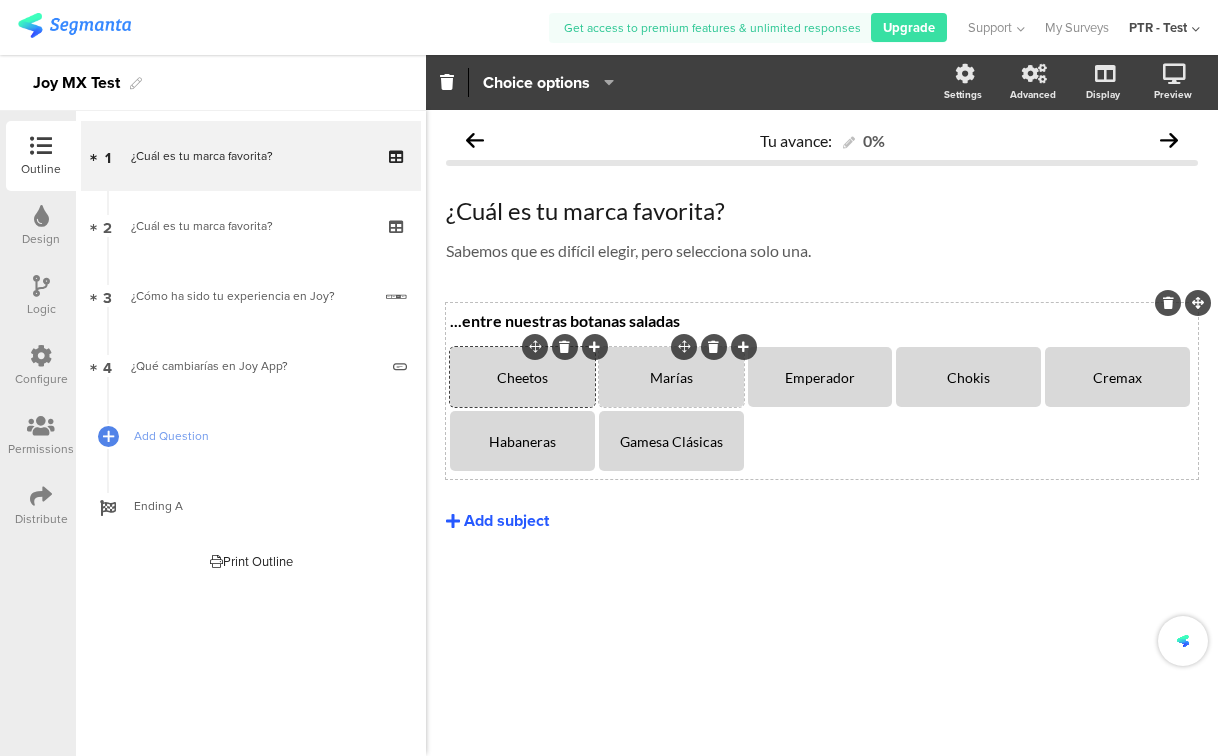 click on "Marías" 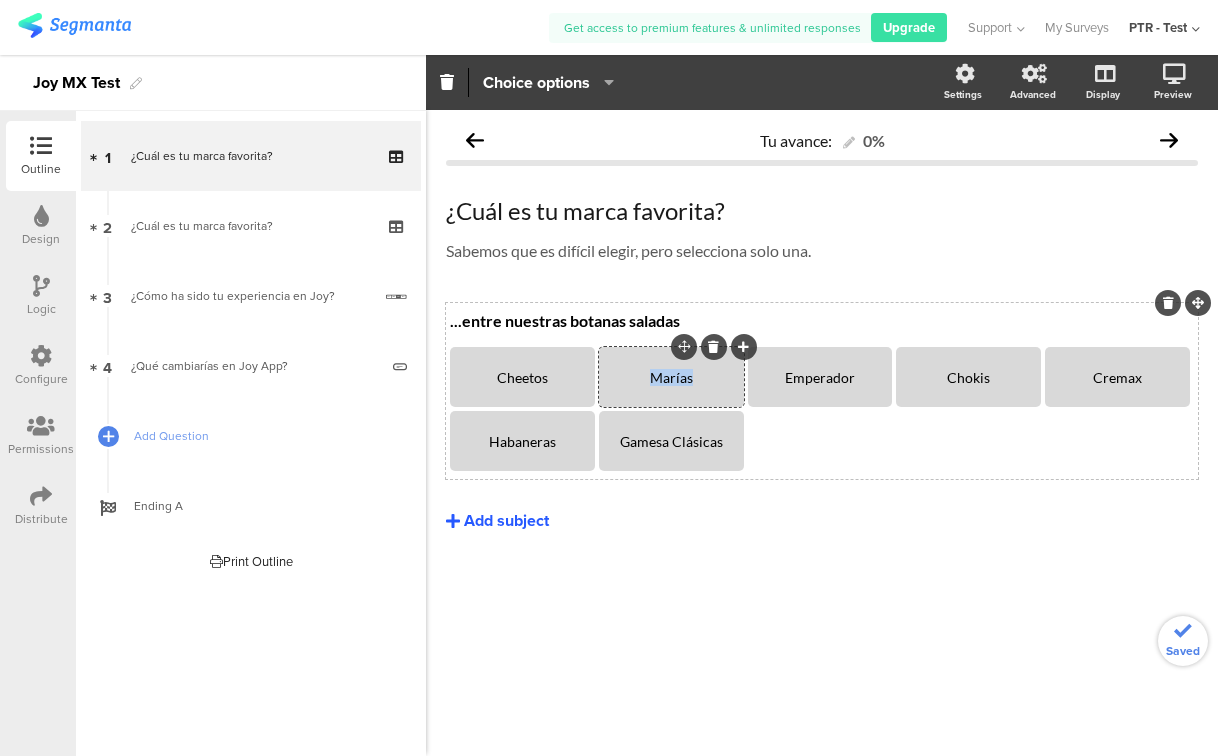 click on "Marías" 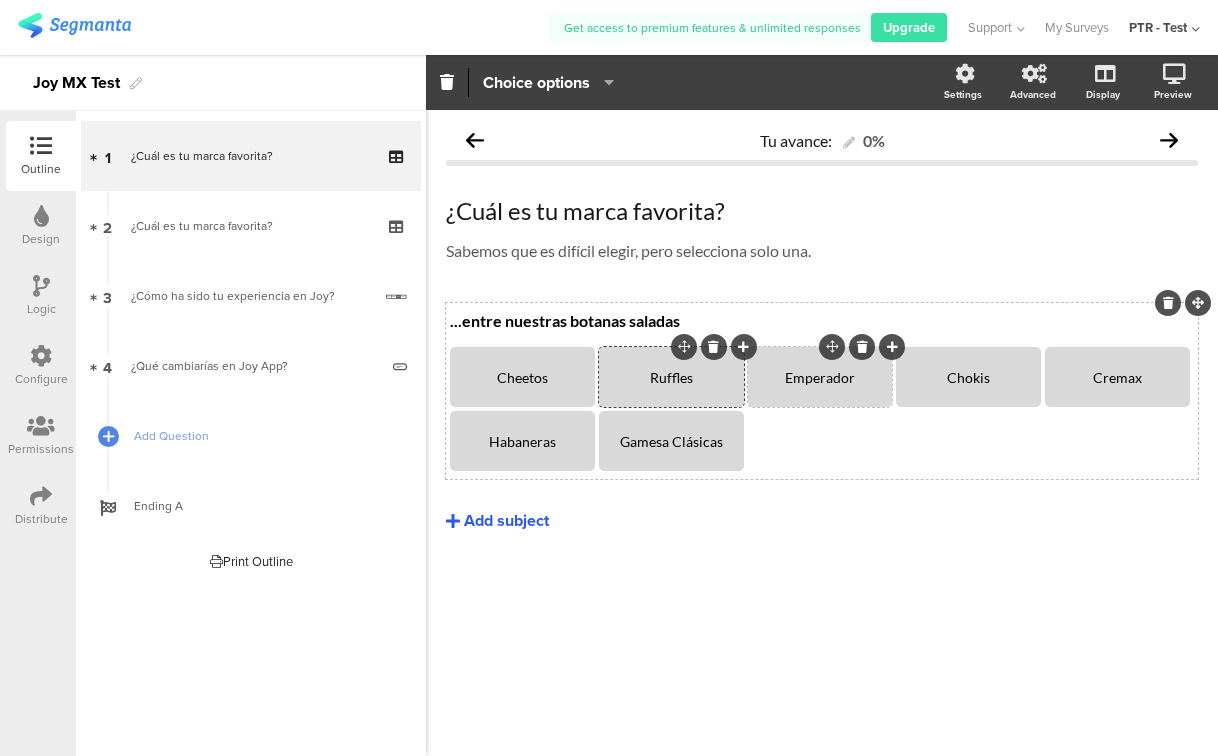 click on "Emperador" 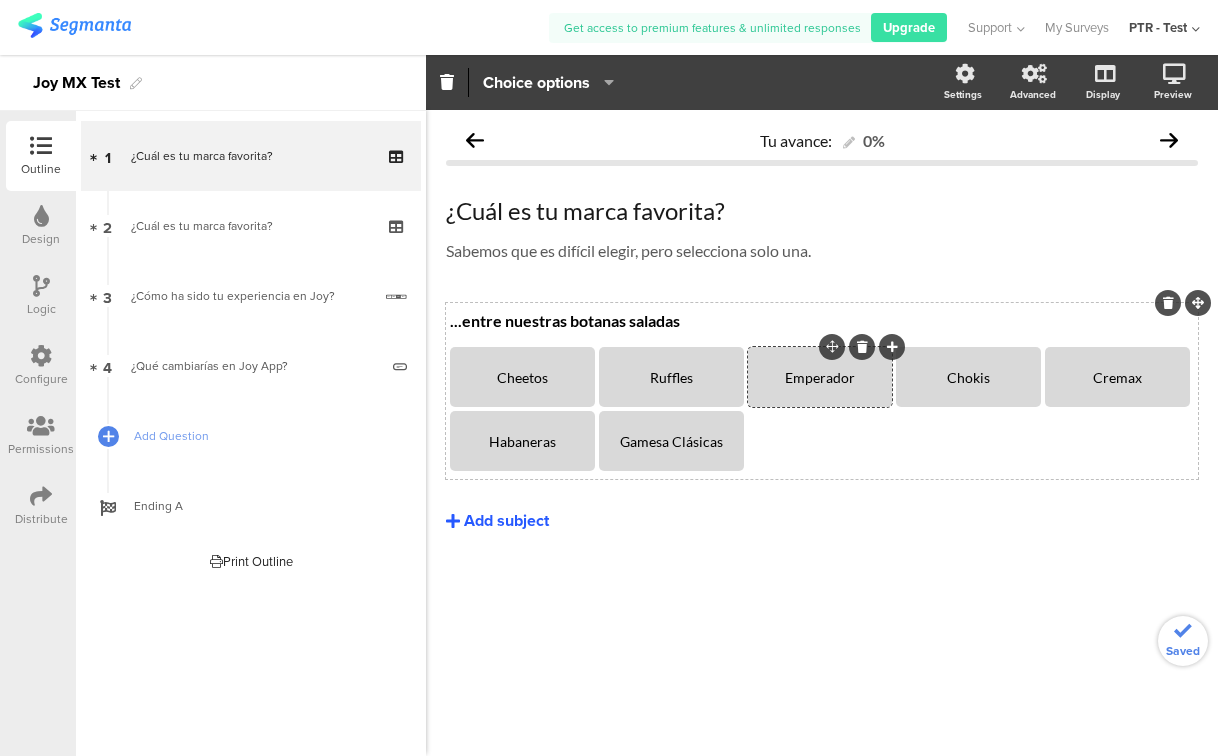 click on "Emperador" 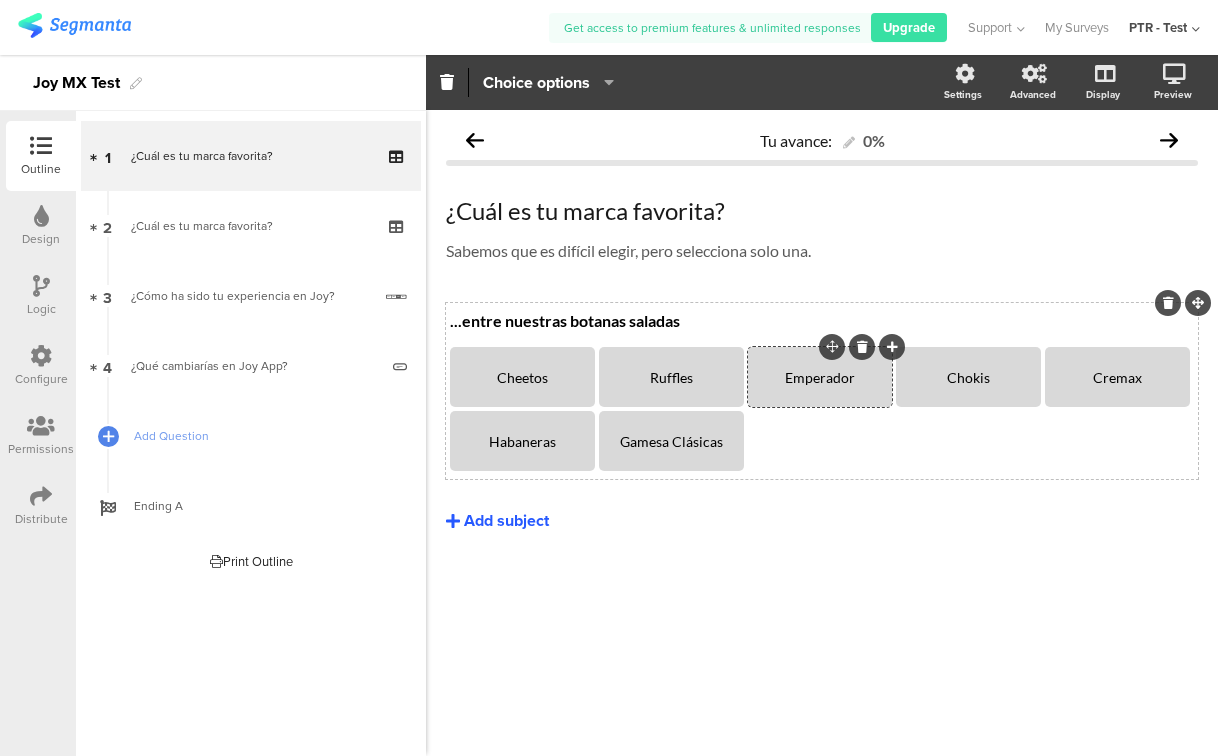 click on "Emperador" 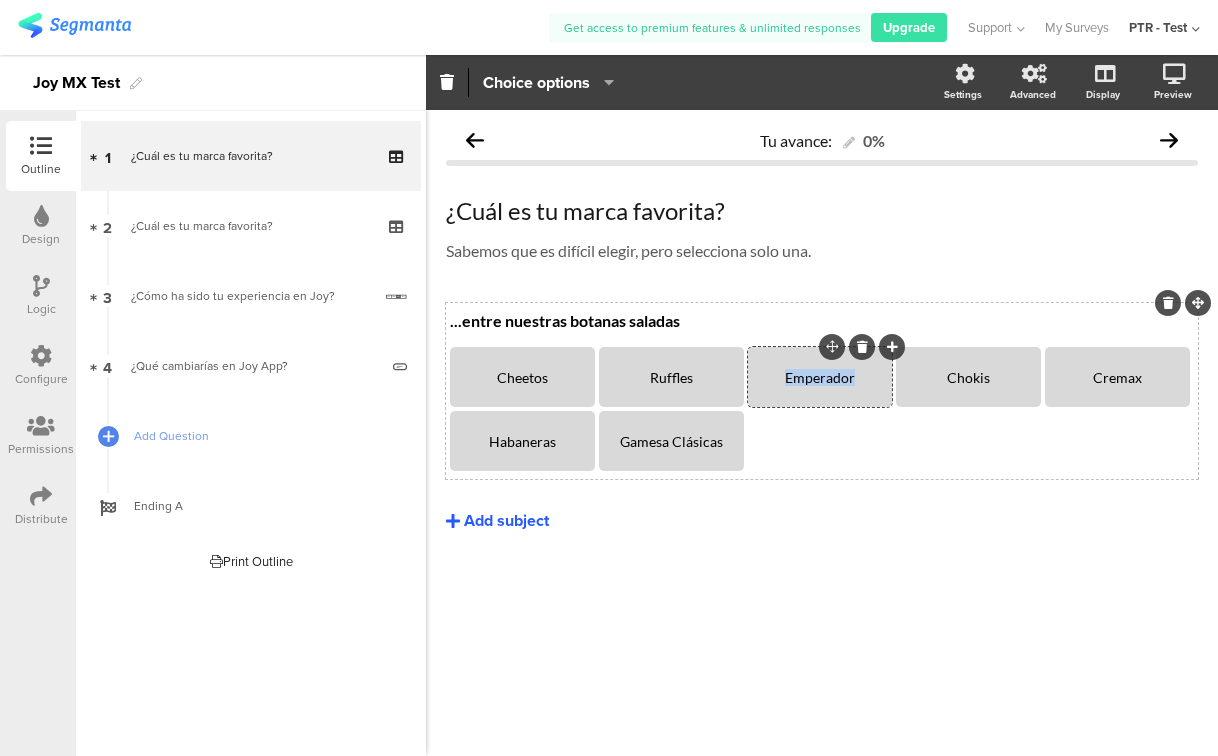 click on "Emperador" 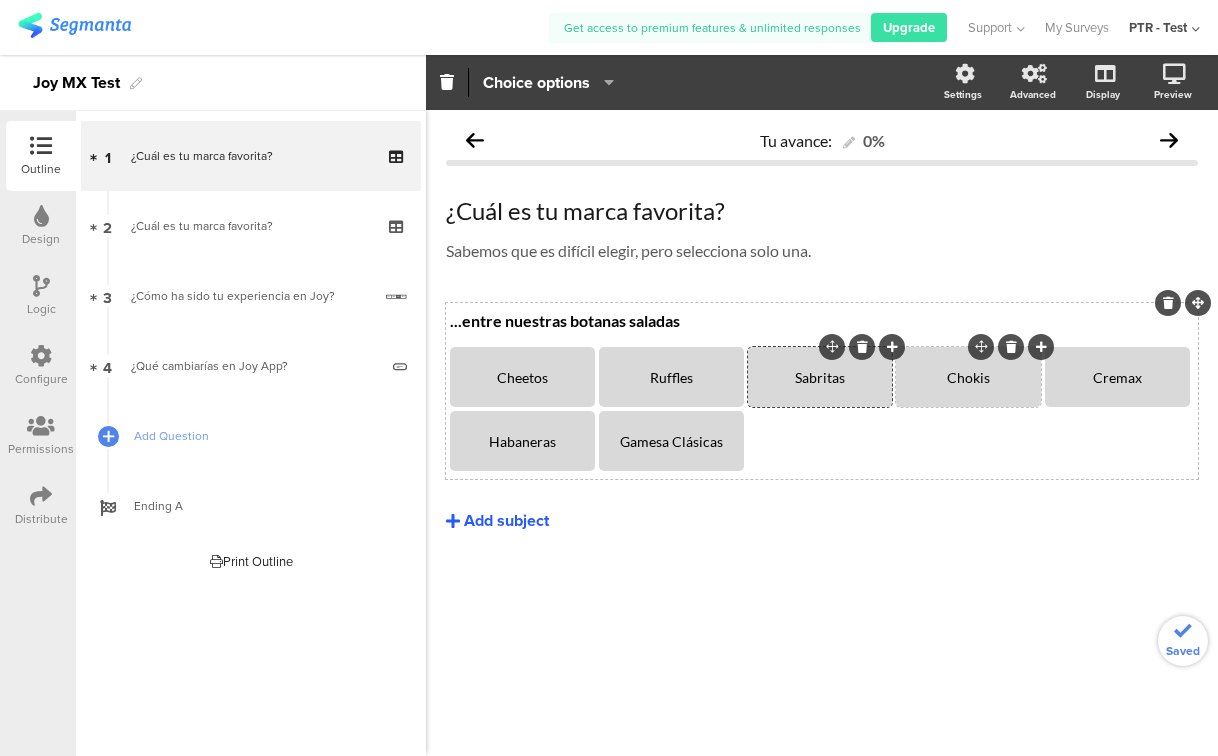 click on "Chokis" 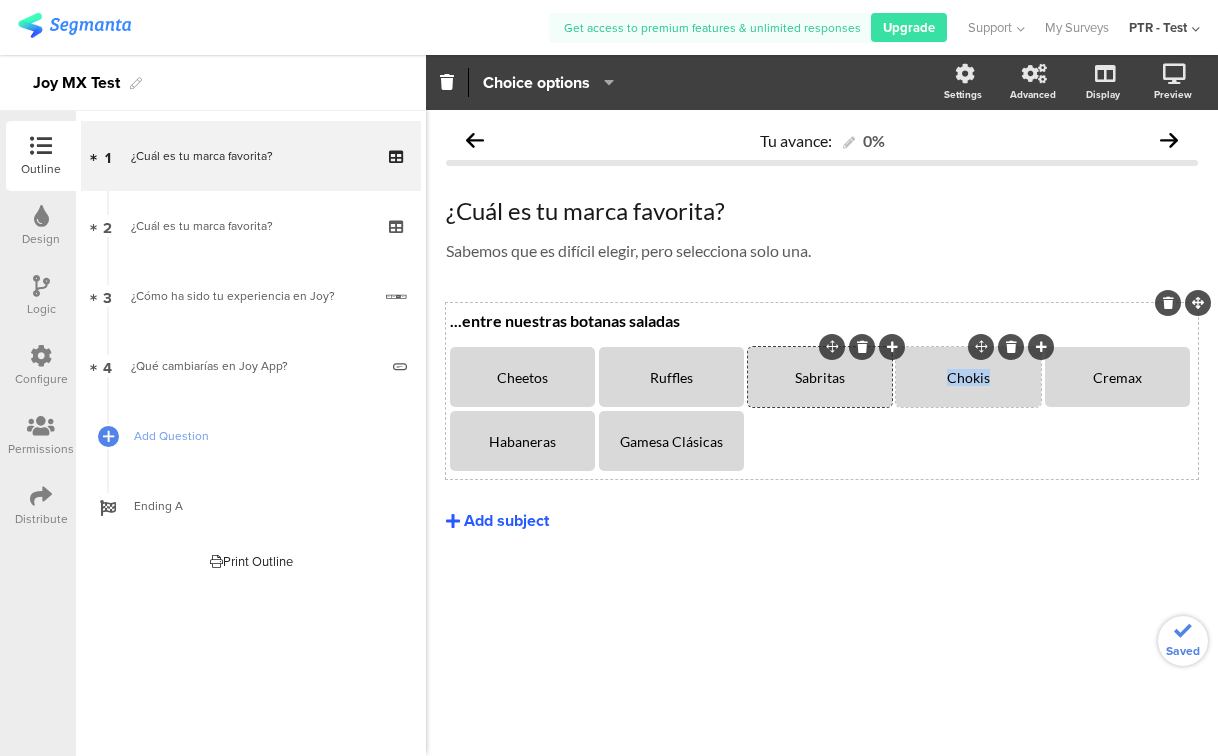 click on "Chokis" 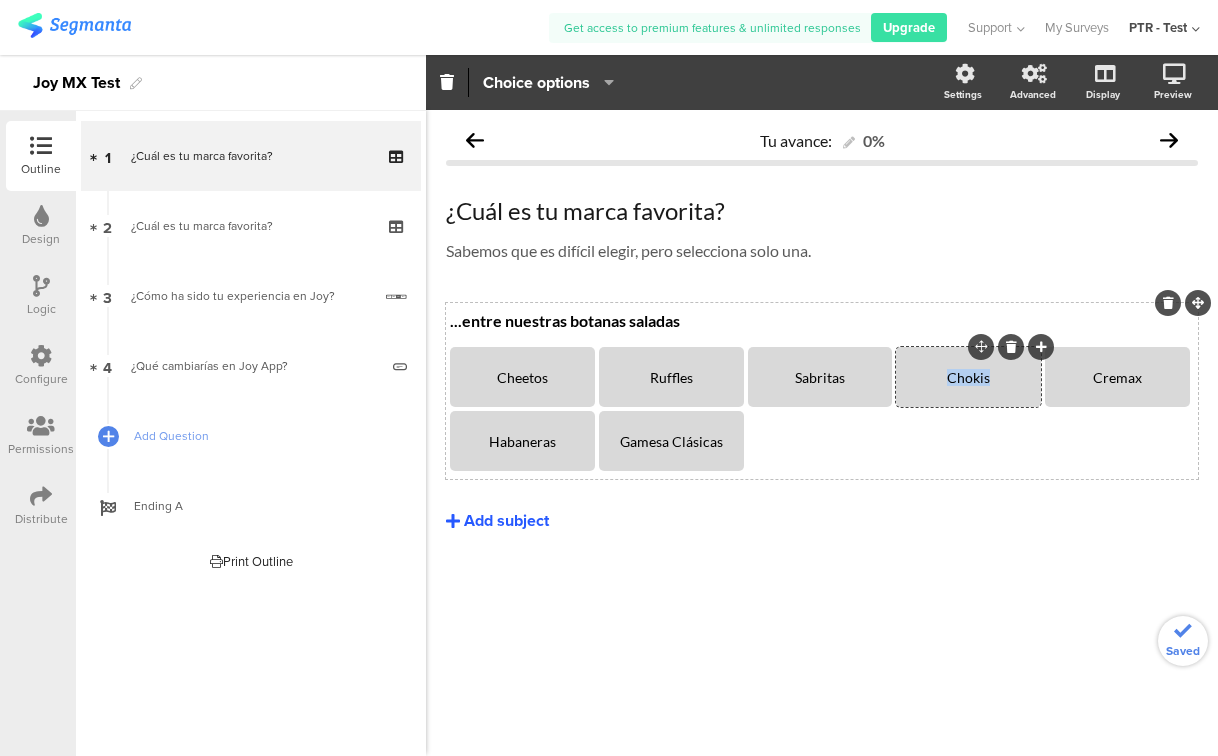 type 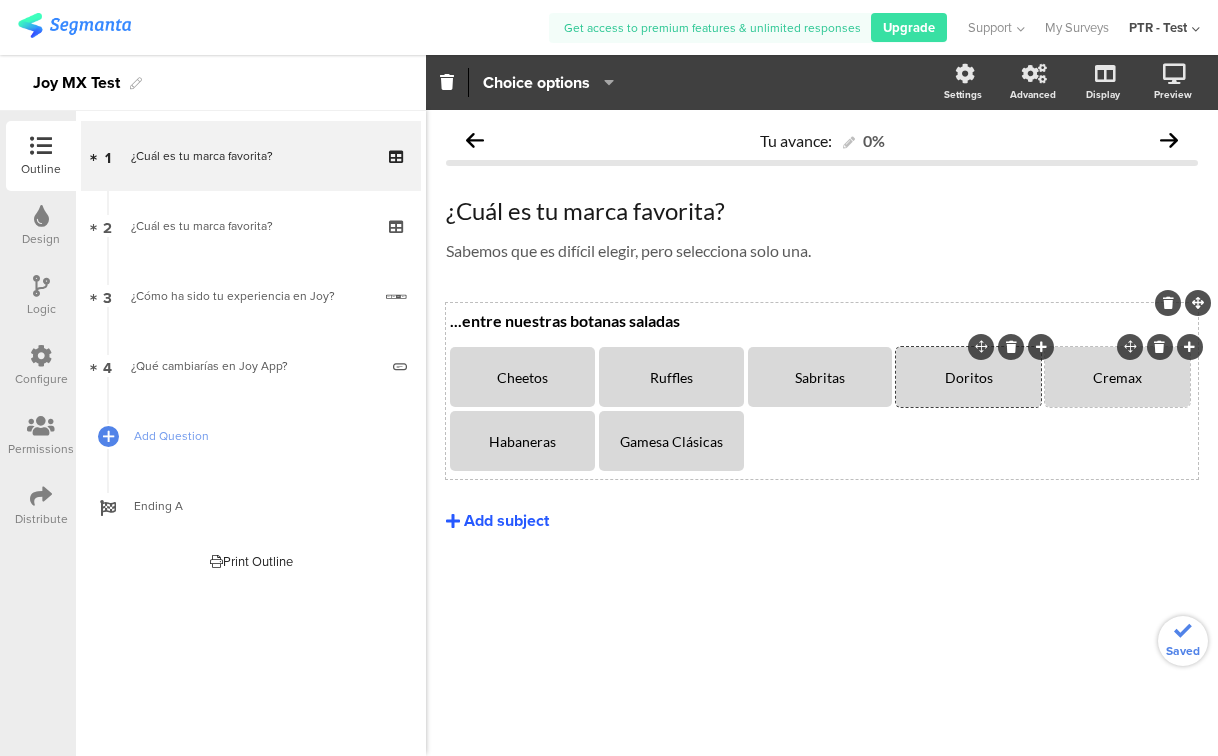 click on "Cremax" 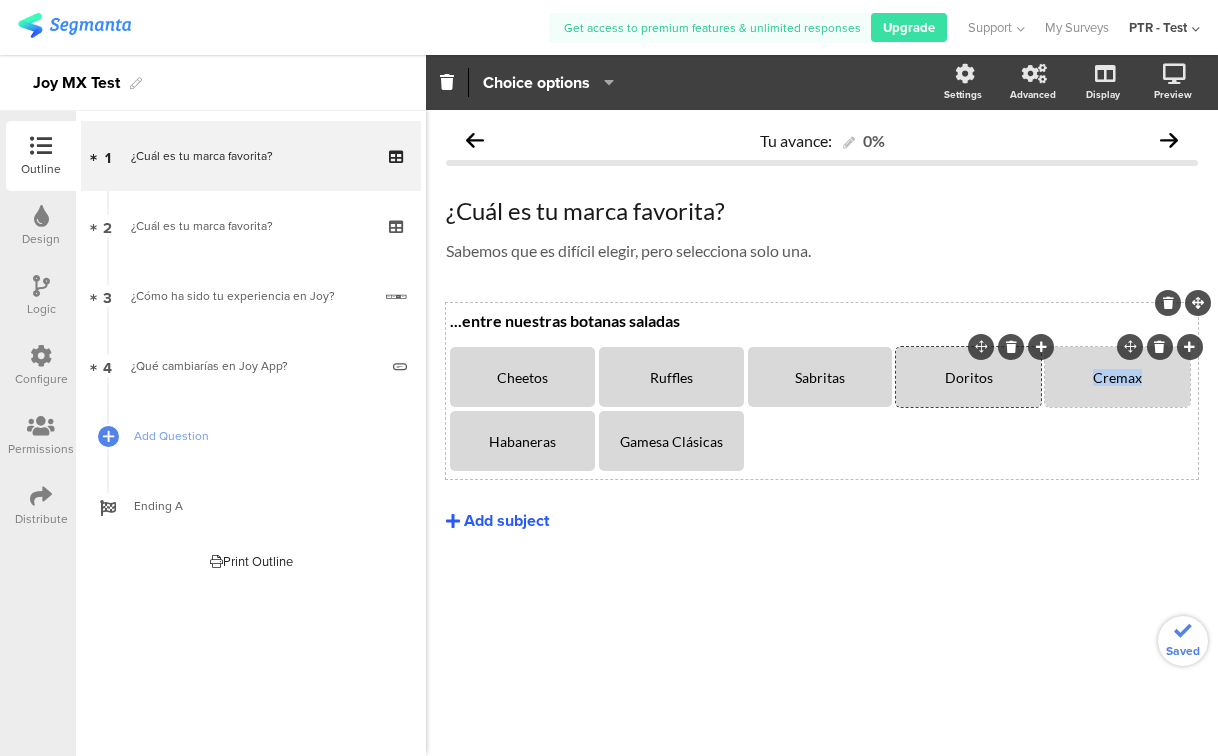 click on "Cremax" 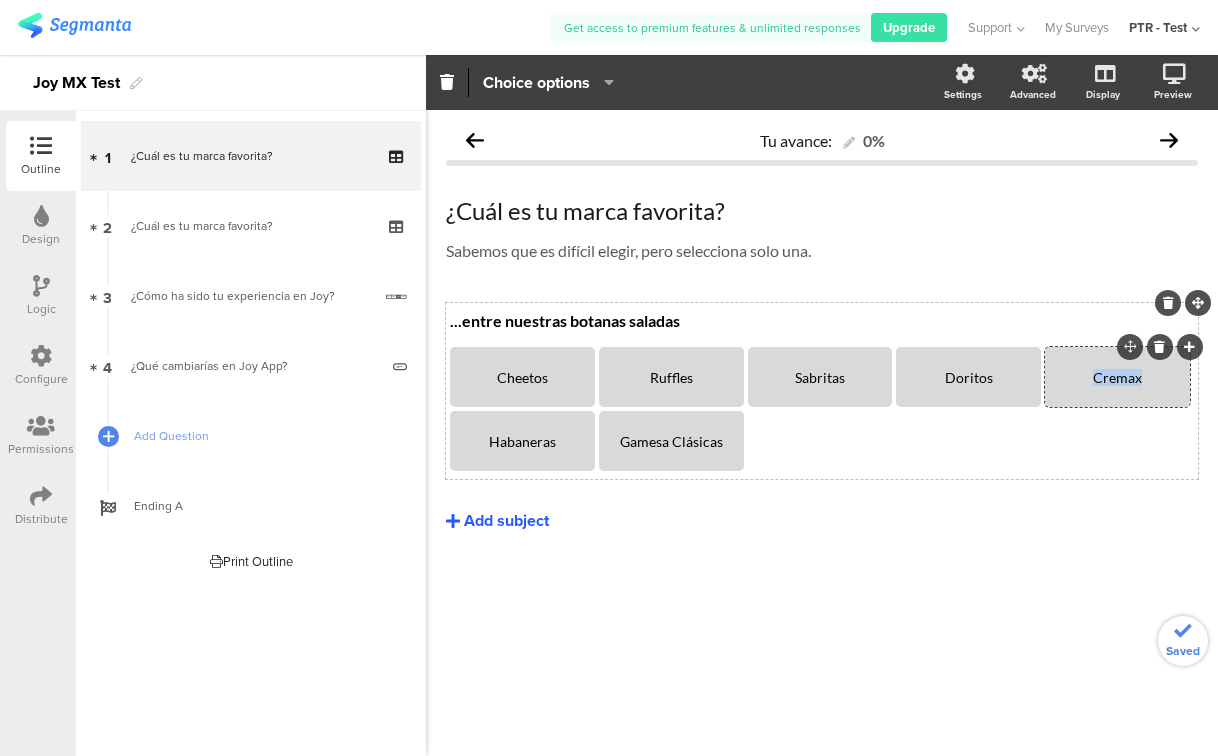 type 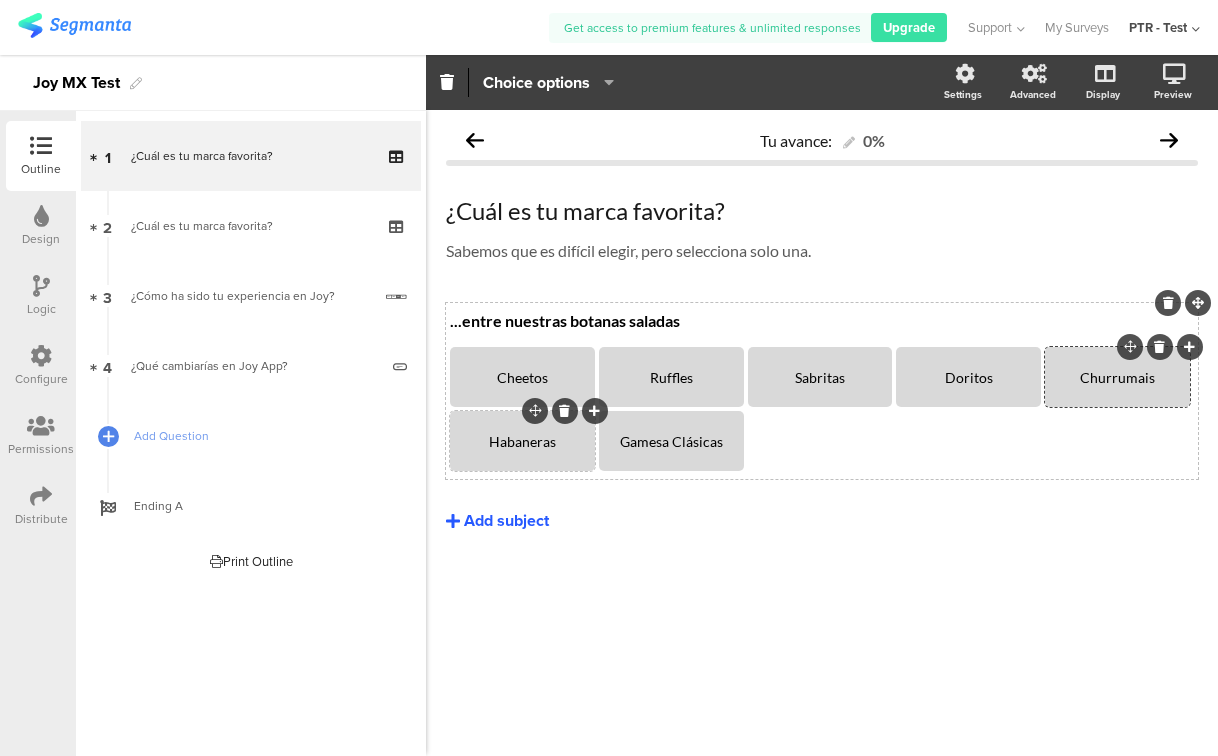 click on "Habaneras" 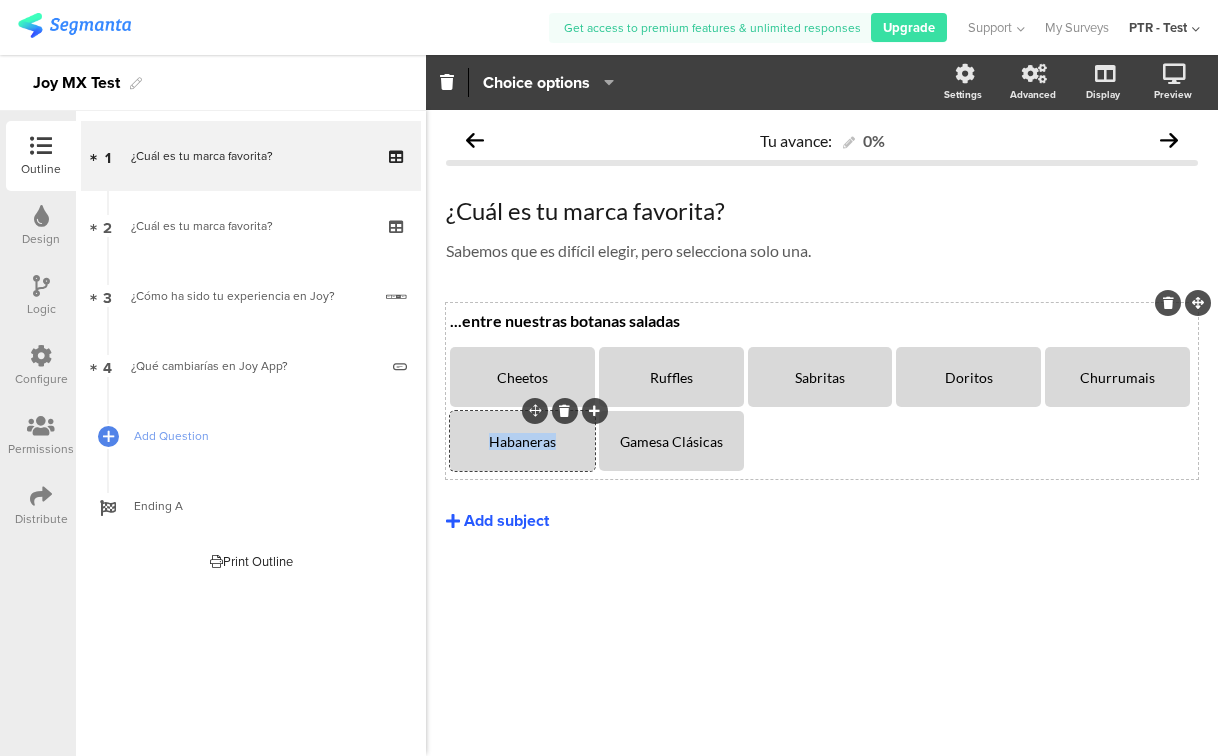 click on "Habaneras" 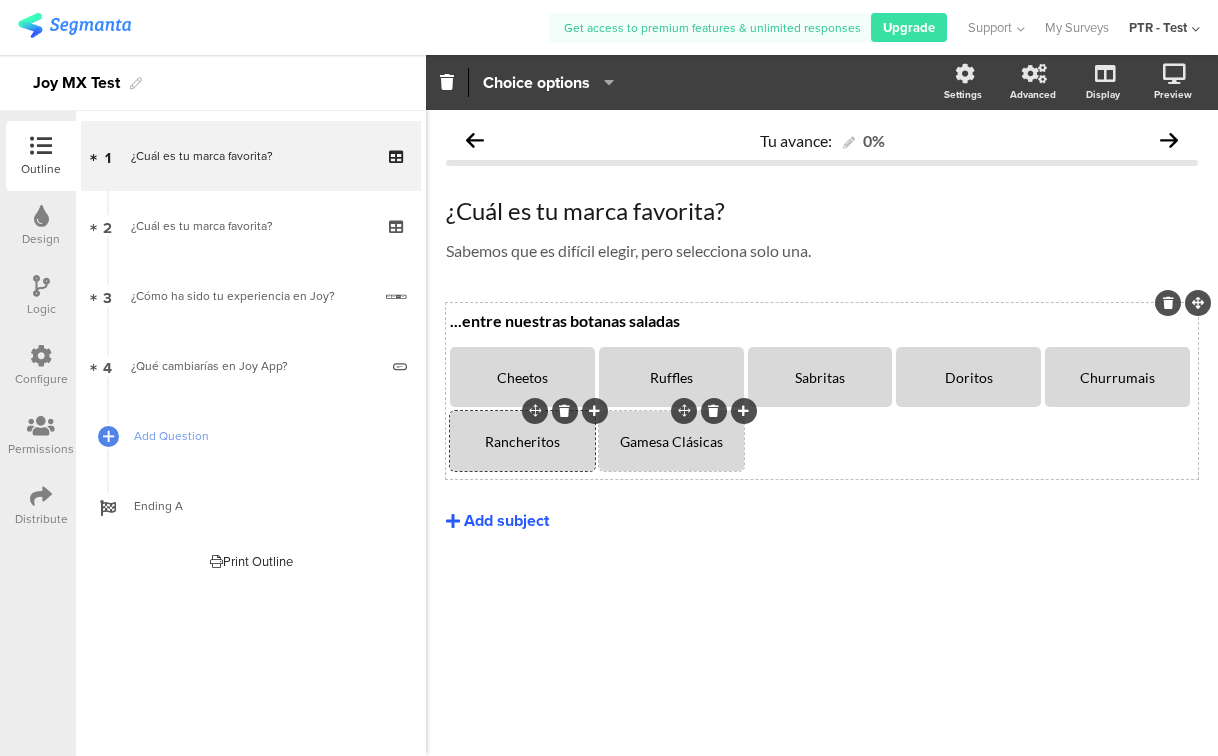 click on "Gamesa Clásicas" 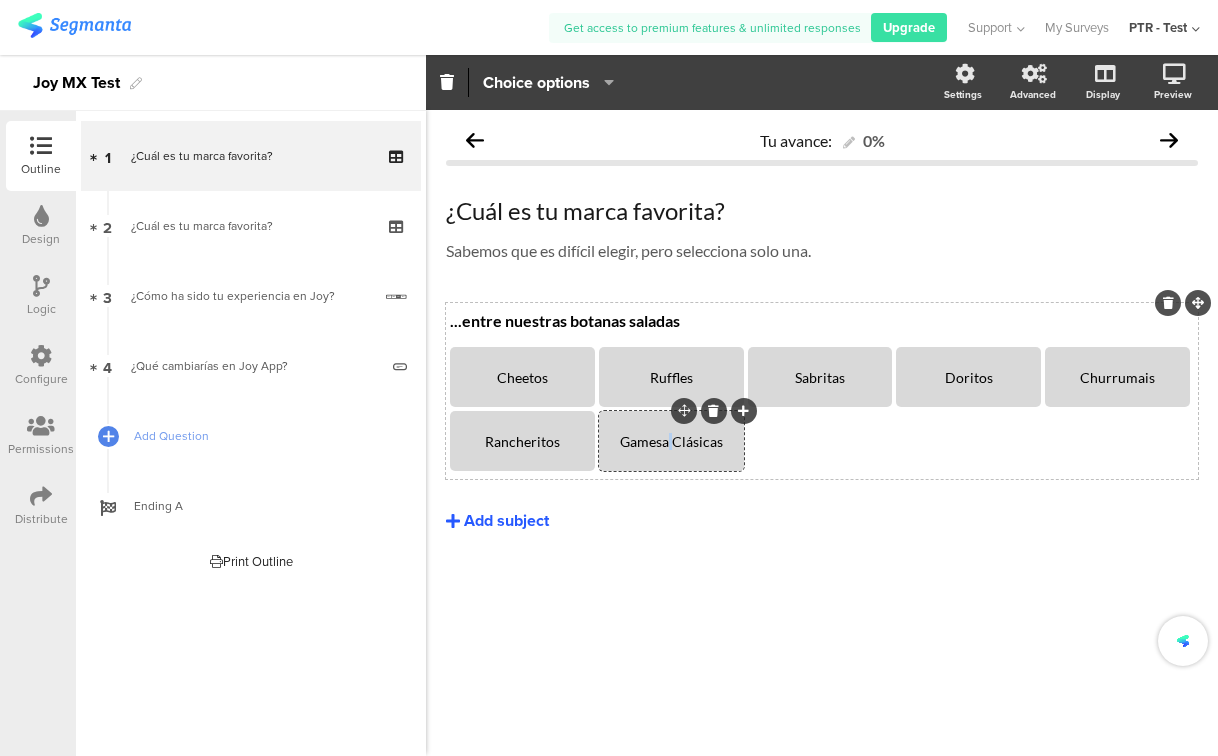 click on "Gamesa Clásicas" 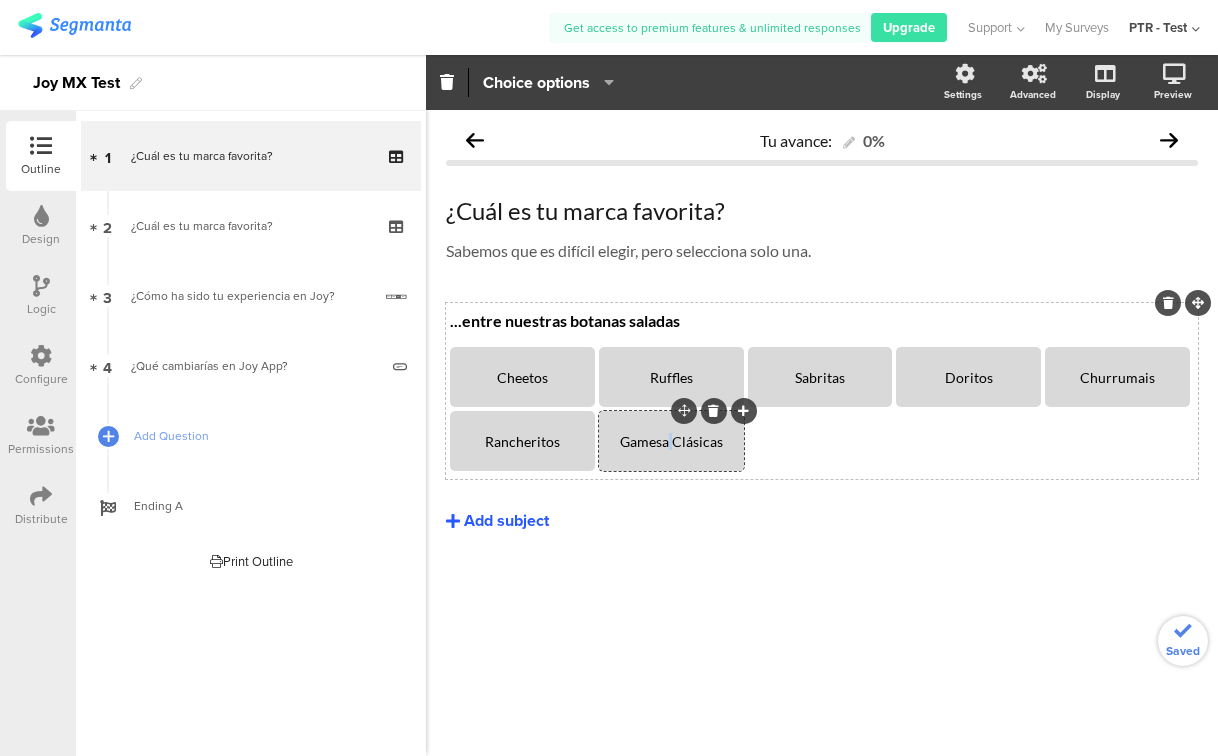 click on "Gamesa Clásicas" 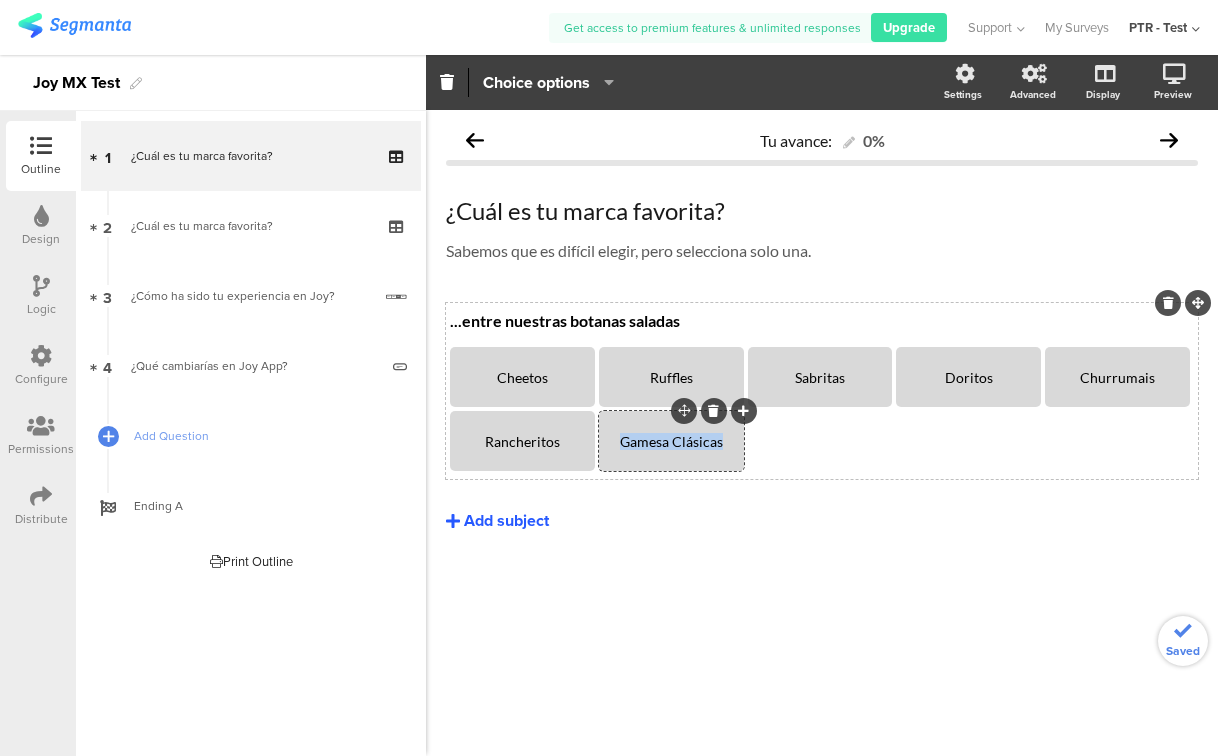 click on "Gamesa Clásicas" 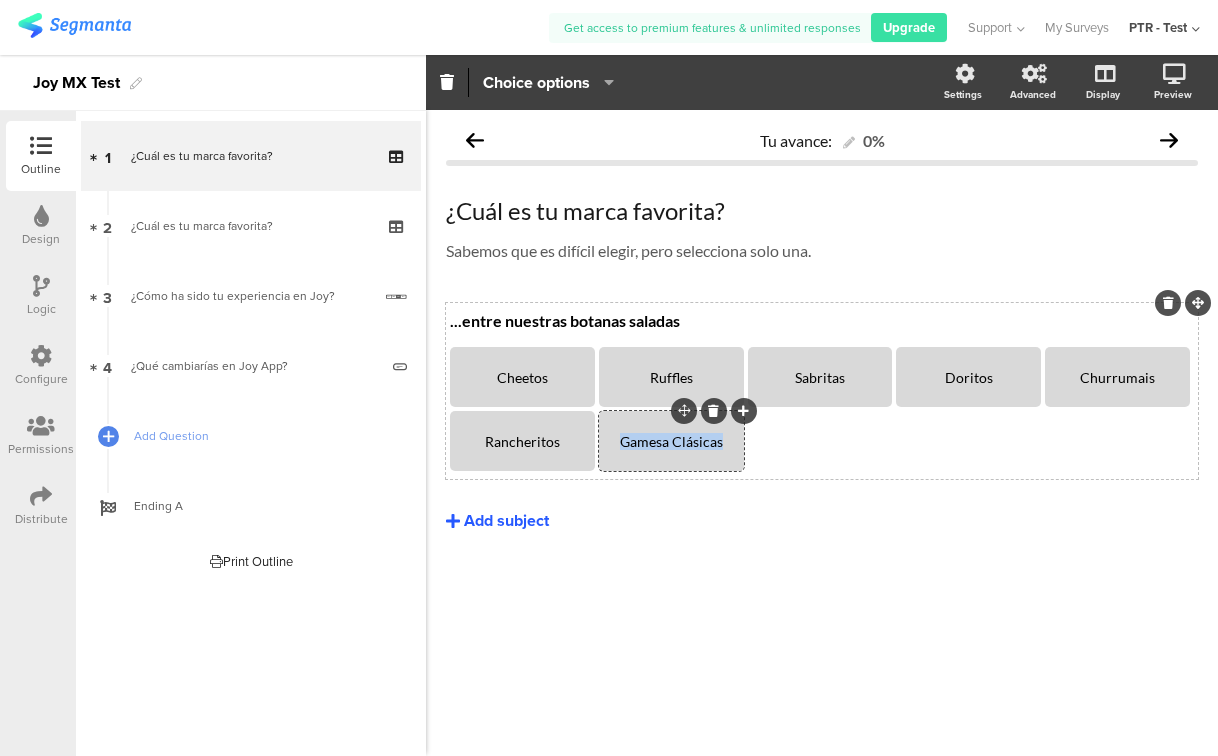 type 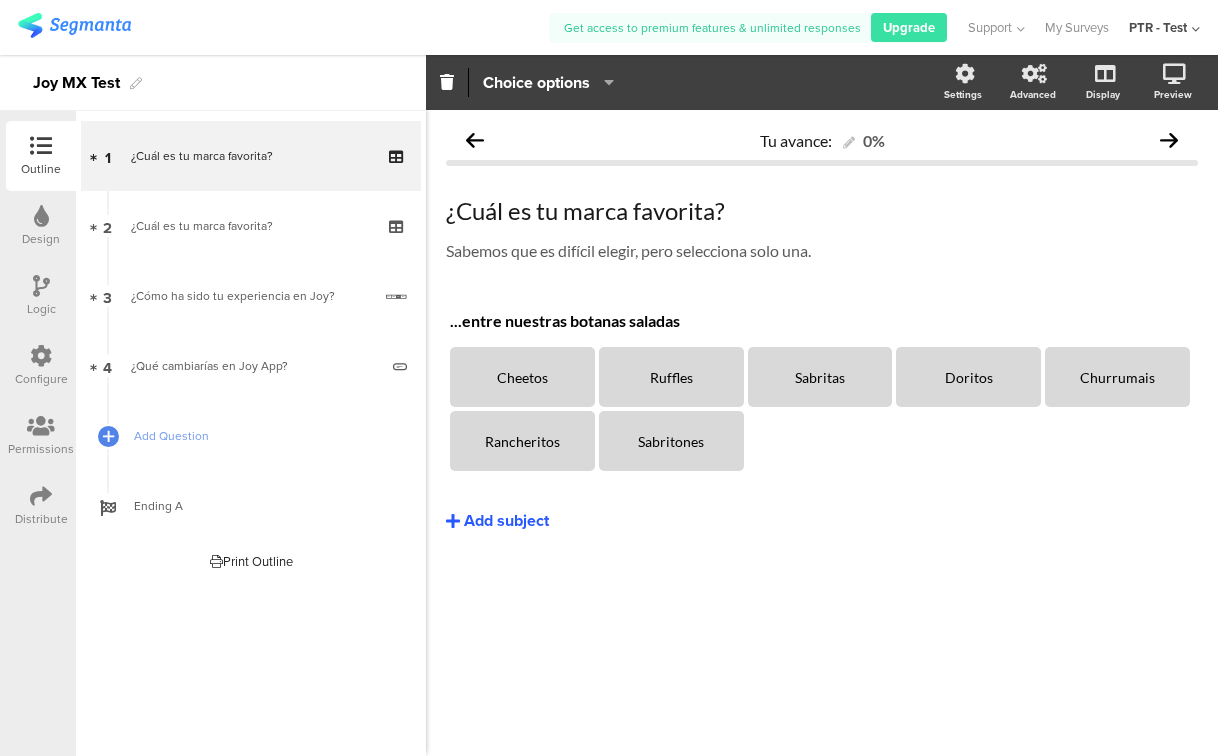 click on "...entre nuestras botanas saladas
...entre nuestras botanas saladas
Cheetos
Ruffles
Sabritas
Doritos
Churrumais
Rancheritos
Sabritones
Add subject" 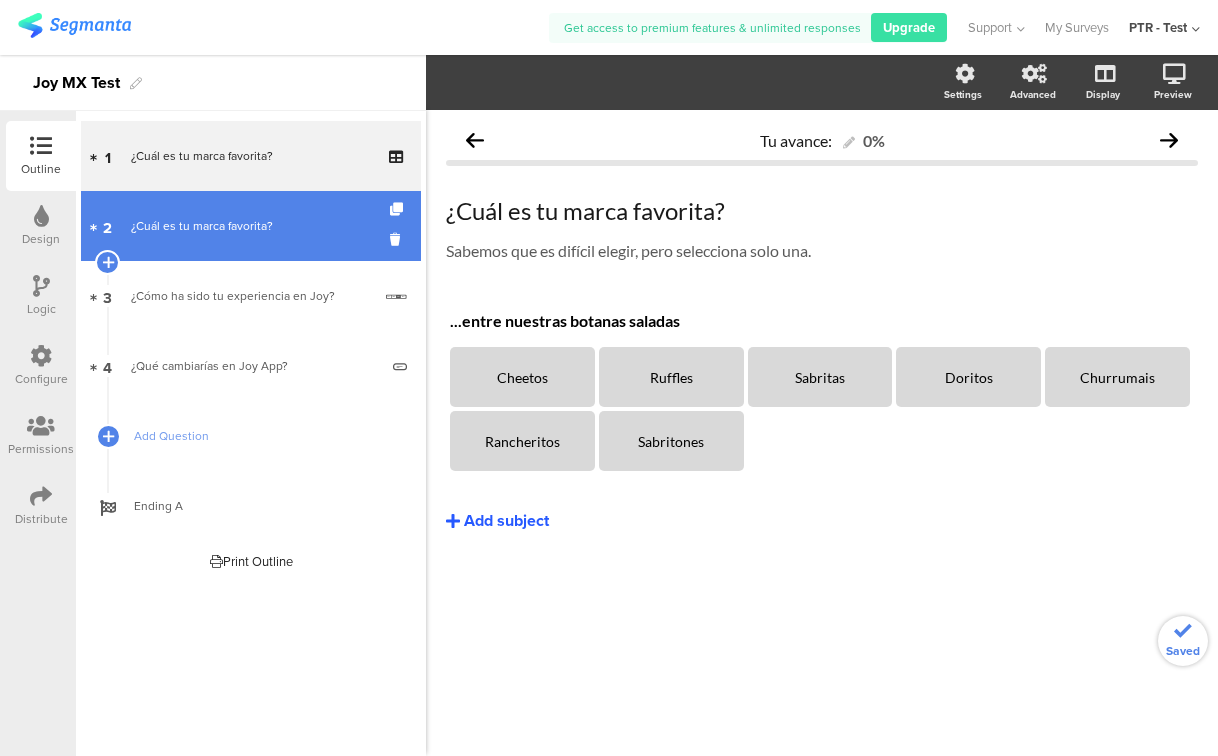 click on "¿Cuál es tu marca favorita?" at bounding box center [250, 226] 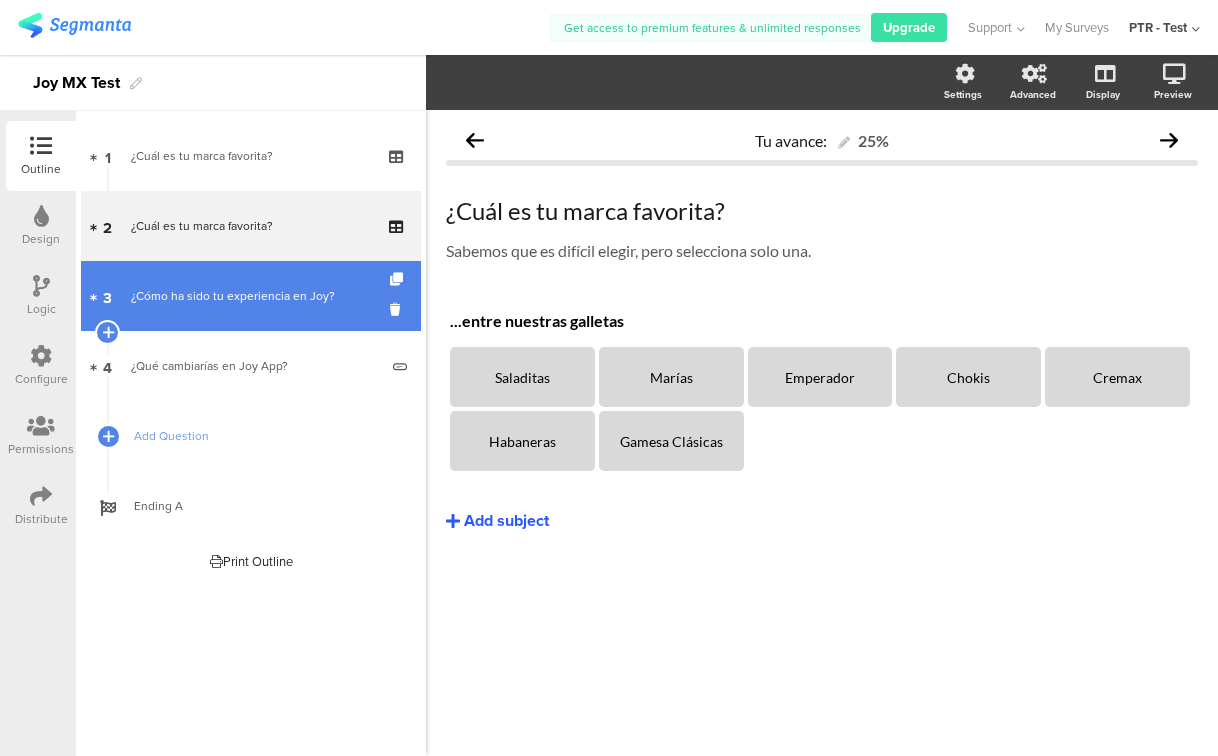 click on "¿Cómo ha sido tu experiencia en Joy?" at bounding box center [251, 296] 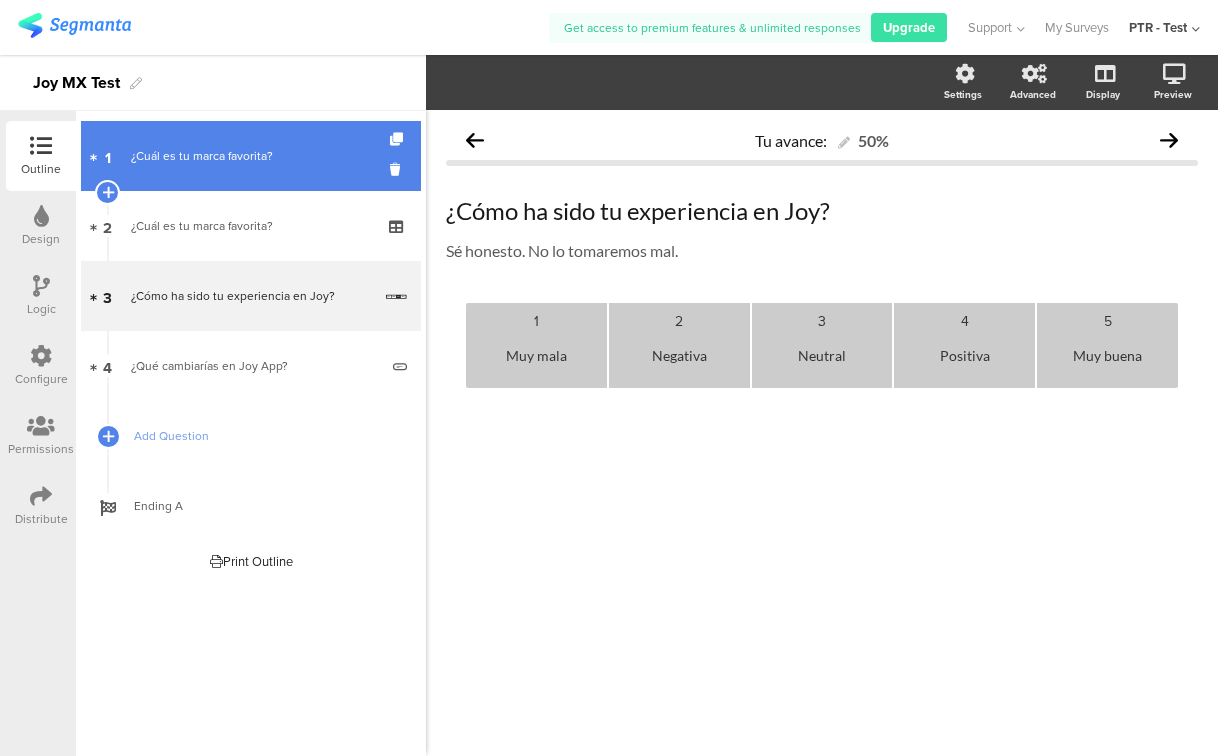 click on "1
¿Cuál es tu marca favorita?" at bounding box center (251, 156) 